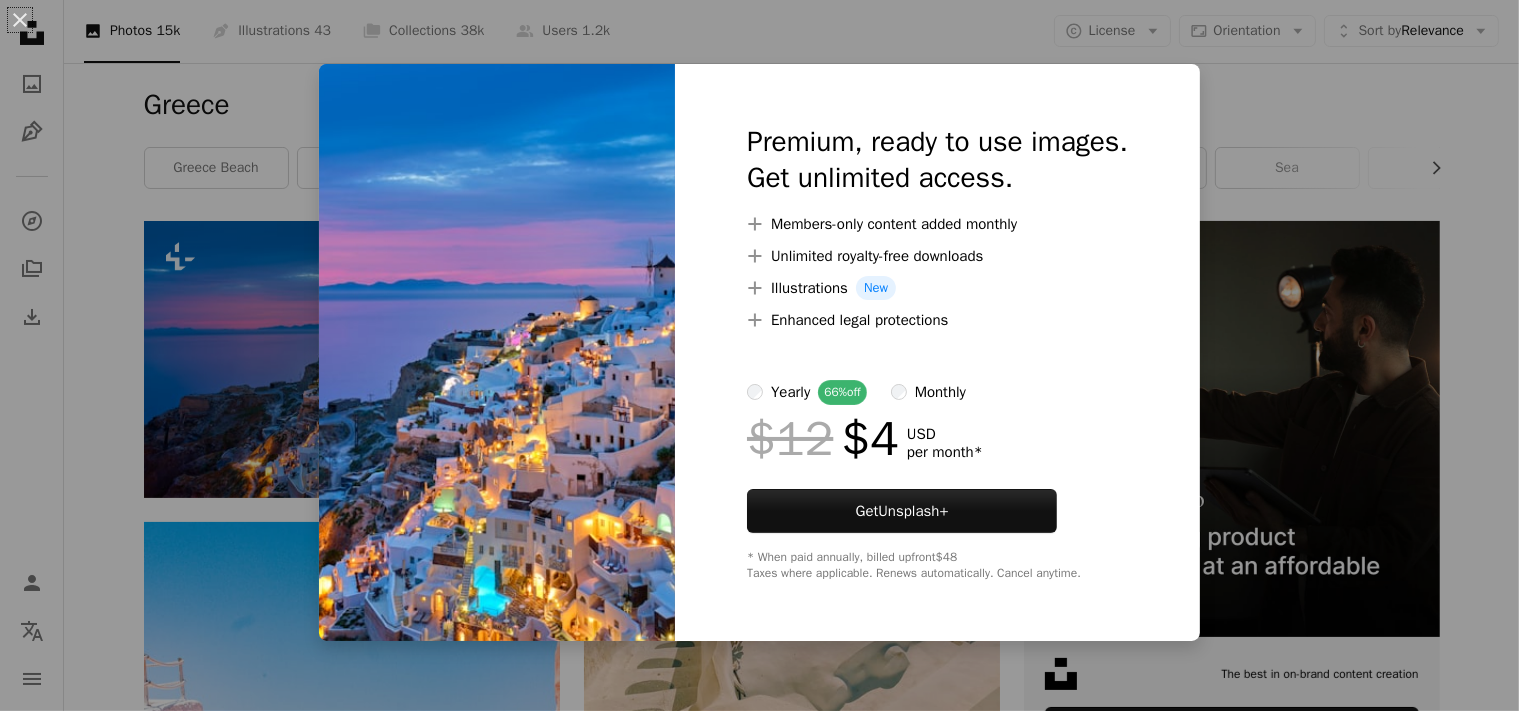 scroll, scrollTop: 278, scrollLeft: 0, axis: vertical 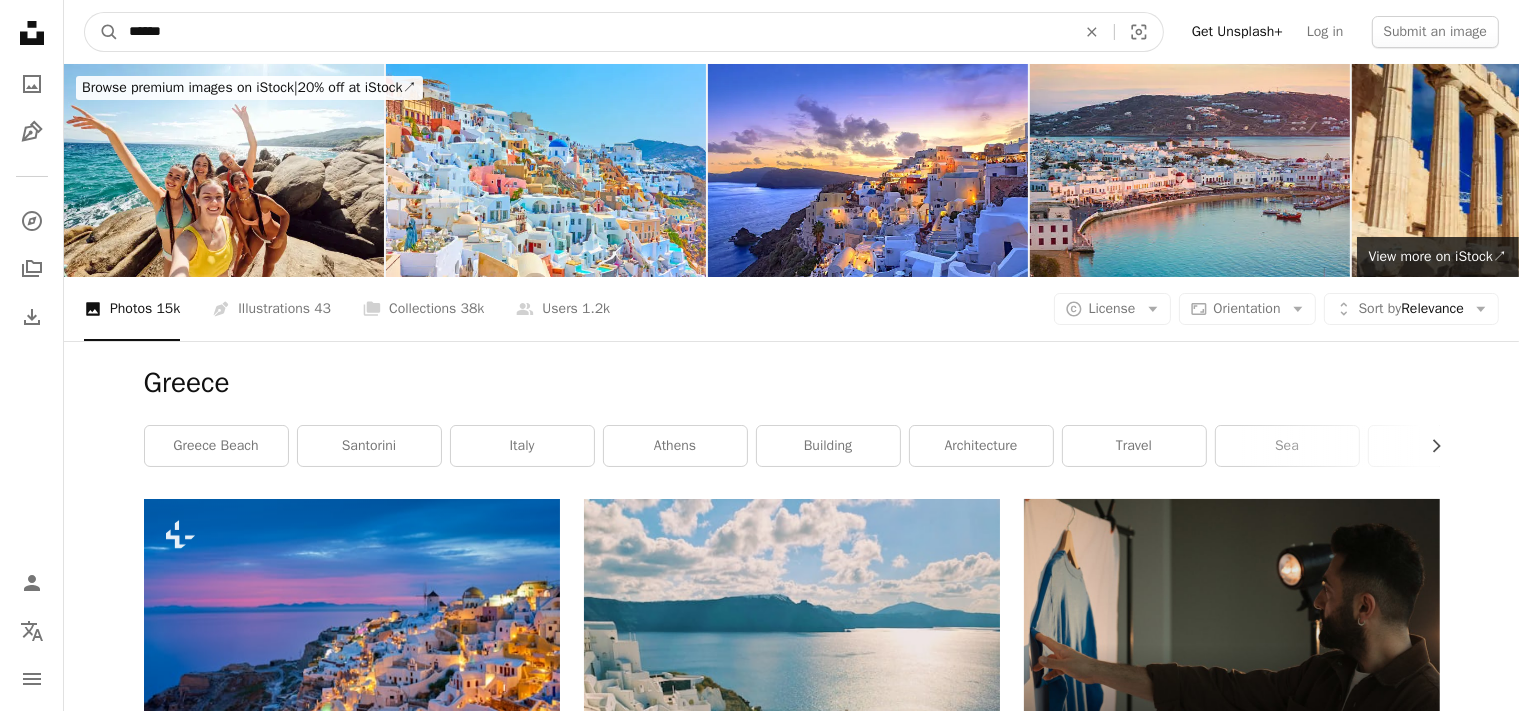 click on "******" at bounding box center (594, 32) 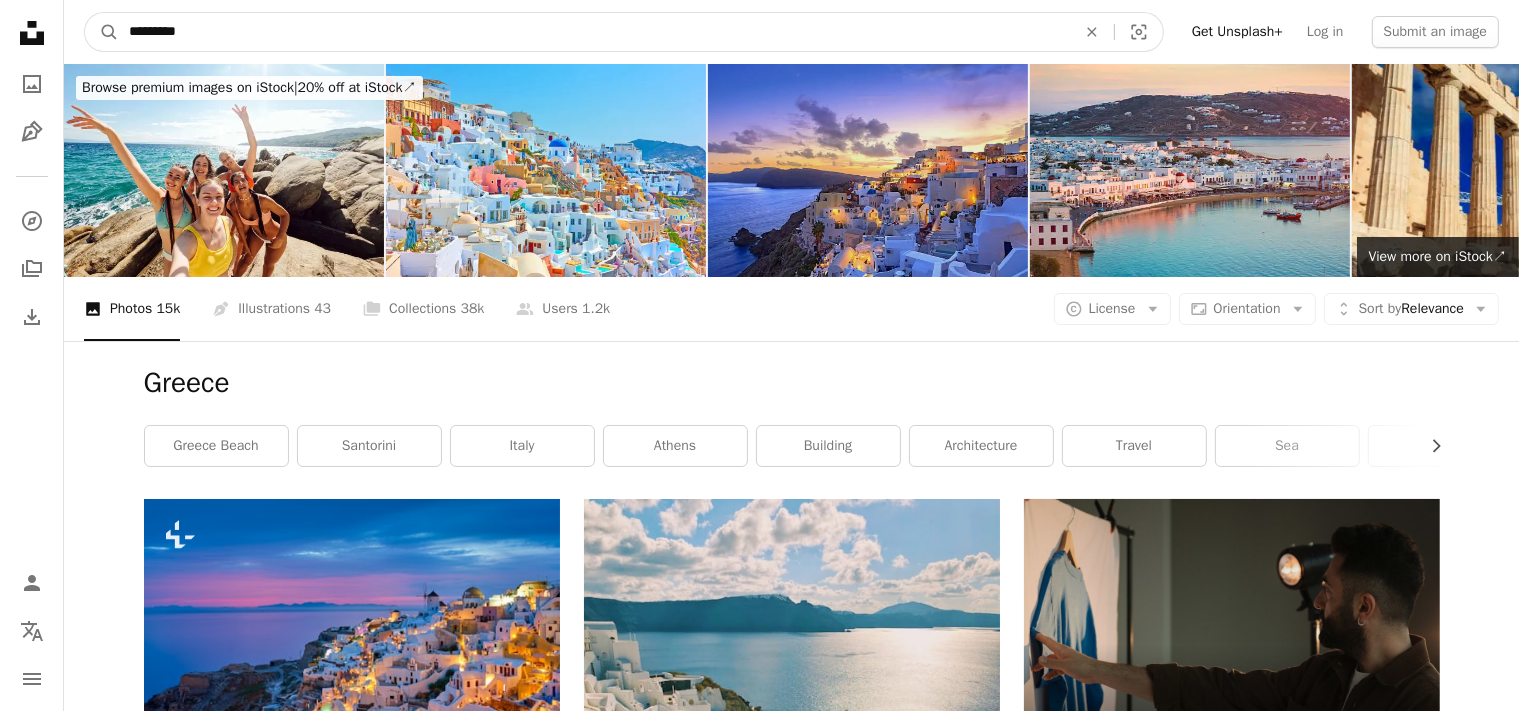 type on "*********" 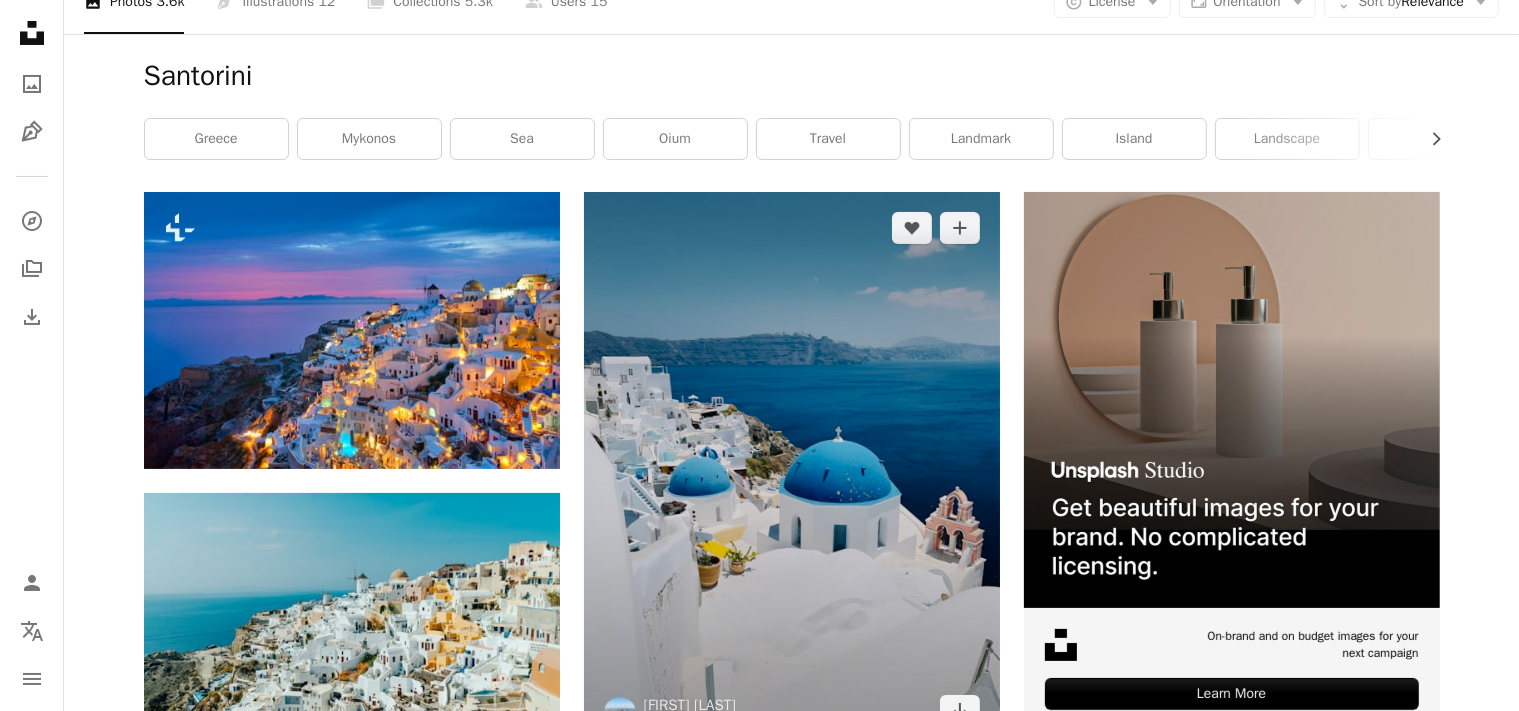 scroll, scrollTop: 374, scrollLeft: 0, axis: vertical 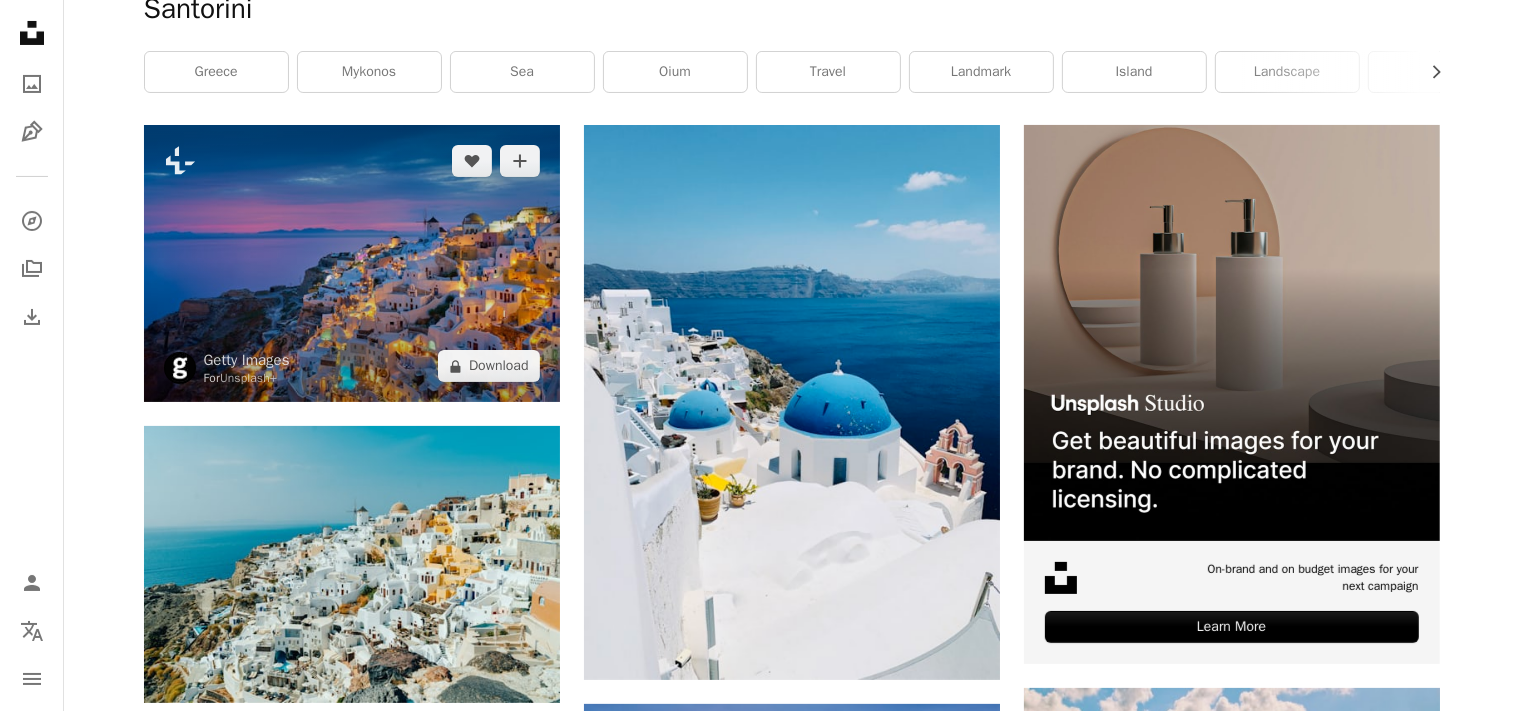 click at bounding box center (352, 263) 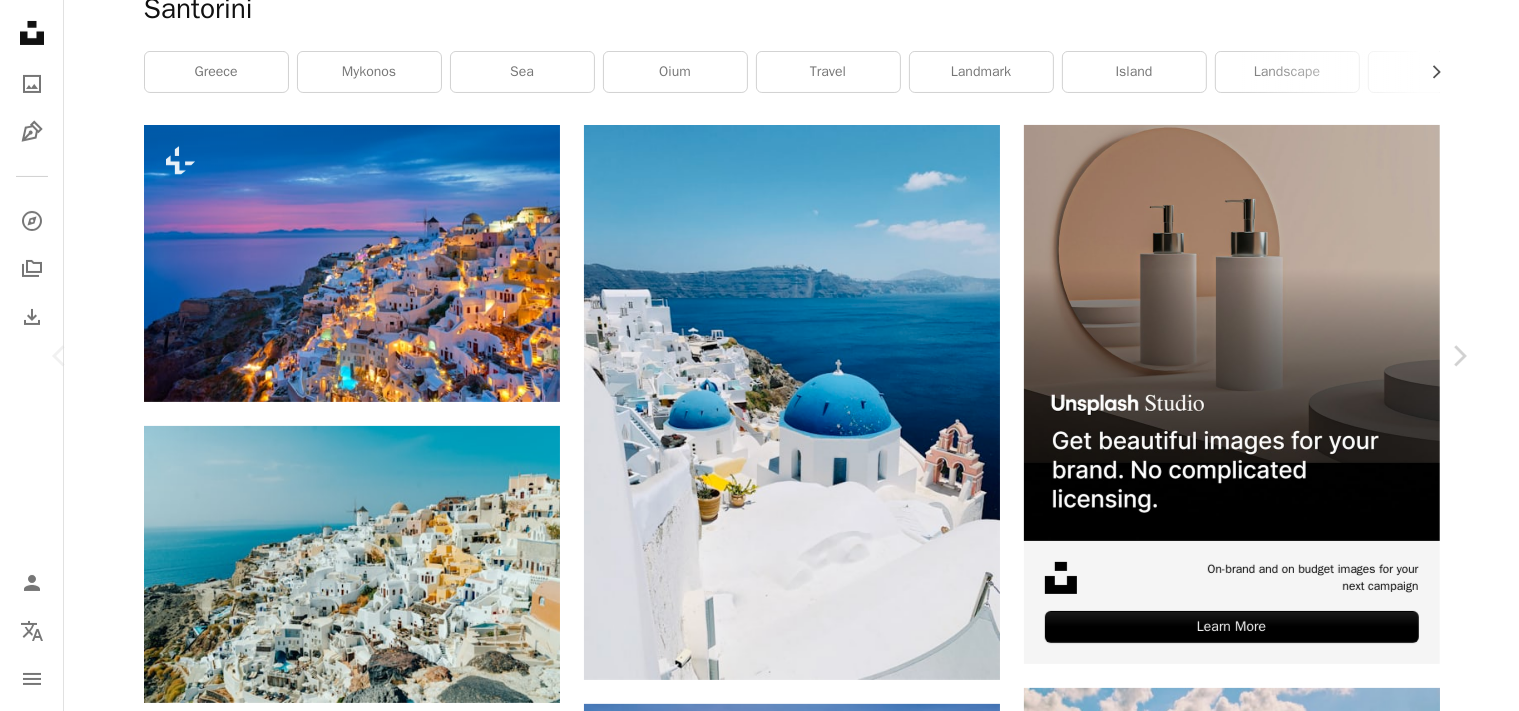 scroll, scrollTop: 0, scrollLeft: 0, axis: both 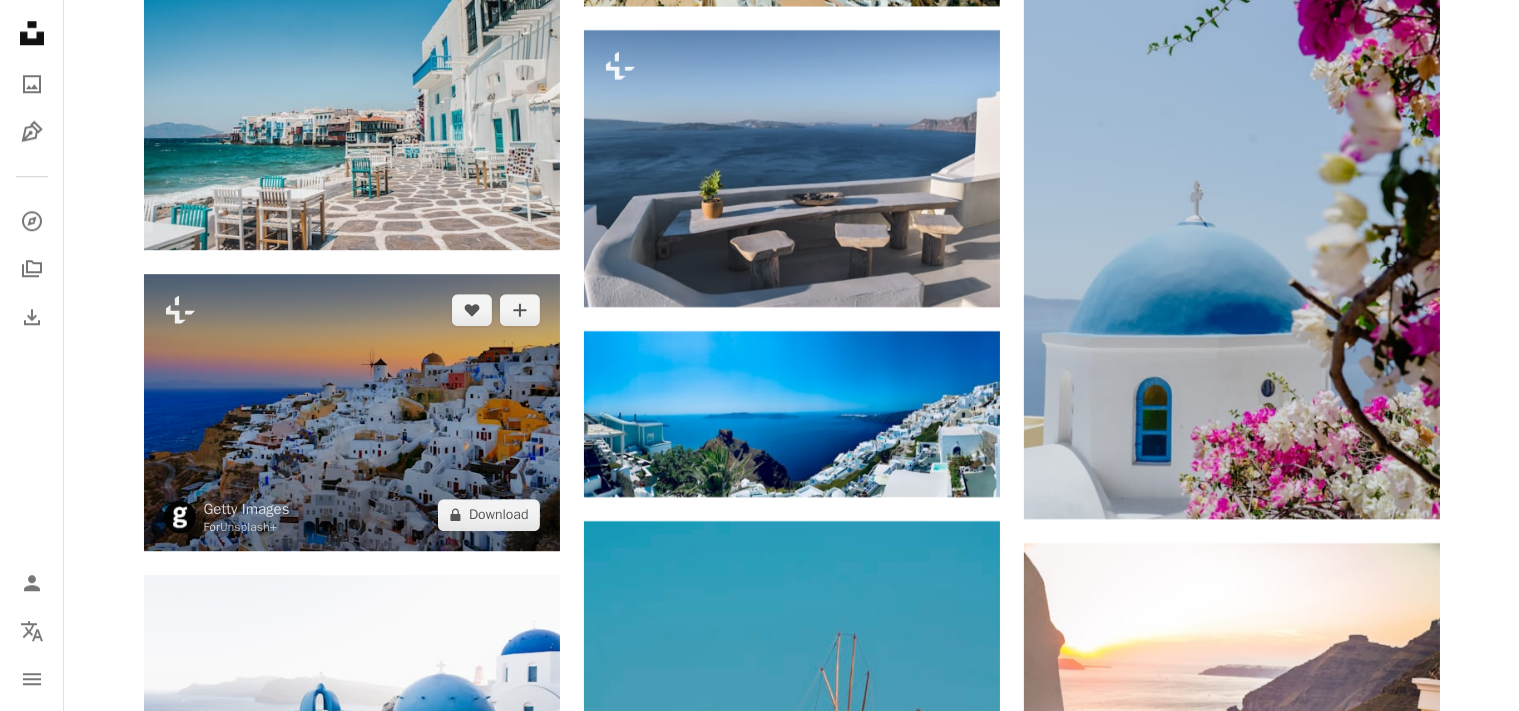 click at bounding box center [352, 412] 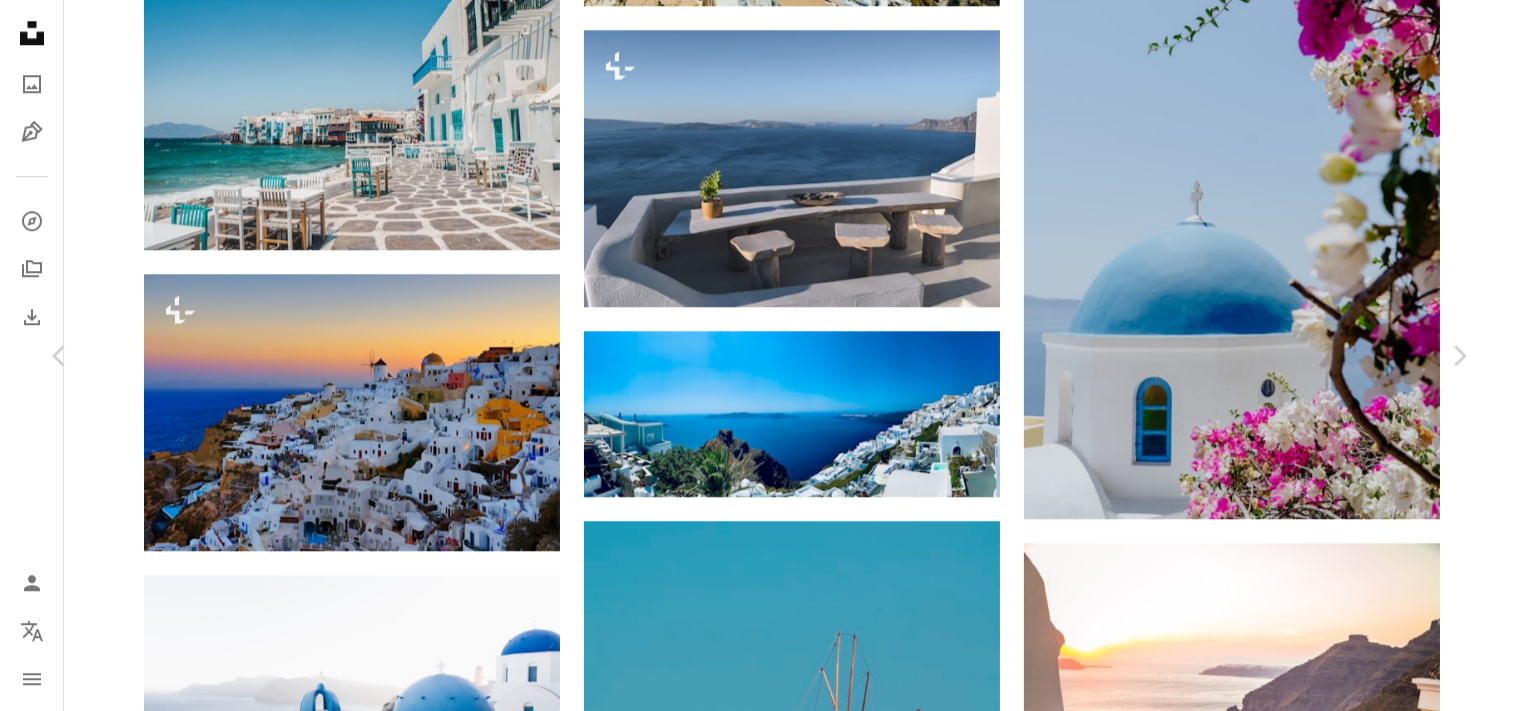 type 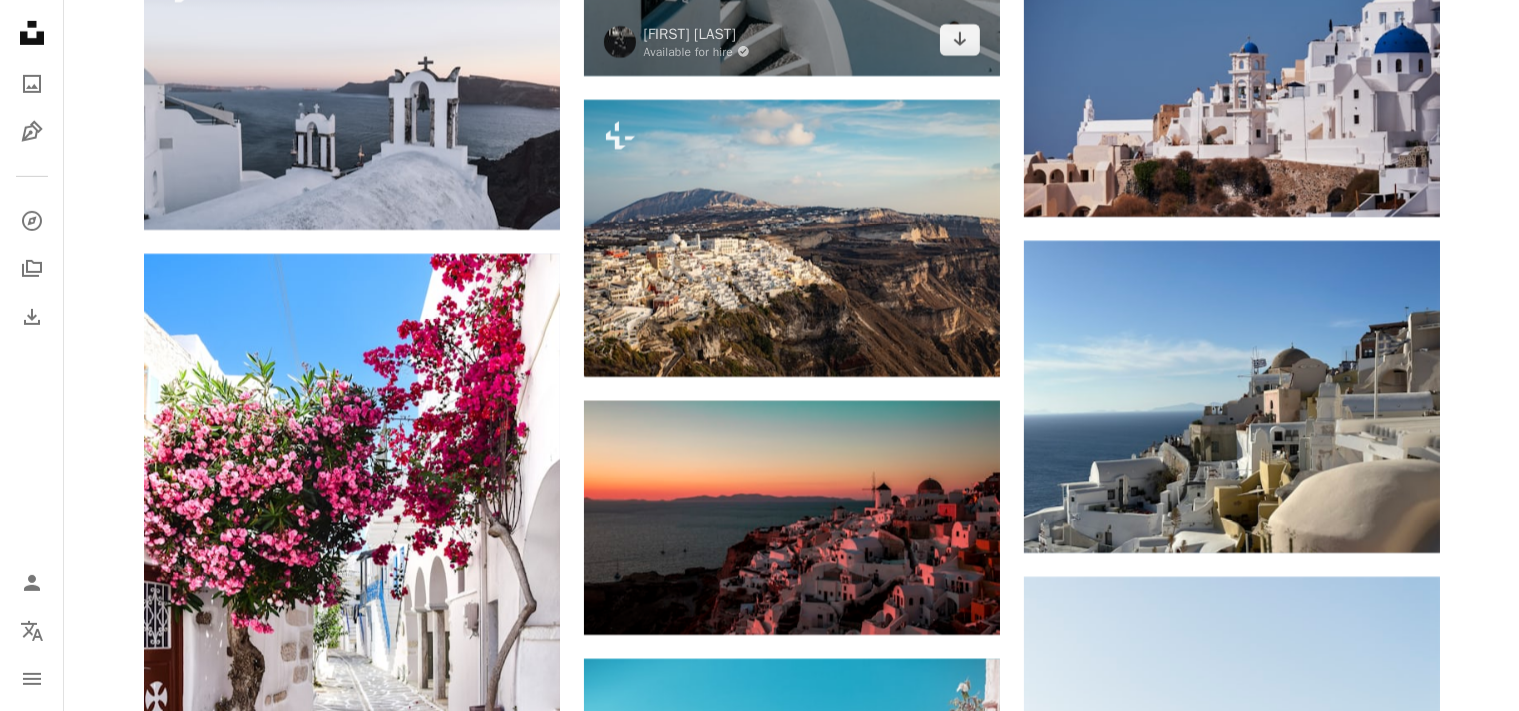 scroll, scrollTop: 17347, scrollLeft: 0, axis: vertical 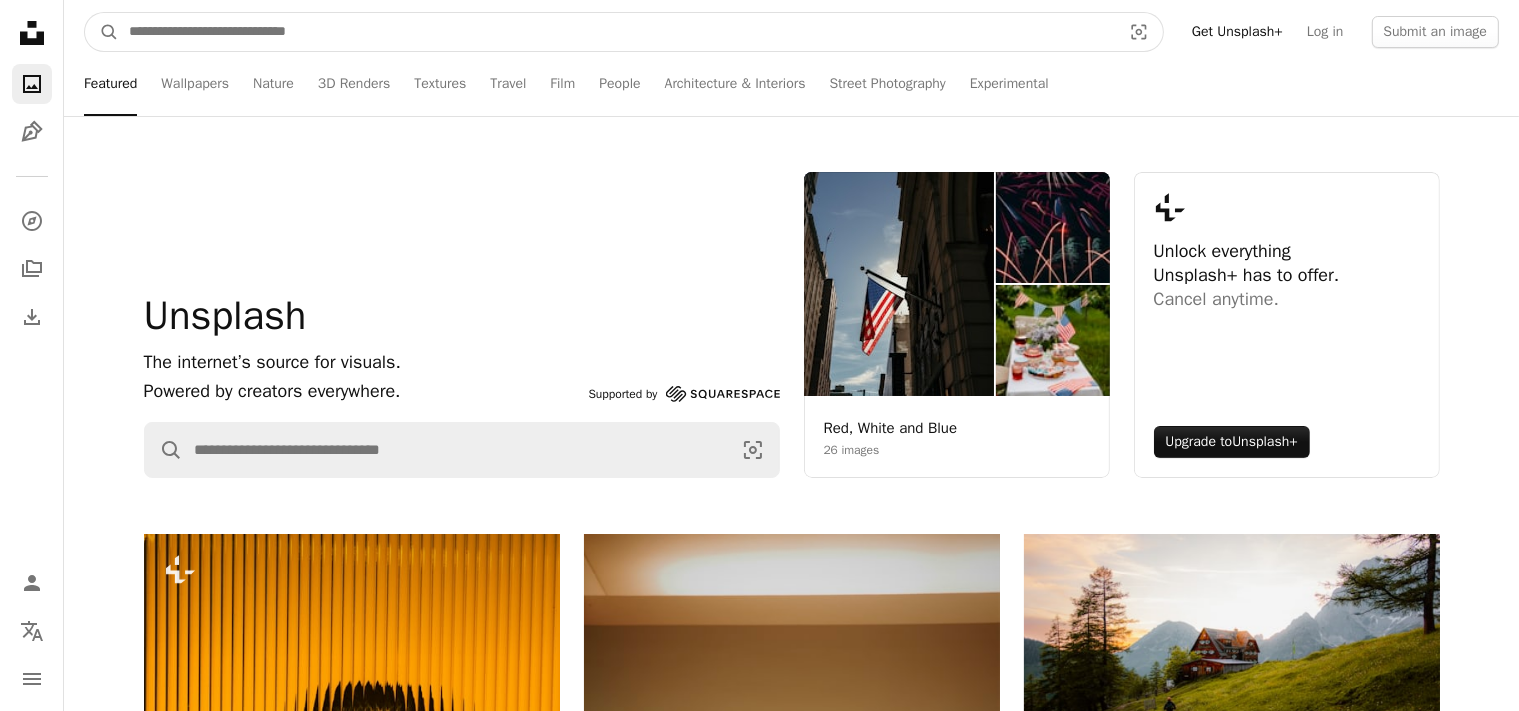 click at bounding box center [617, 32] 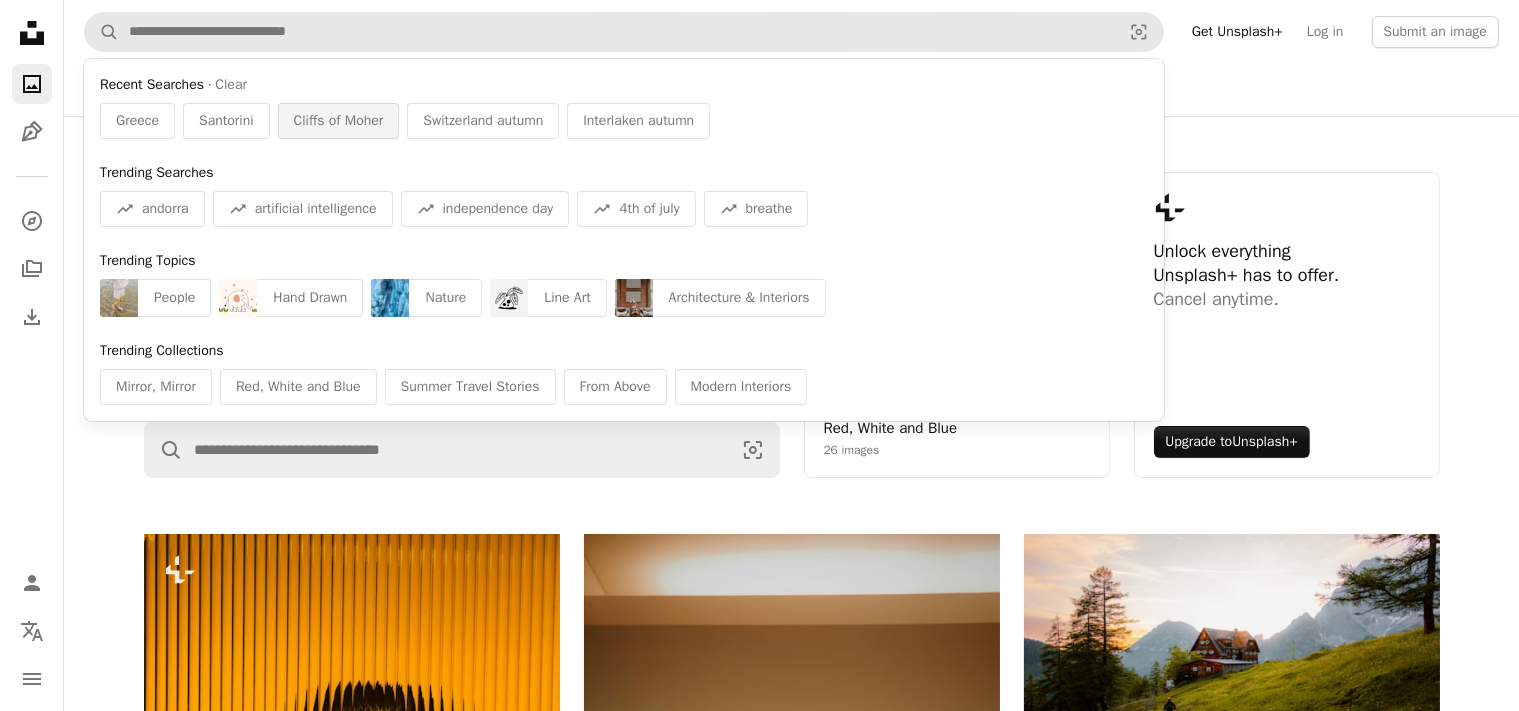 click on "Cliffs of Moher" at bounding box center (339, 121) 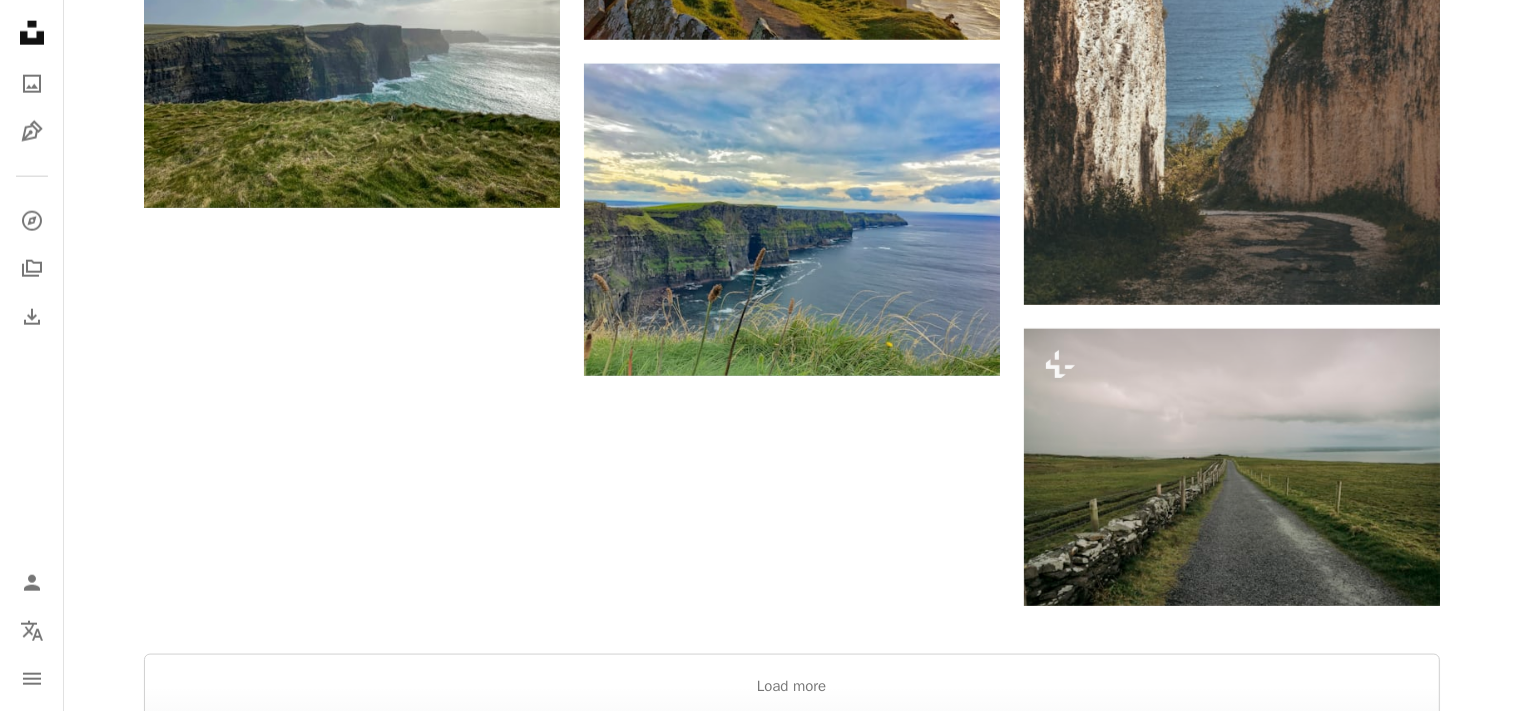 scroll, scrollTop: 2620, scrollLeft: 0, axis: vertical 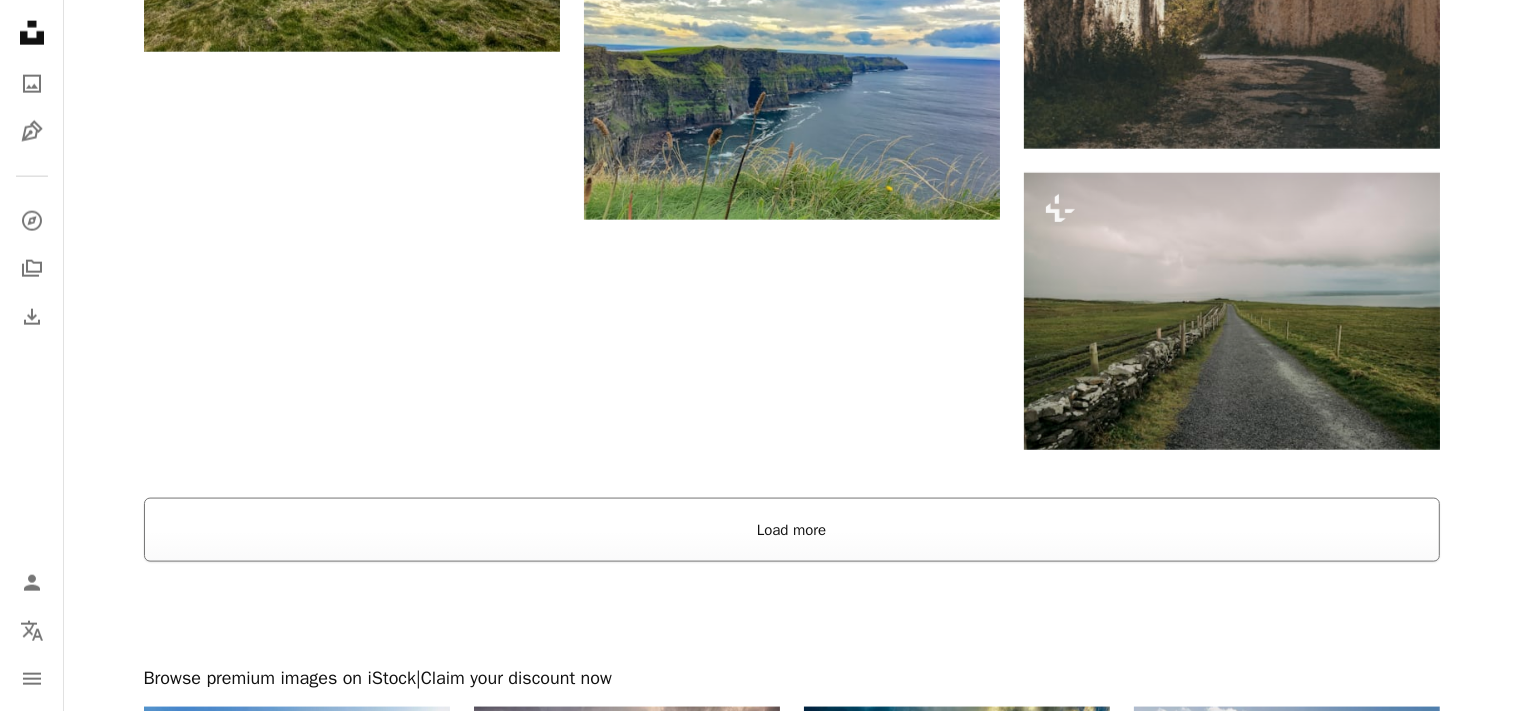 click on "Load more" at bounding box center (792, 530) 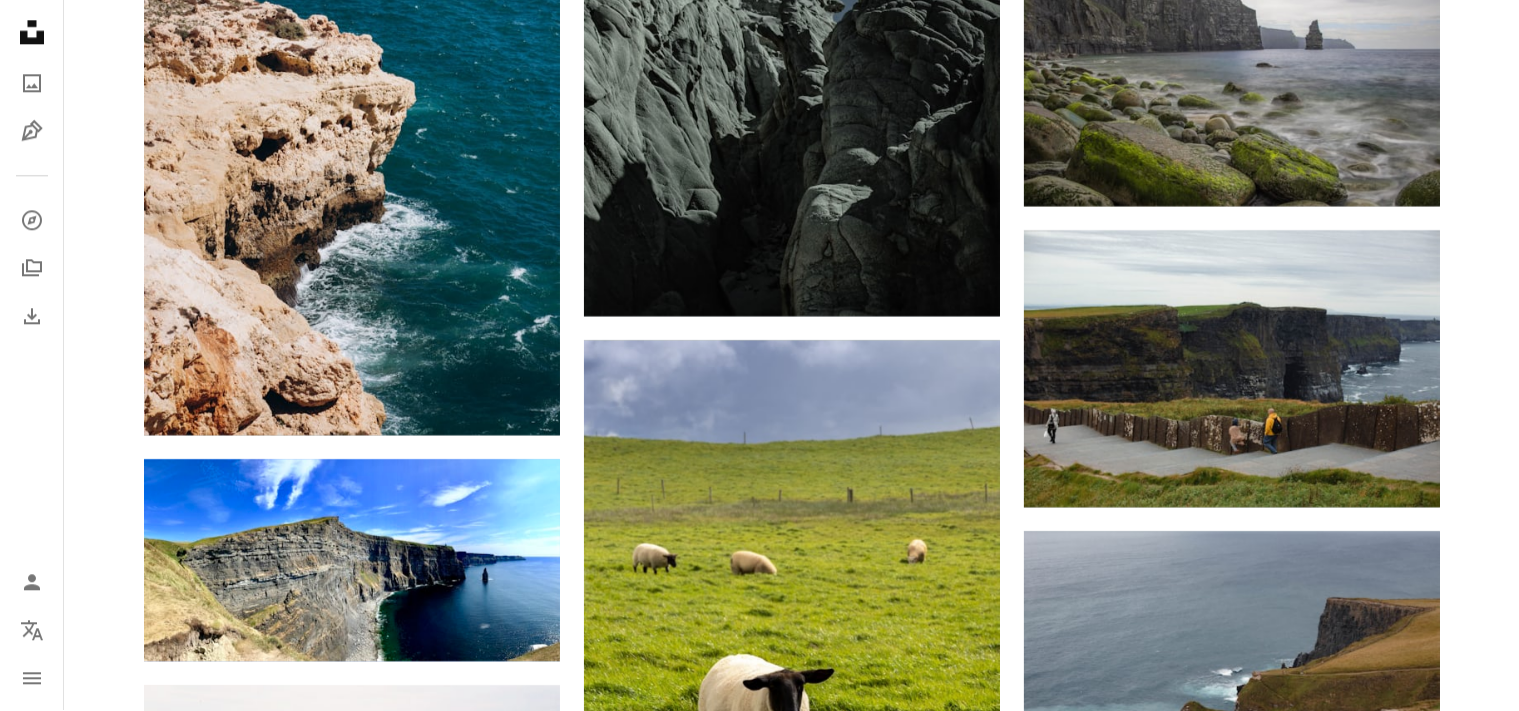 scroll, scrollTop: 20467, scrollLeft: 0, axis: vertical 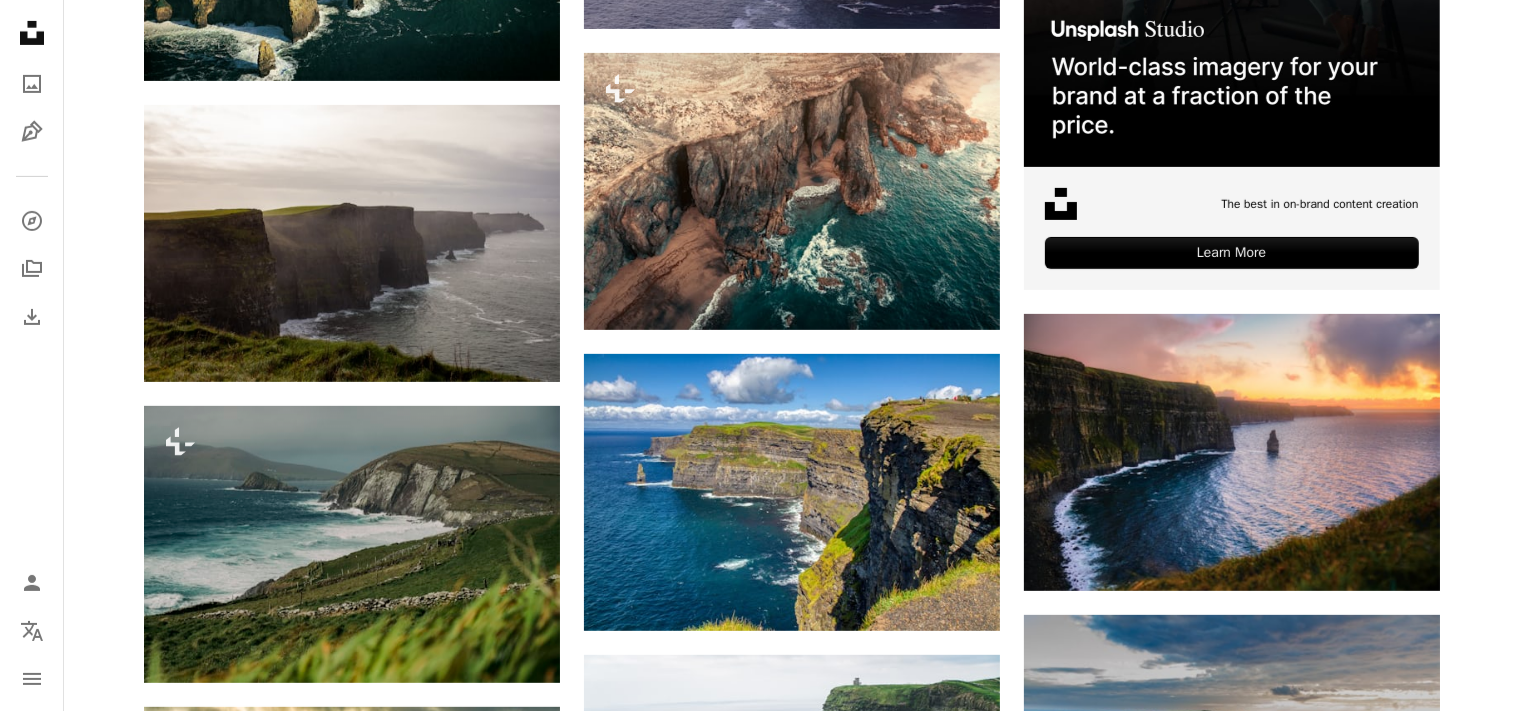 click on "Plus sign for Unsplash+ A heart A plus sign Getty Images For  Unsplash+ A lock Download A heart A plus sign [FIRST] [LAST] Arrow pointing down Plus sign for Unsplash+ A heart A plus sign Colin + Meg For  Unsplash+ A lock Download A heart A plus sign [FIRST] [LAST] Arrow pointing down A heart A plus sign [FIRST] [LAST] Arrow pointing down A heart A plus sign [FIRST] [LAST] Available for hire A checkmark inside of a circle Arrow pointing down A heart A plus sign [FIRST] [LAST] Available for hire A checkmark inside of a circle Arrow pointing down A heart A plus sign [FIRST] [LAST] Available for hire A checkmark inside of a circle Arrow pointing down A heart A plus sign [FIRST] [LAST] Arrow pointing down A heart A plus sign Niel Powers For" at bounding box center (792, 14383) 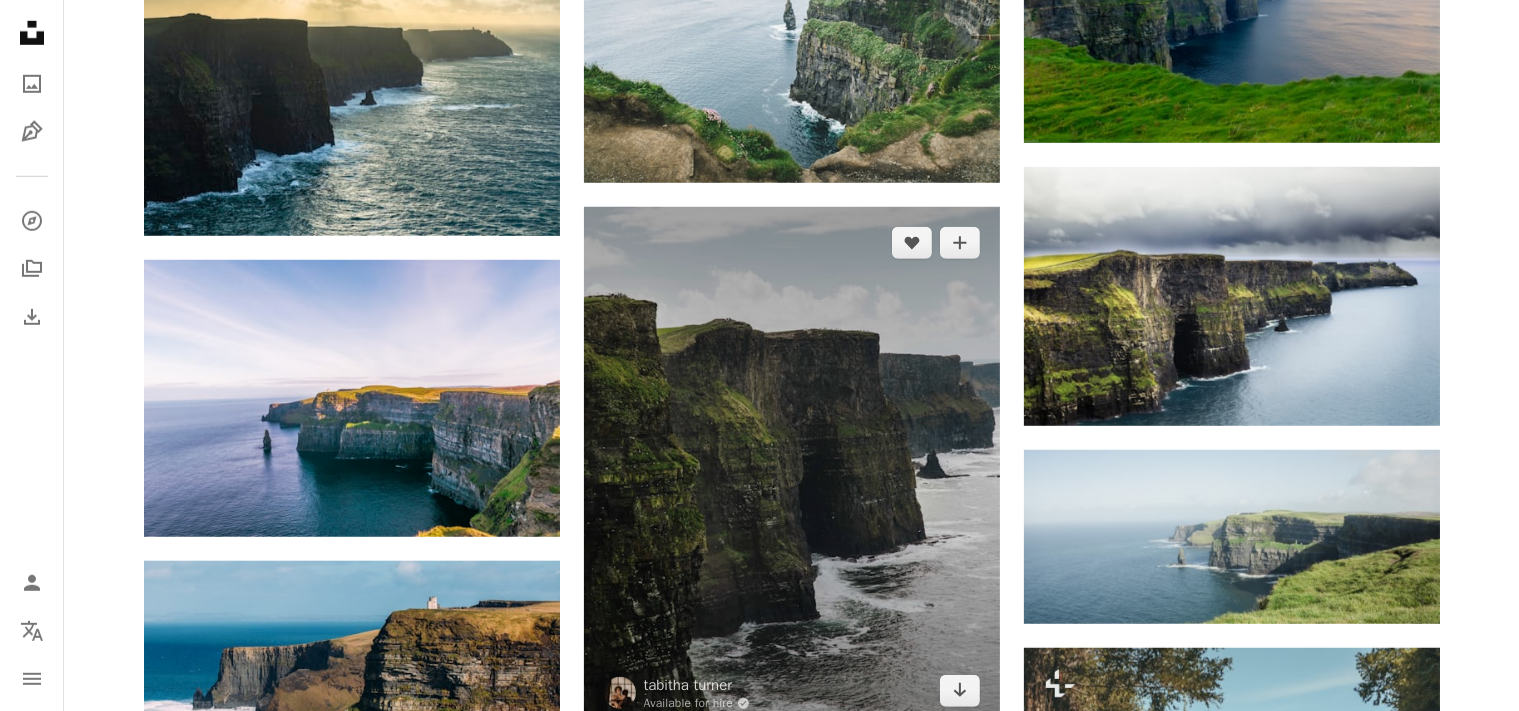 scroll, scrollTop: 1747, scrollLeft: 0, axis: vertical 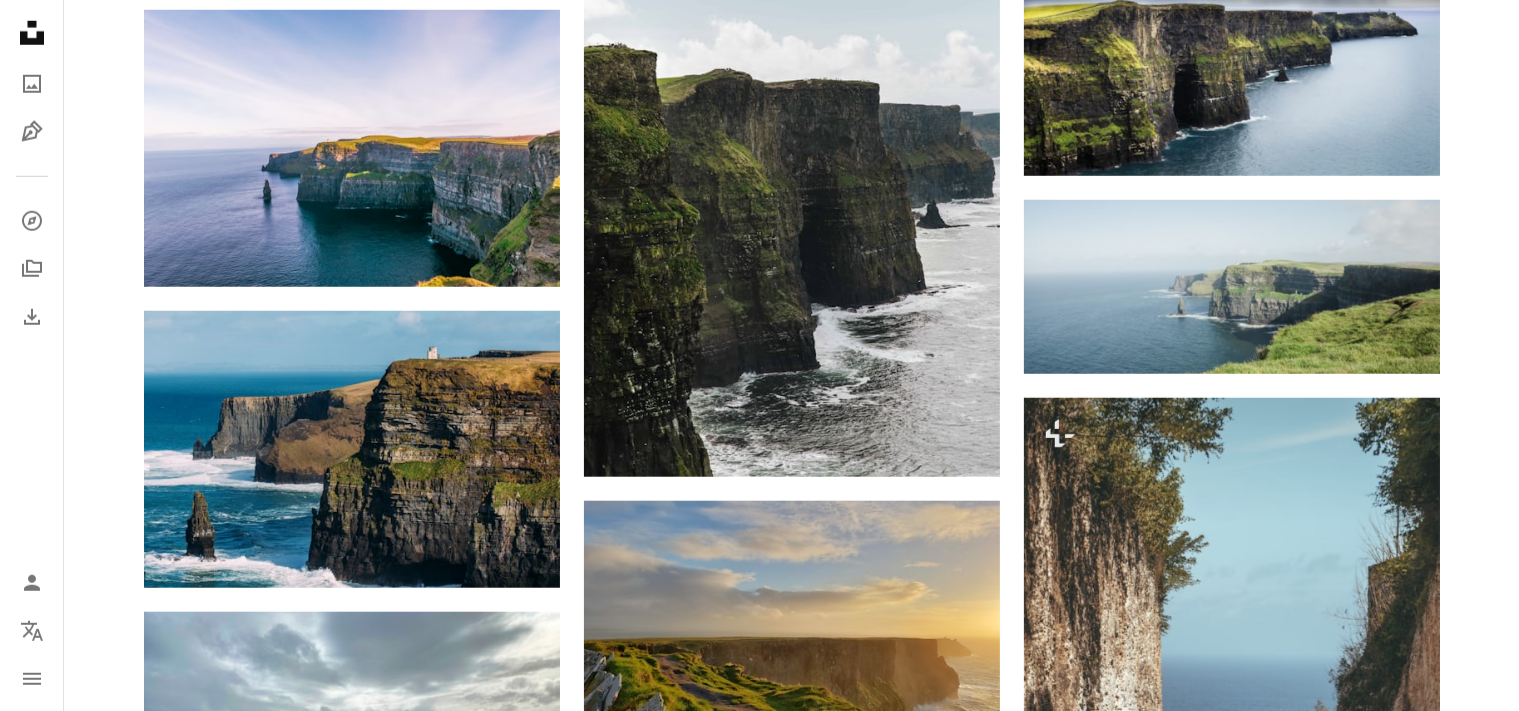 click on "Plus sign for Unsplash+ A heart A plus sign Getty Images For  Unsplash+ A lock Download A heart A plus sign [FIRST] [LAST] Arrow pointing down Plus sign for Unsplash+ A heart A plus sign Colin + Meg For  Unsplash+ A lock Download A heart A plus sign [FIRST] [LAST] Arrow pointing down A heart A plus sign [FIRST] [LAST] Arrow pointing down A heart A plus sign [FIRST] [LAST] Available for hire A checkmark inside of a circle Arrow pointing down A heart A plus sign [FIRST] [LAST] Available for hire A checkmark inside of a circle Arrow pointing down A heart A plus sign [FIRST] [LAST] Available for hire A checkmark inside of a circle Arrow pointing down A heart A plus sign [FIRST] [LAST] Arrow pointing down A heart A plus sign Niel Powers For" at bounding box center [791, 13384] 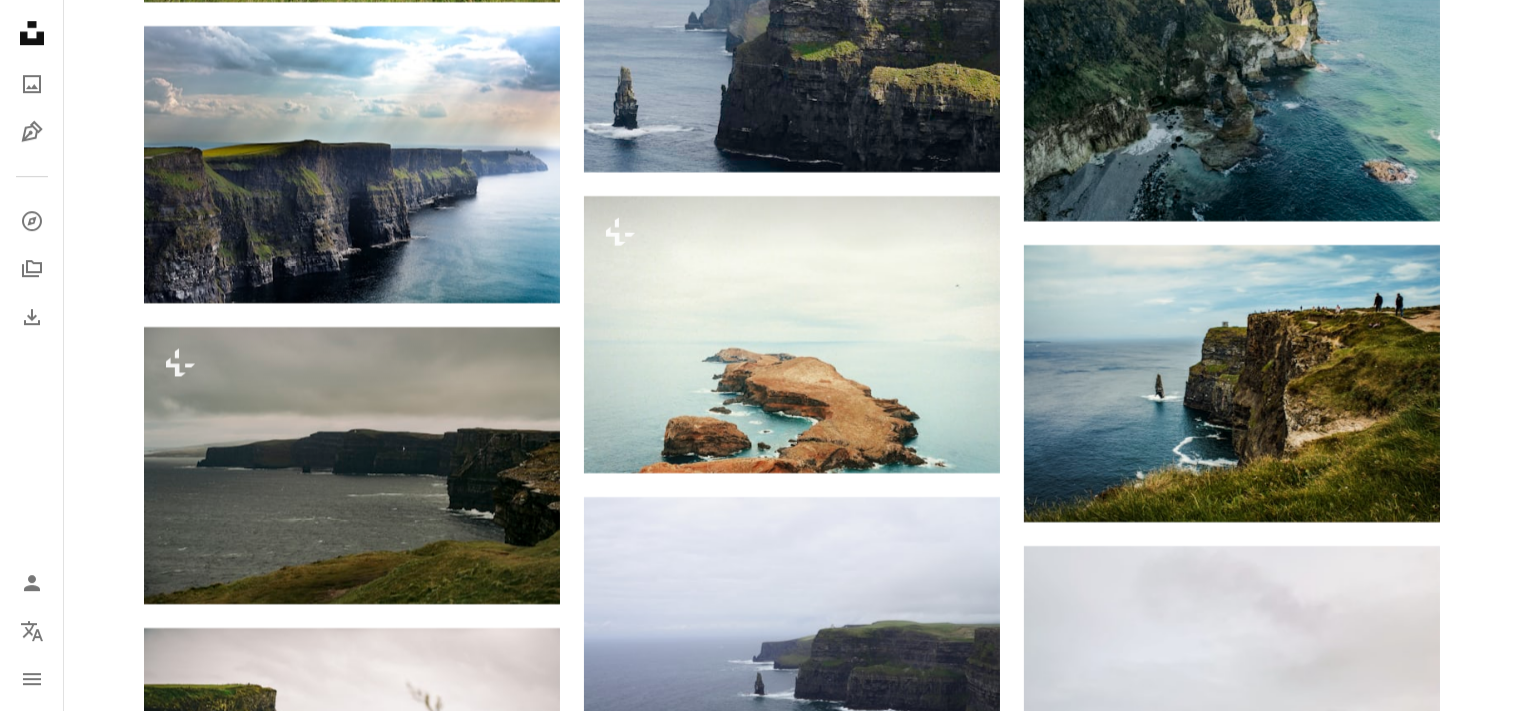 scroll, scrollTop: 6115, scrollLeft: 0, axis: vertical 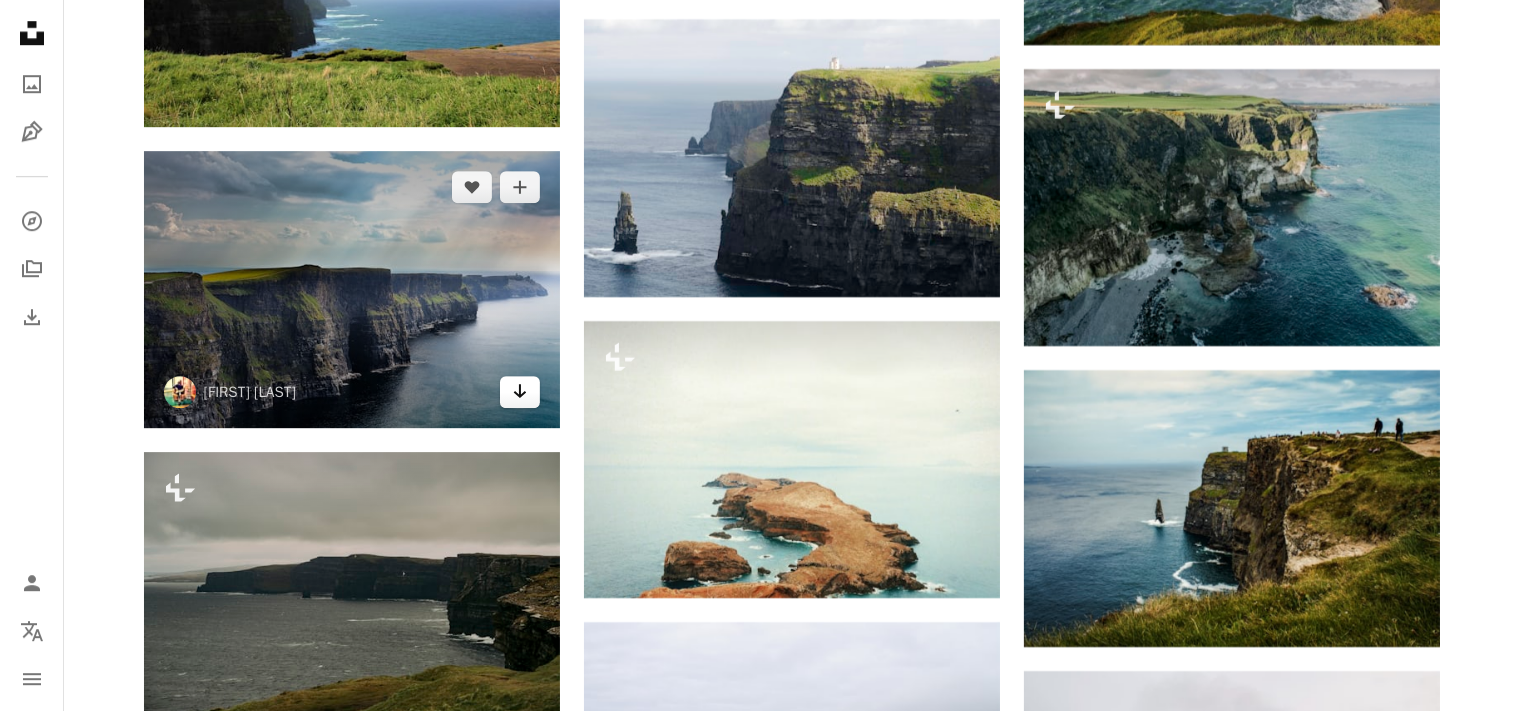 click on "Arrow pointing down" at bounding box center (520, 392) 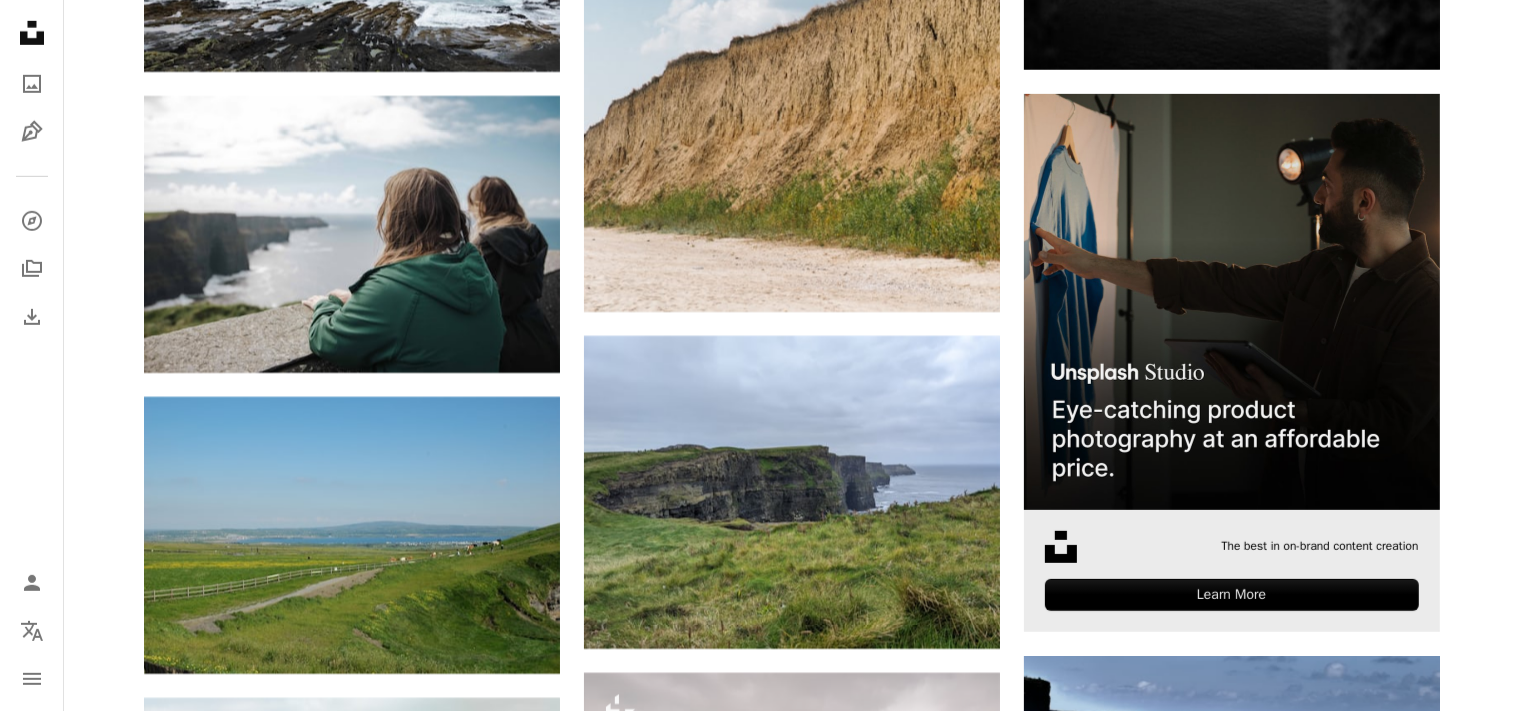 scroll, scrollTop: 9110, scrollLeft: 0, axis: vertical 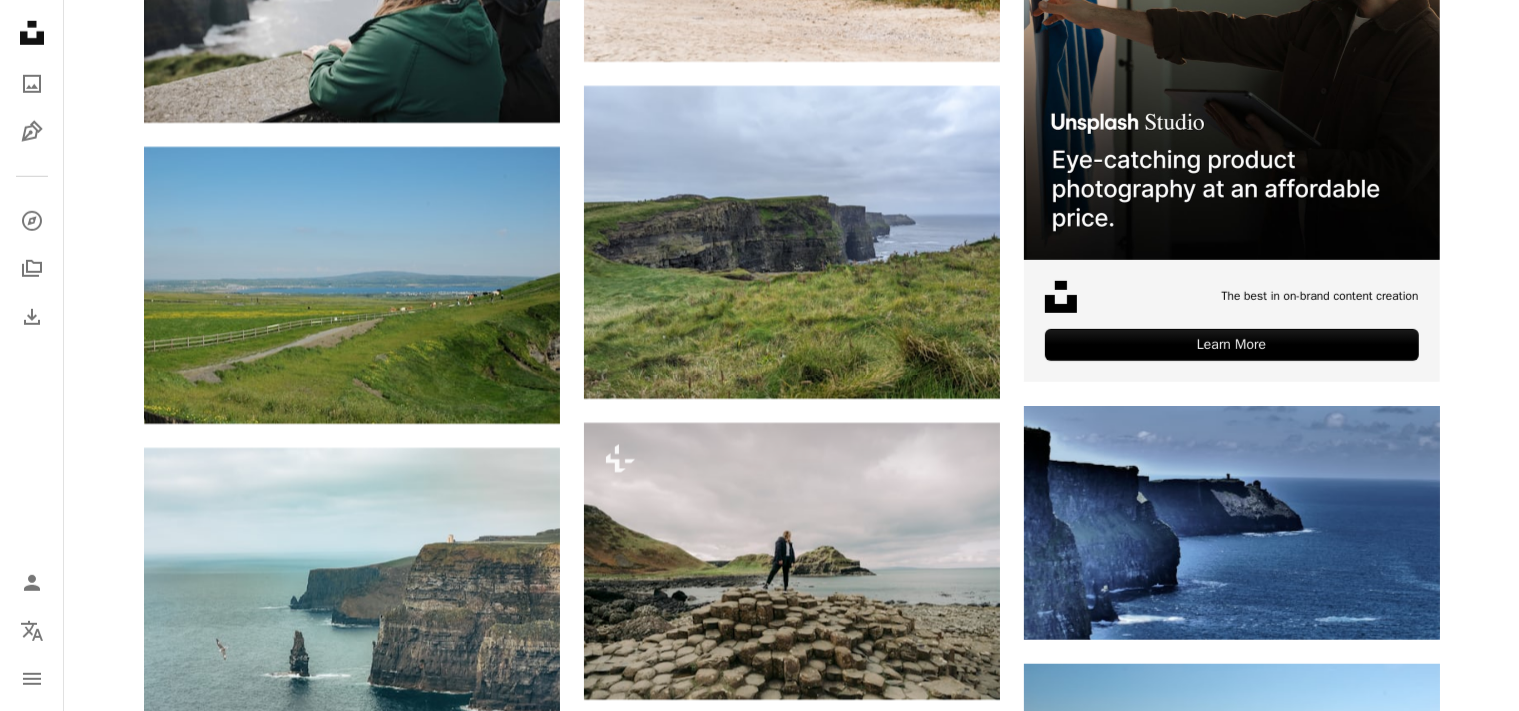 click on "Plus sign for Unsplash+ A heart A plus sign Getty Images For  Unsplash+ A lock Download A heart A plus sign [FIRST] [LAST] Arrow pointing down Plus sign for Unsplash+ A heart A plus sign Colin + Meg For  Unsplash+ A lock Download A heart A plus sign [FIRST] [LAST] Arrow pointing down A heart A plus sign [FIRST] [LAST] Arrow pointing down A heart A plus sign [FIRST] [LAST] Available for hire A checkmark inside of a circle Arrow pointing down A heart A plus sign [FIRST] [LAST] Available for hire A checkmark inside of a circle Arrow pointing down A heart A plus sign [FIRST] [LAST] Available for hire A checkmark inside of a circle Arrow pointing down A heart A plus sign [FIRST] [LAST] Arrow pointing down A heart A plus sign Niel Powers For" at bounding box center (791, 6020) 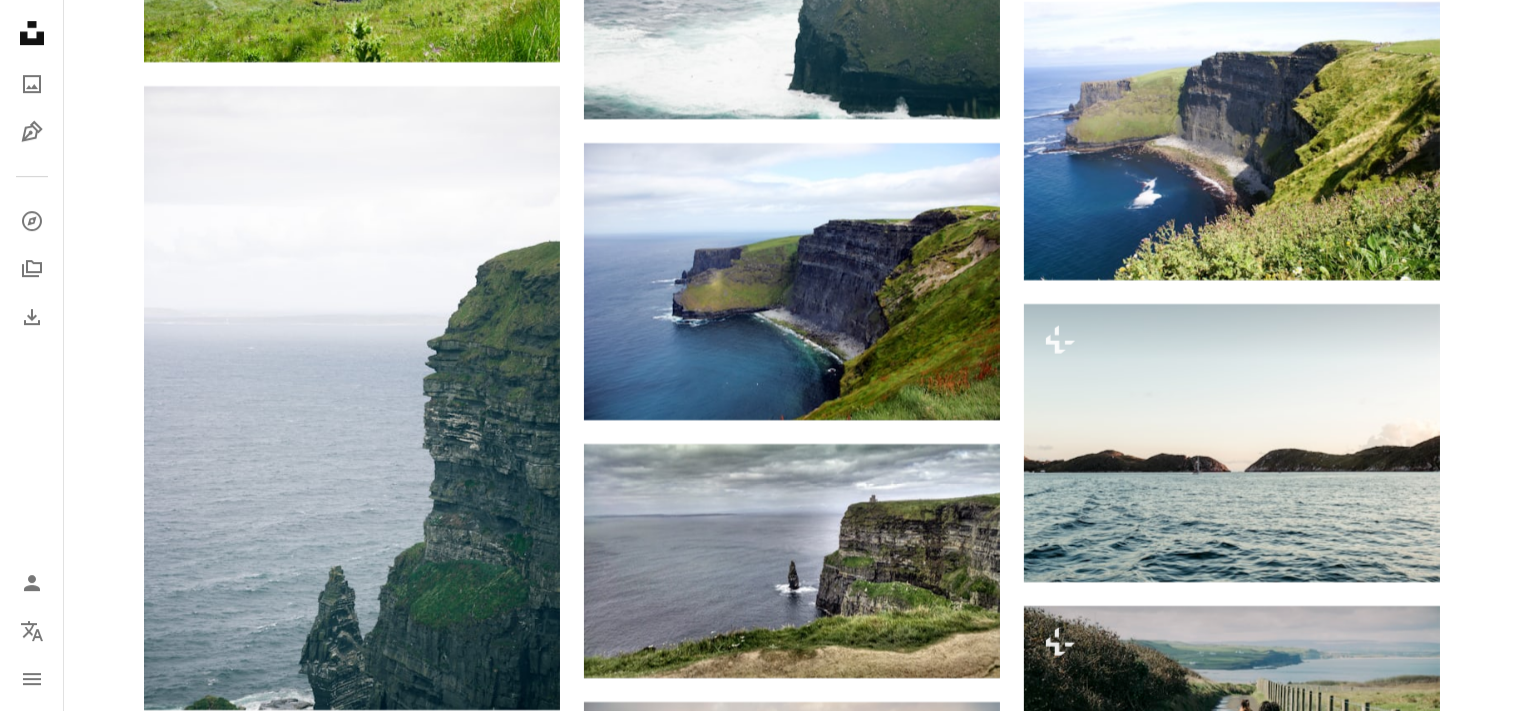 scroll, scrollTop: 14476, scrollLeft: 0, axis: vertical 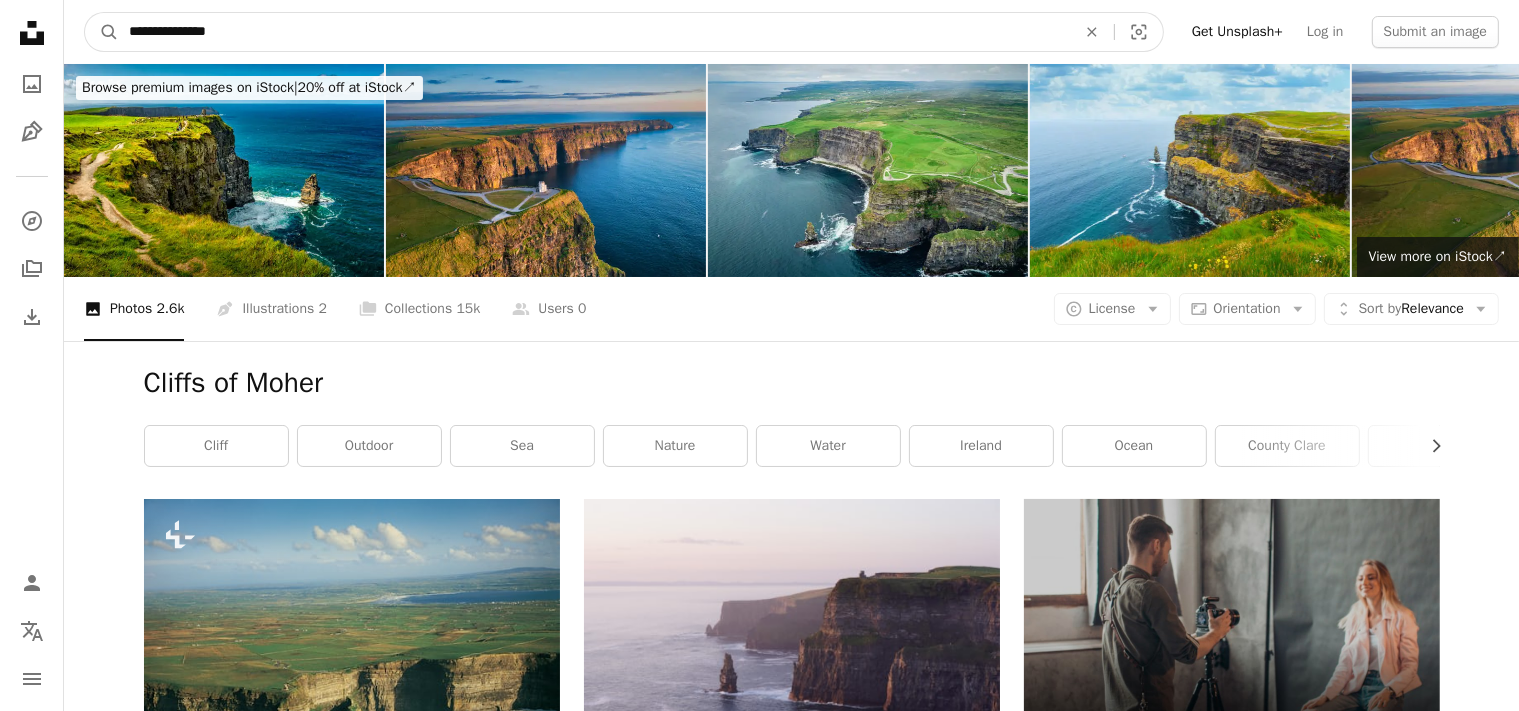 click on "**********" at bounding box center [594, 32] 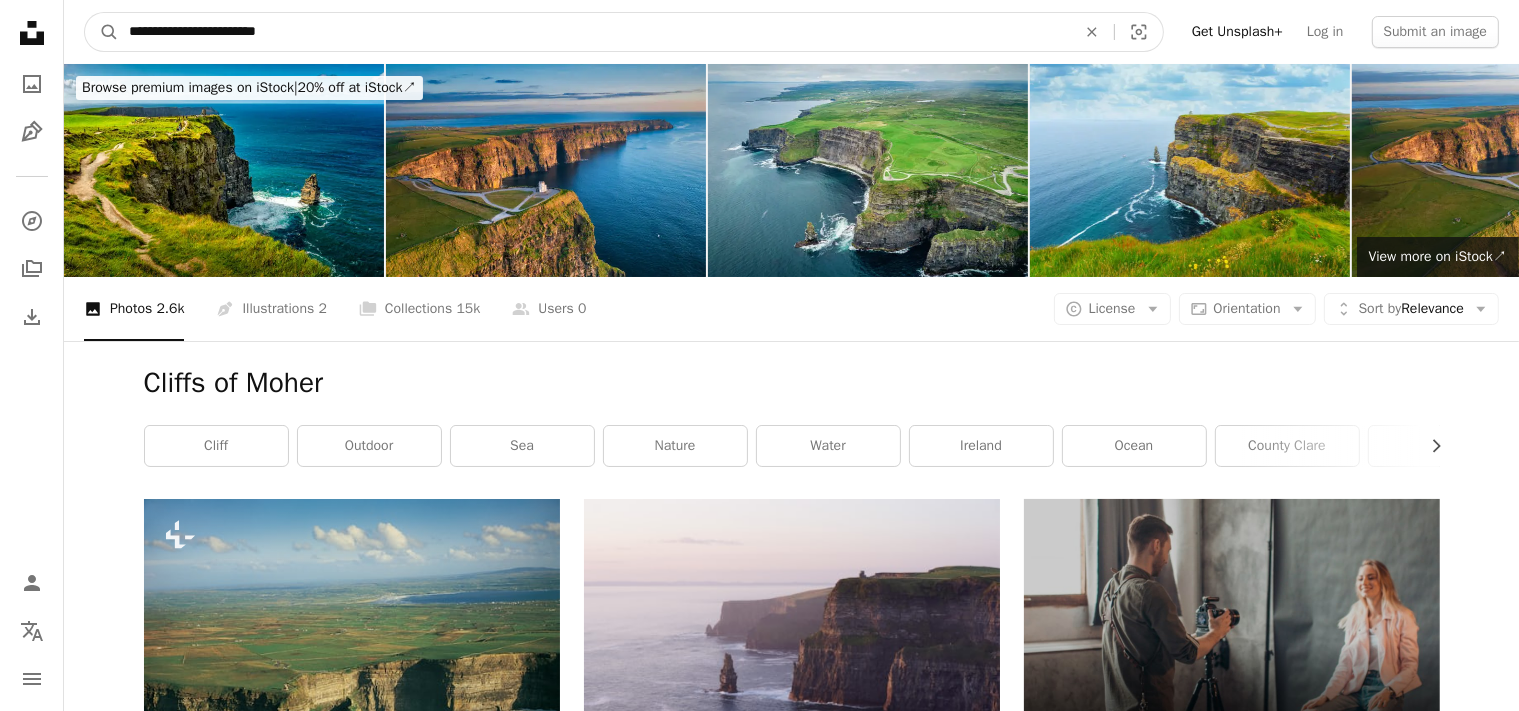 type on "**********" 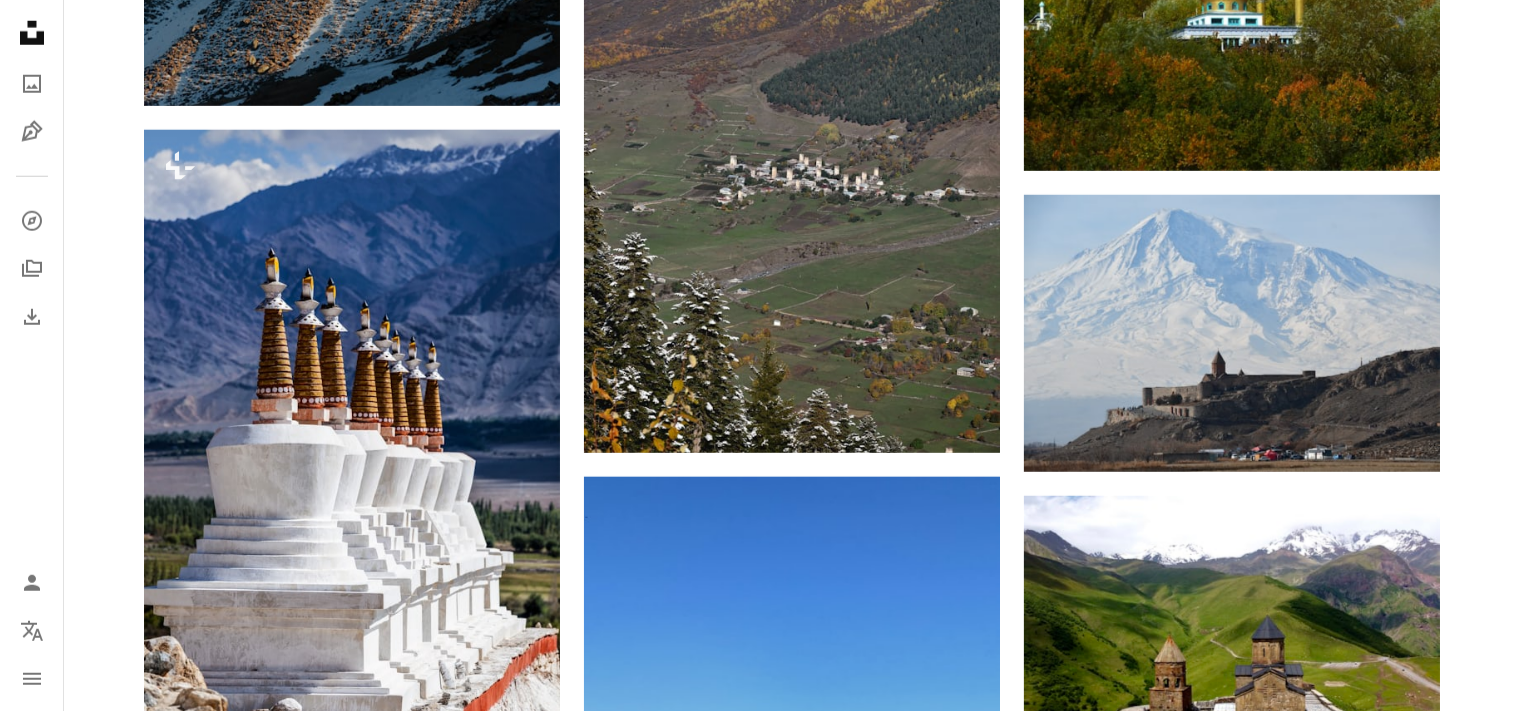 scroll, scrollTop: 1996, scrollLeft: 0, axis: vertical 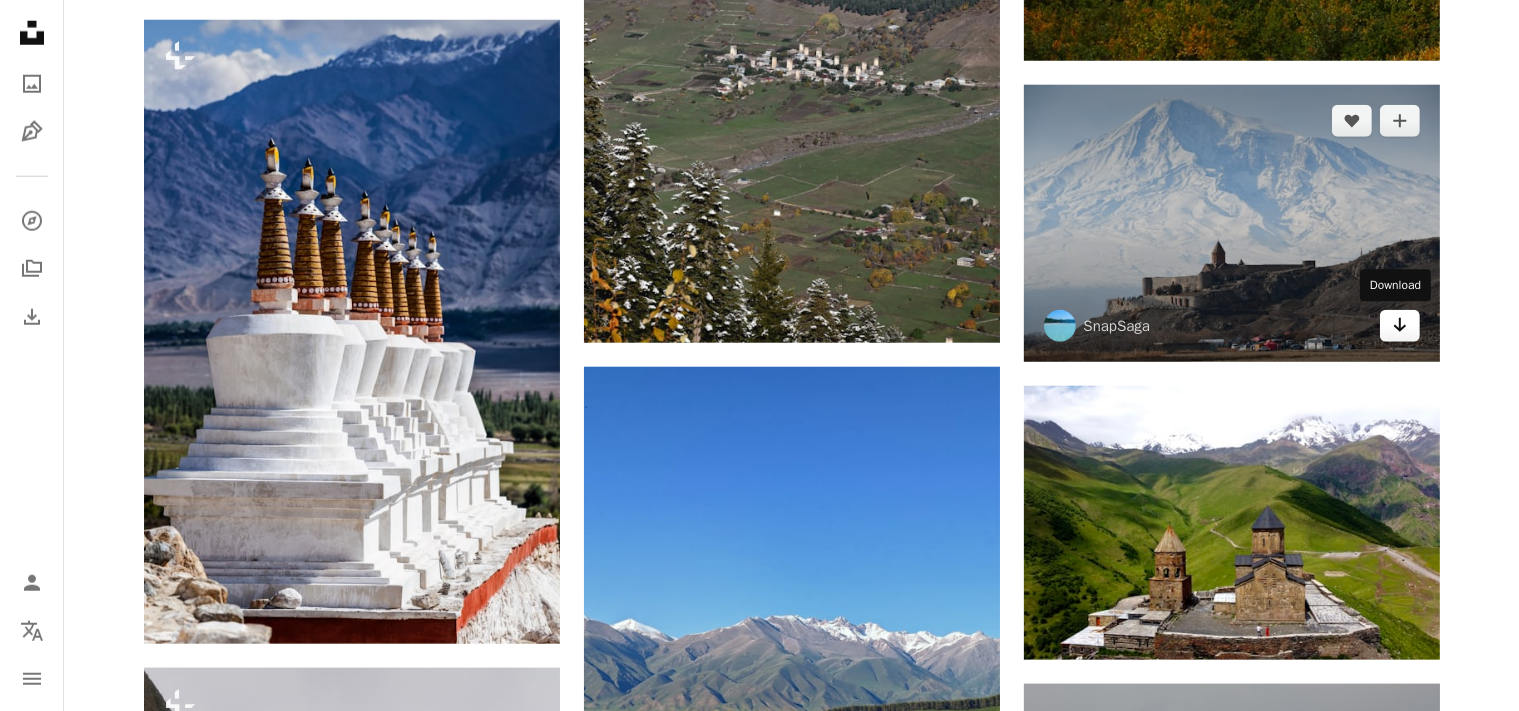 click on "Arrow pointing down" at bounding box center (1400, 326) 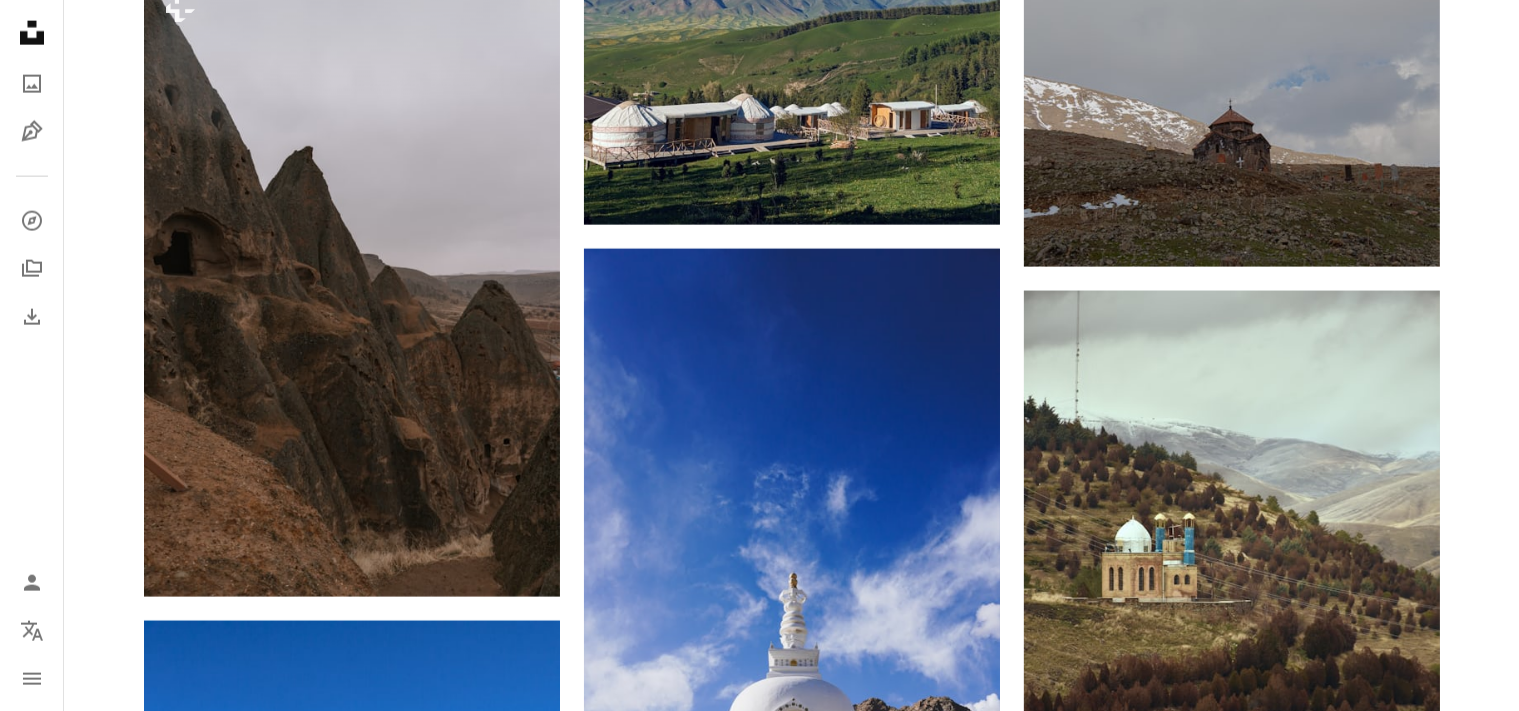 scroll, scrollTop: 1817, scrollLeft: 0, axis: vertical 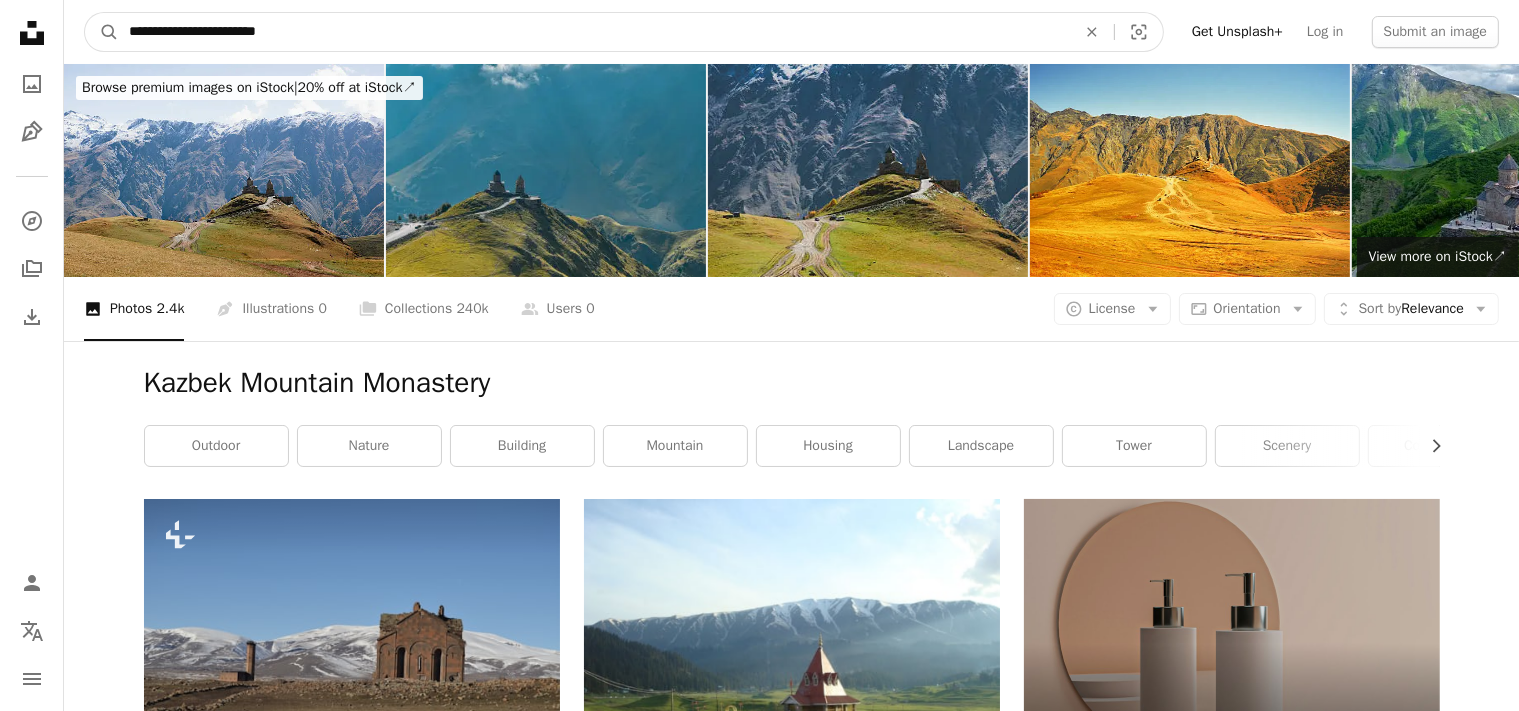 click on "**********" at bounding box center (594, 32) 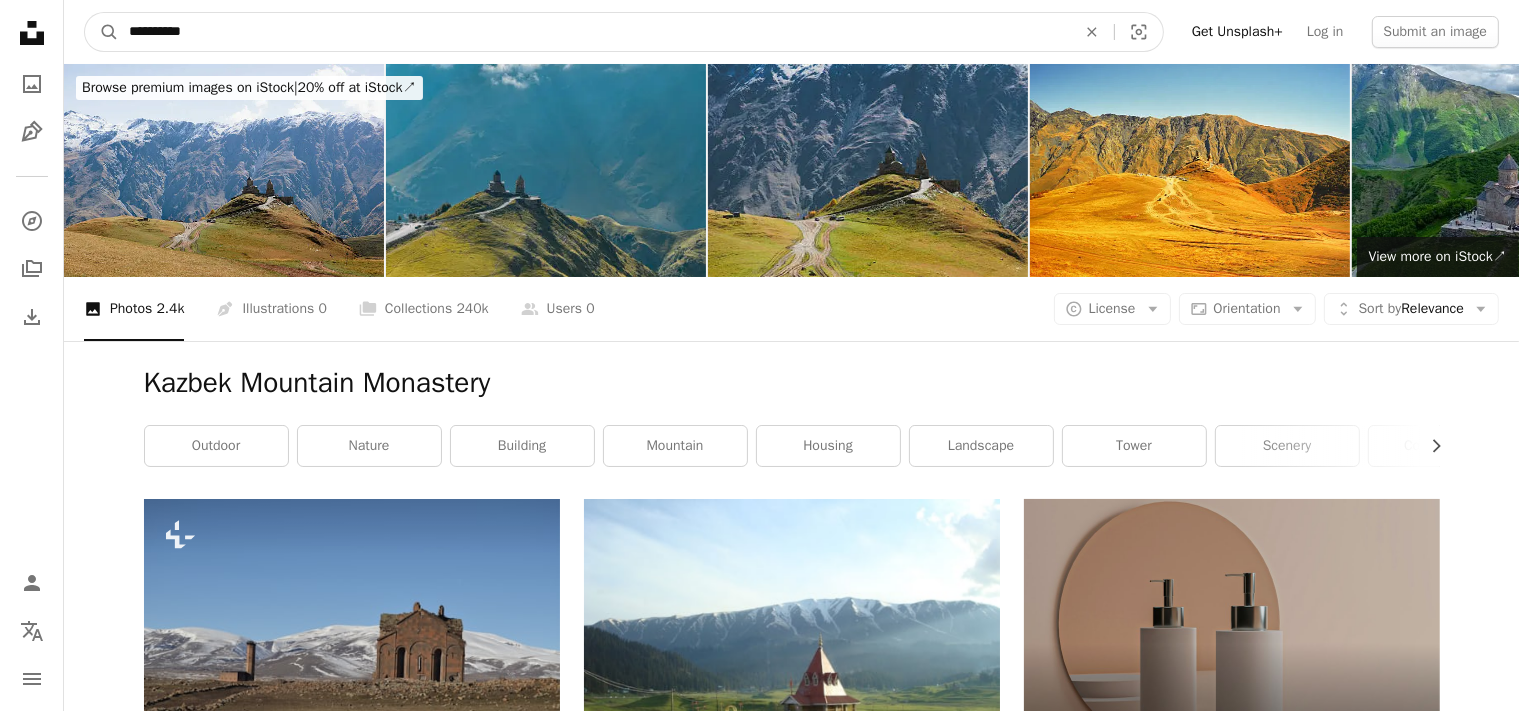 type on "**********" 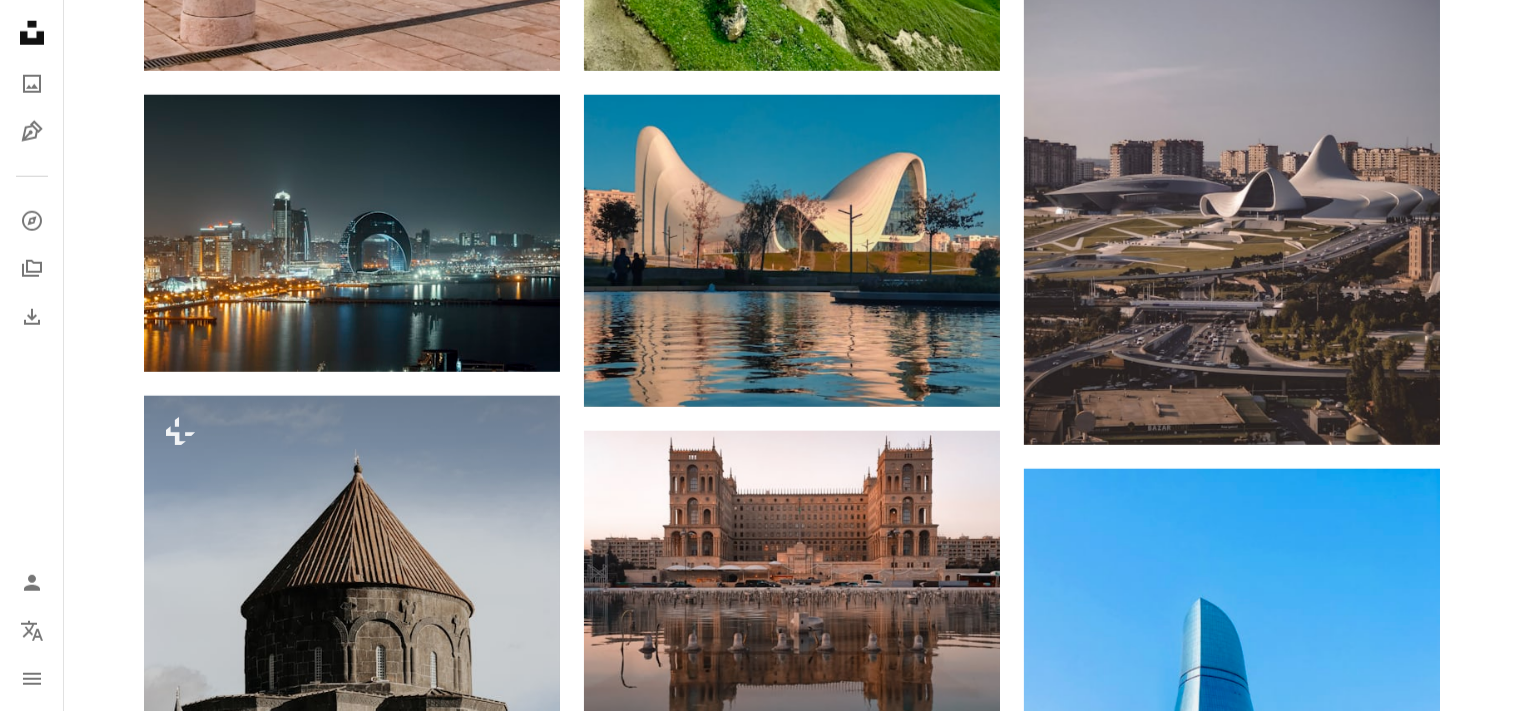 scroll, scrollTop: 1996, scrollLeft: 0, axis: vertical 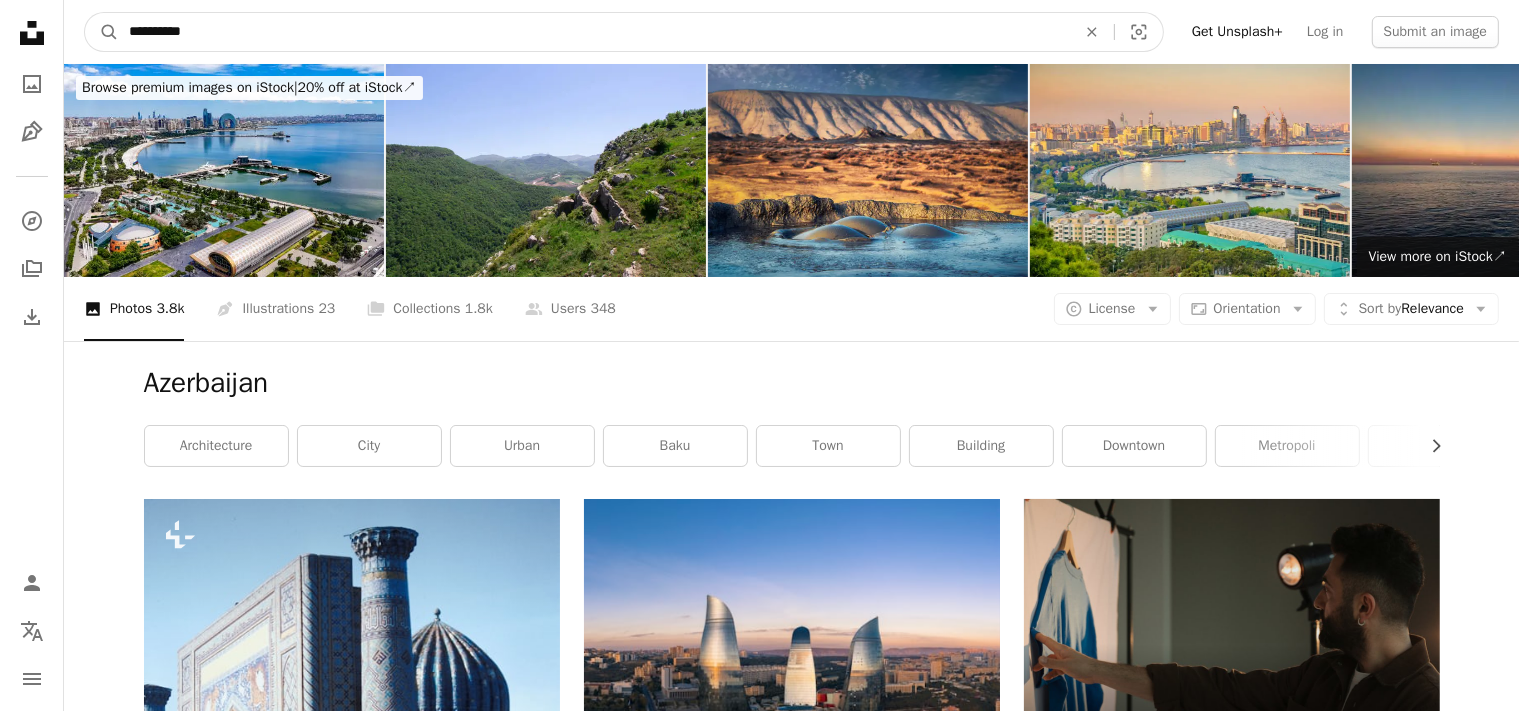click on "**********" at bounding box center [594, 32] 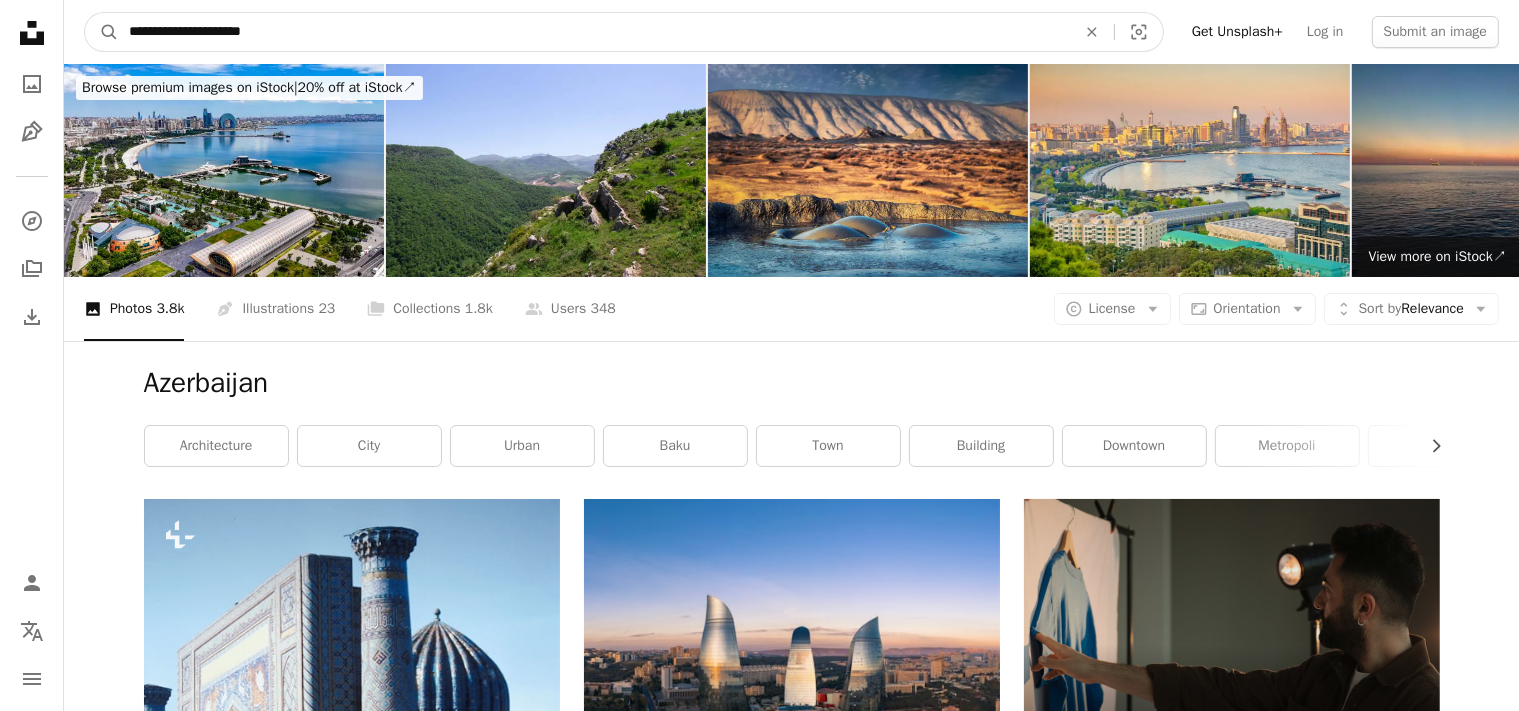 type on "**********" 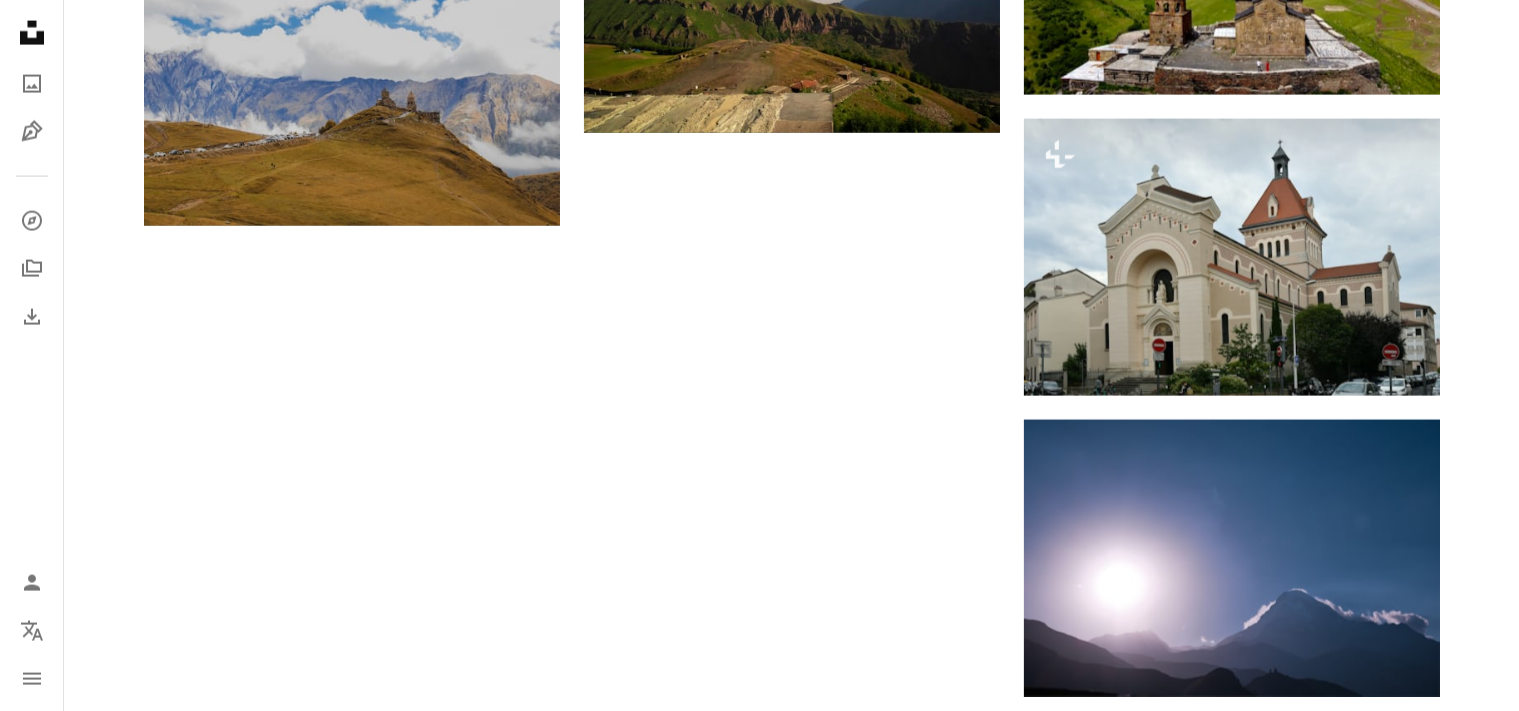 scroll, scrollTop: 3369, scrollLeft: 0, axis: vertical 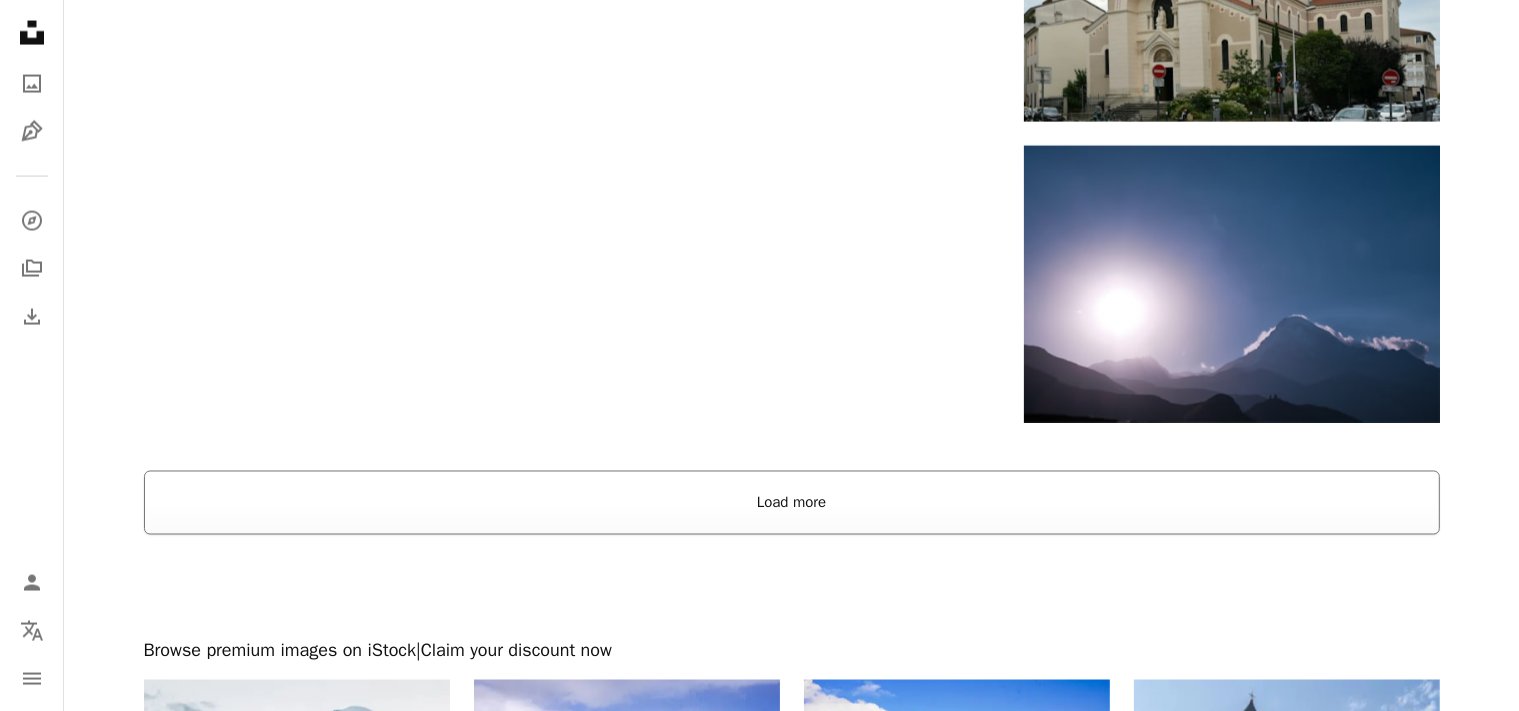 click on "Load more" at bounding box center [792, 503] 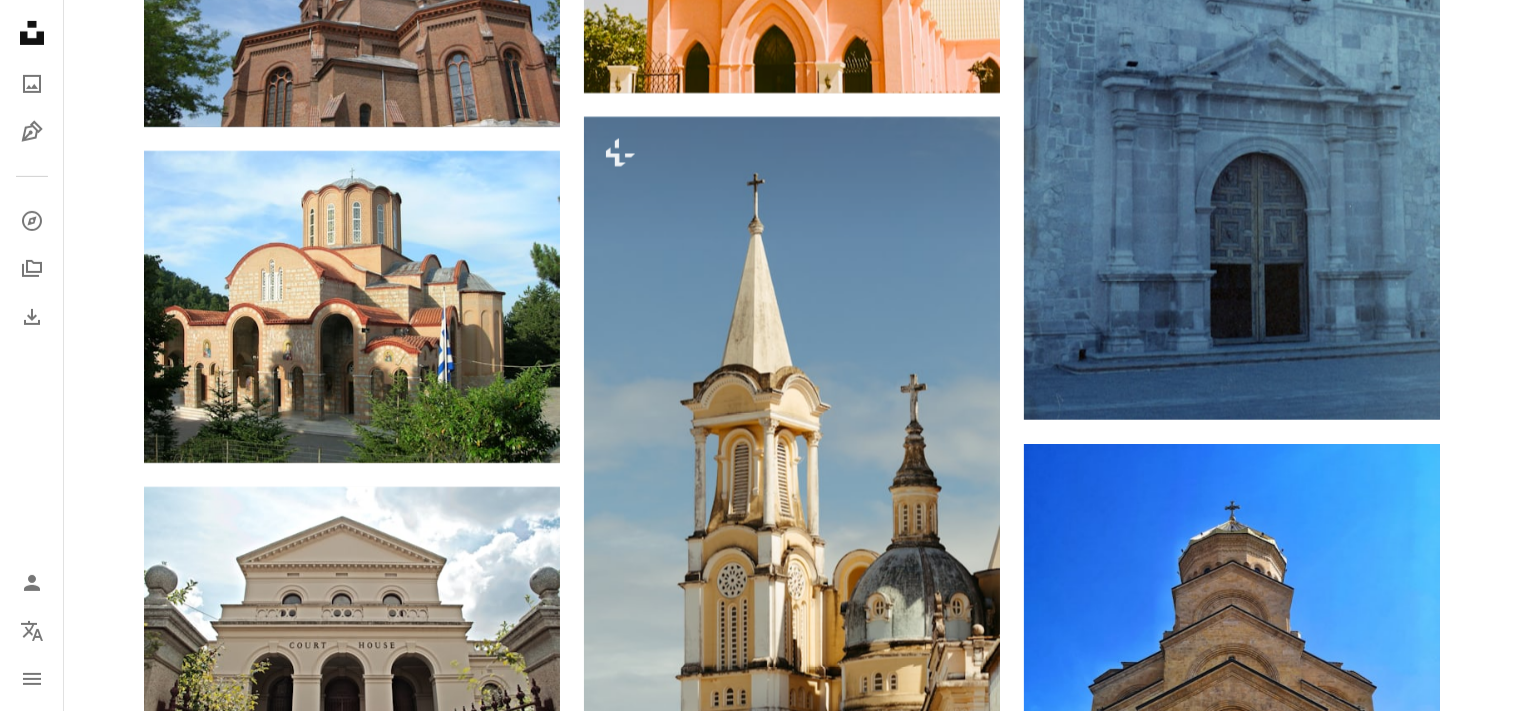scroll, scrollTop: 9110, scrollLeft: 0, axis: vertical 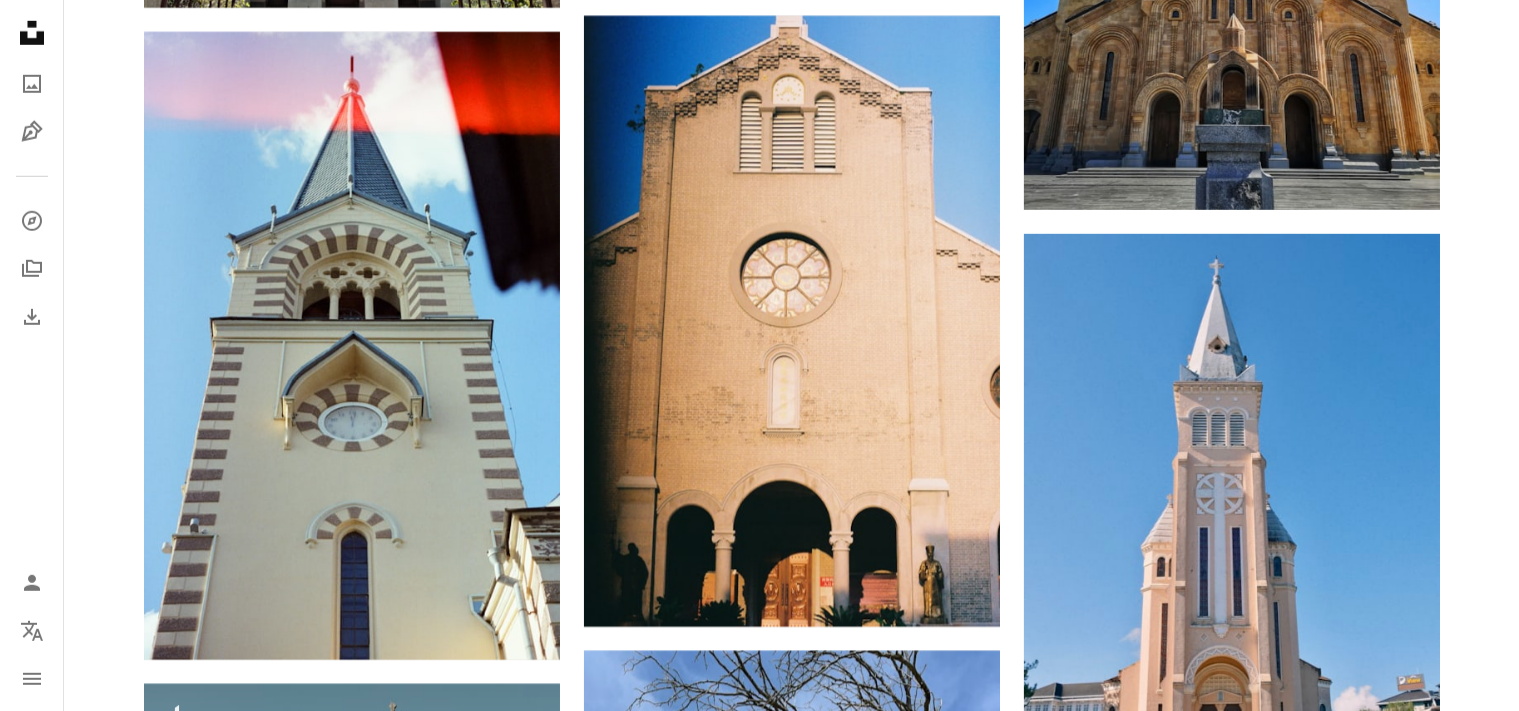 click on "Plus sign for Unsplash+ A heart A plus sign [FIRST] For  Unsplash+ A lock Download A heart A plus sign [FIRST] [LAST] Available for hire A checkmark inside of a circle Arrow pointing down A heart A plus sign [FIRST] [LAST] Available for hire A checkmark inside of a circle Arrow pointing down Plus sign for Unsplash+ A heart A plus sign [FIRST] [LAST] For  Unsplash+ A lock Download A heart A plus sign [FIRST] [LAST] Arrow pointing down A heart A plus sign [FIRST] [LAST] Available for hire A checkmark inside of a circle Arrow pointing down A heart A plus sign [FIRST] [LAST] Available for hire A checkmark inside of a circle Arrow pointing down A heart A plus sign [FIRST] [LAST] For  Unsplash+ A lock Download A heart A plus sign [FIRST] [LAST] Available for hire A checkmark inside of a circle Arrow pointing down Plus sign for Unsplash+ A heart A plus sign [FIRST] For  Unsplash+ A lock Download A heart A plus sign [FIRST] Available for hire A checkmark inside of a circle Arrow pointing down The best in on-brand content creation Learn More A heart A heart" at bounding box center (791, -2691) 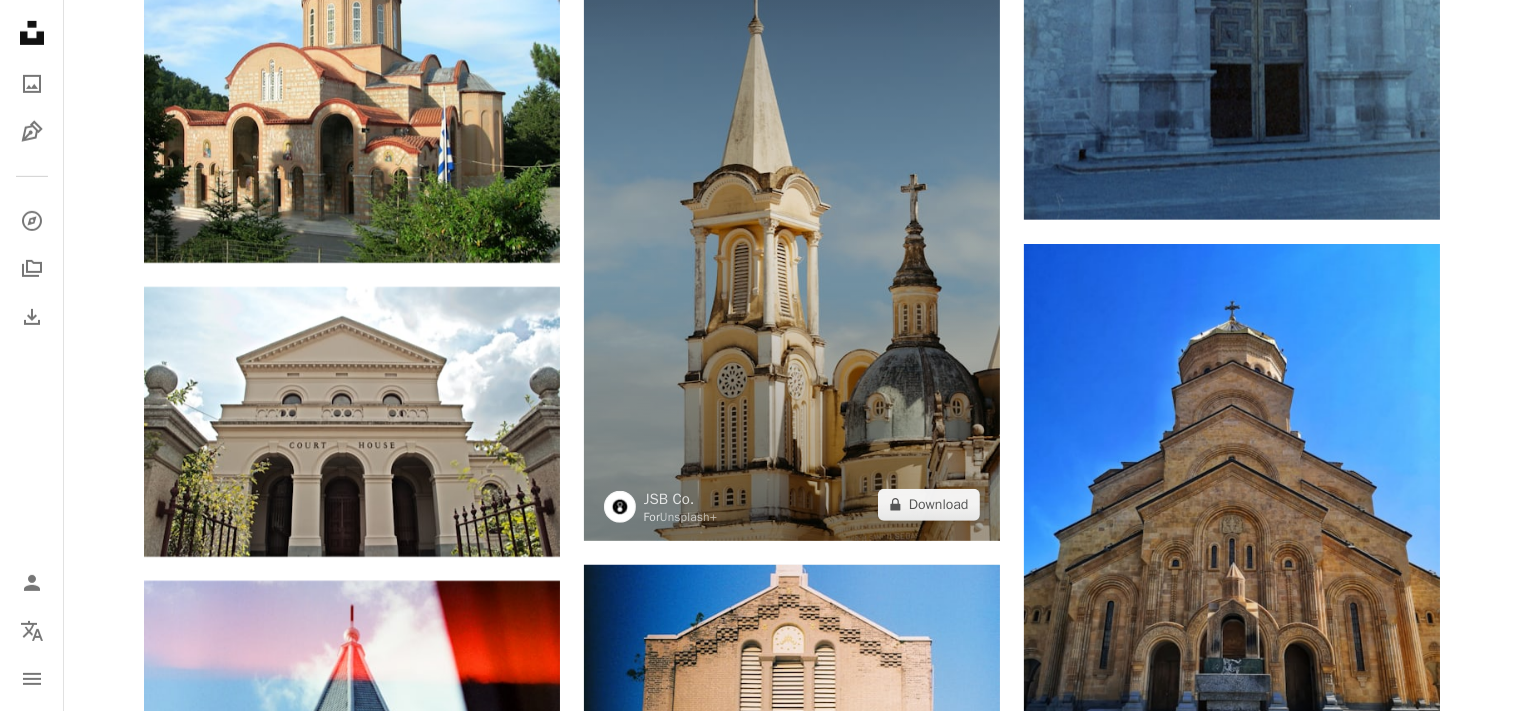 scroll, scrollTop: 8486, scrollLeft: 0, axis: vertical 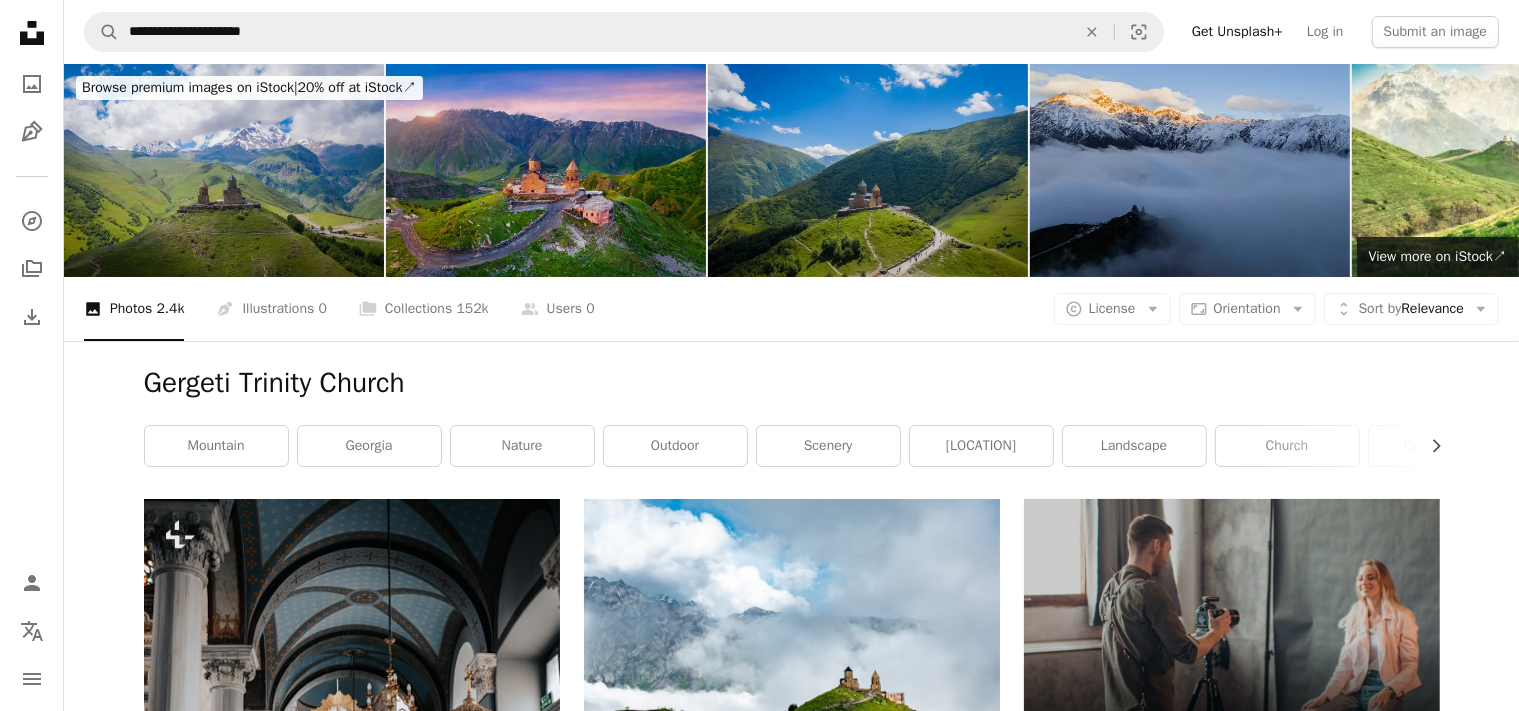 click at bounding box center (546, 170) 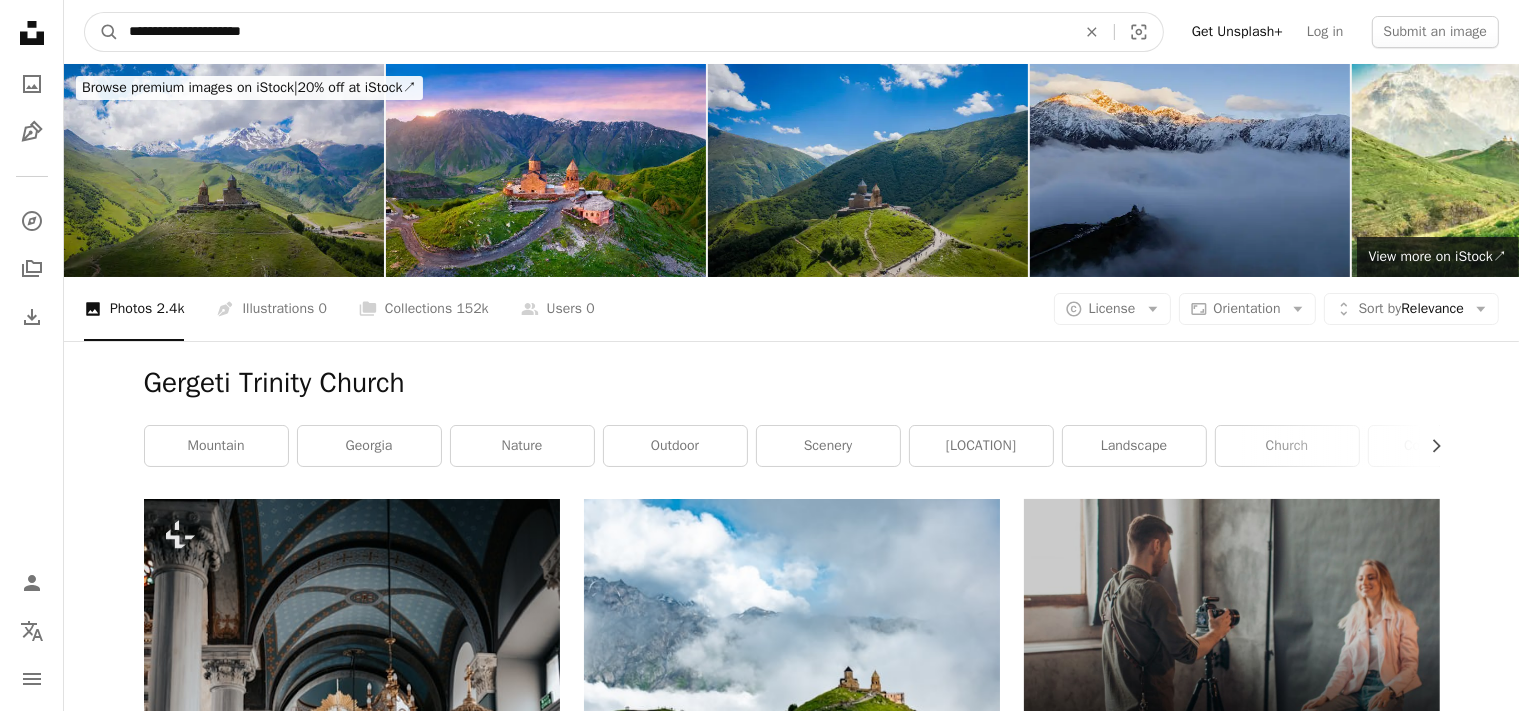 click on "**********" at bounding box center [594, 32] 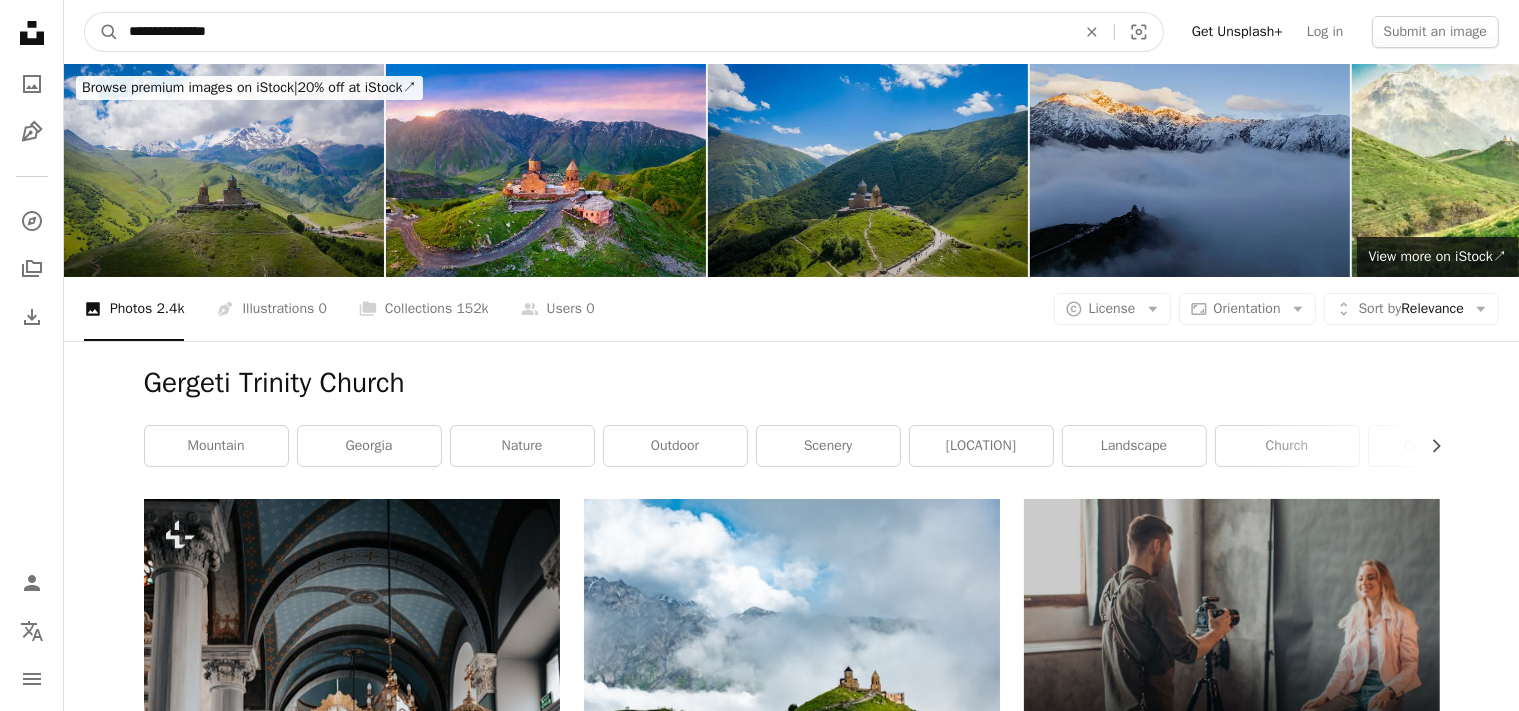 type on "**********" 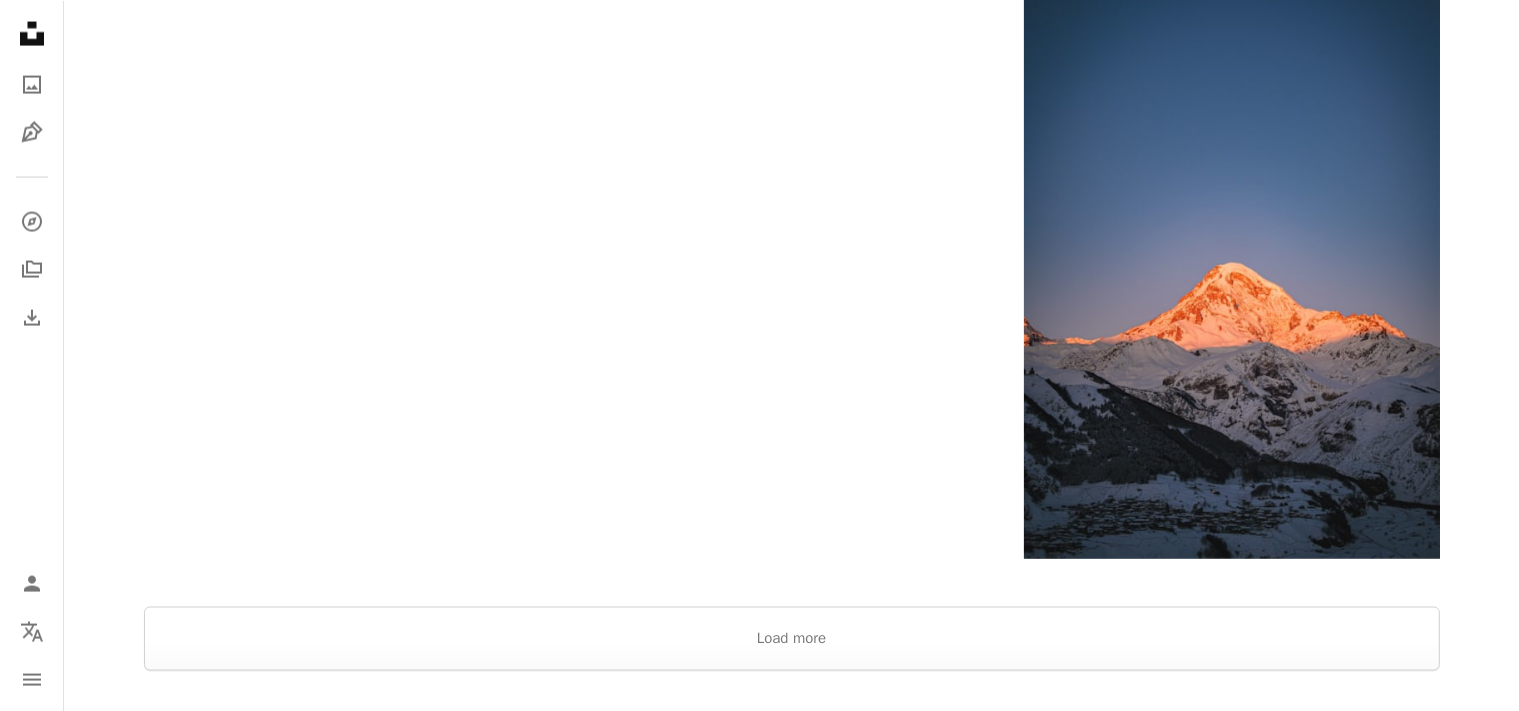 scroll, scrollTop: 3244, scrollLeft: 0, axis: vertical 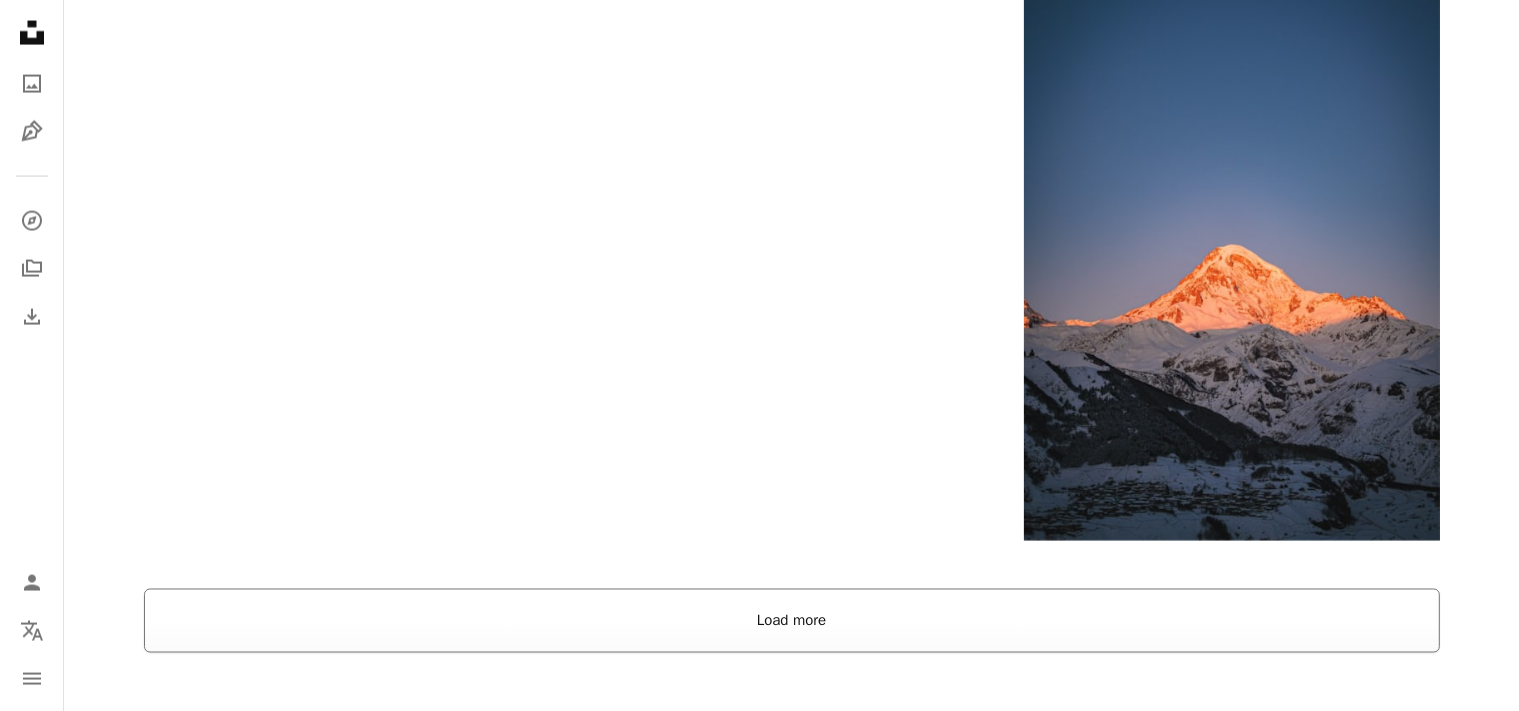 click on "Load more" at bounding box center [792, 621] 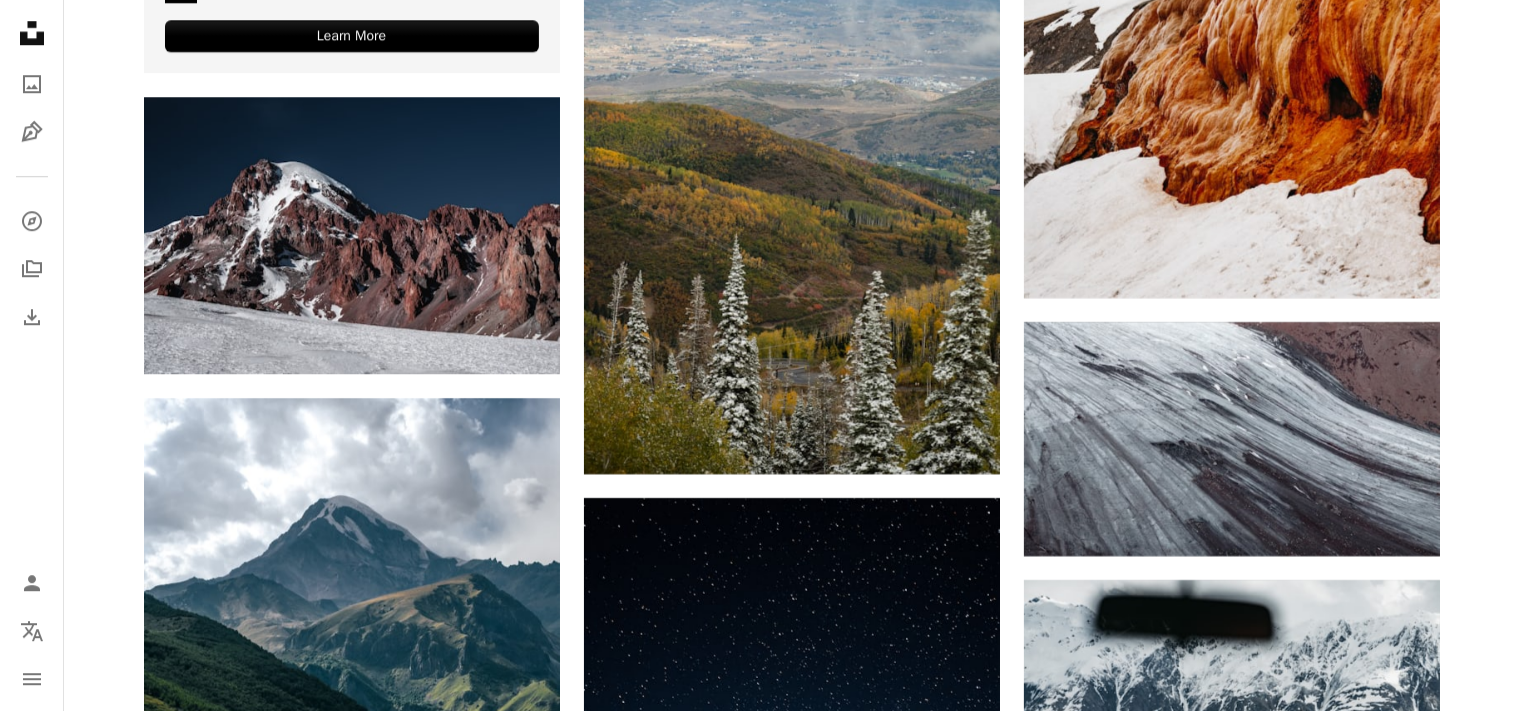 scroll, scrollTop: 6692, scrollLeft: 0, axis: vertical 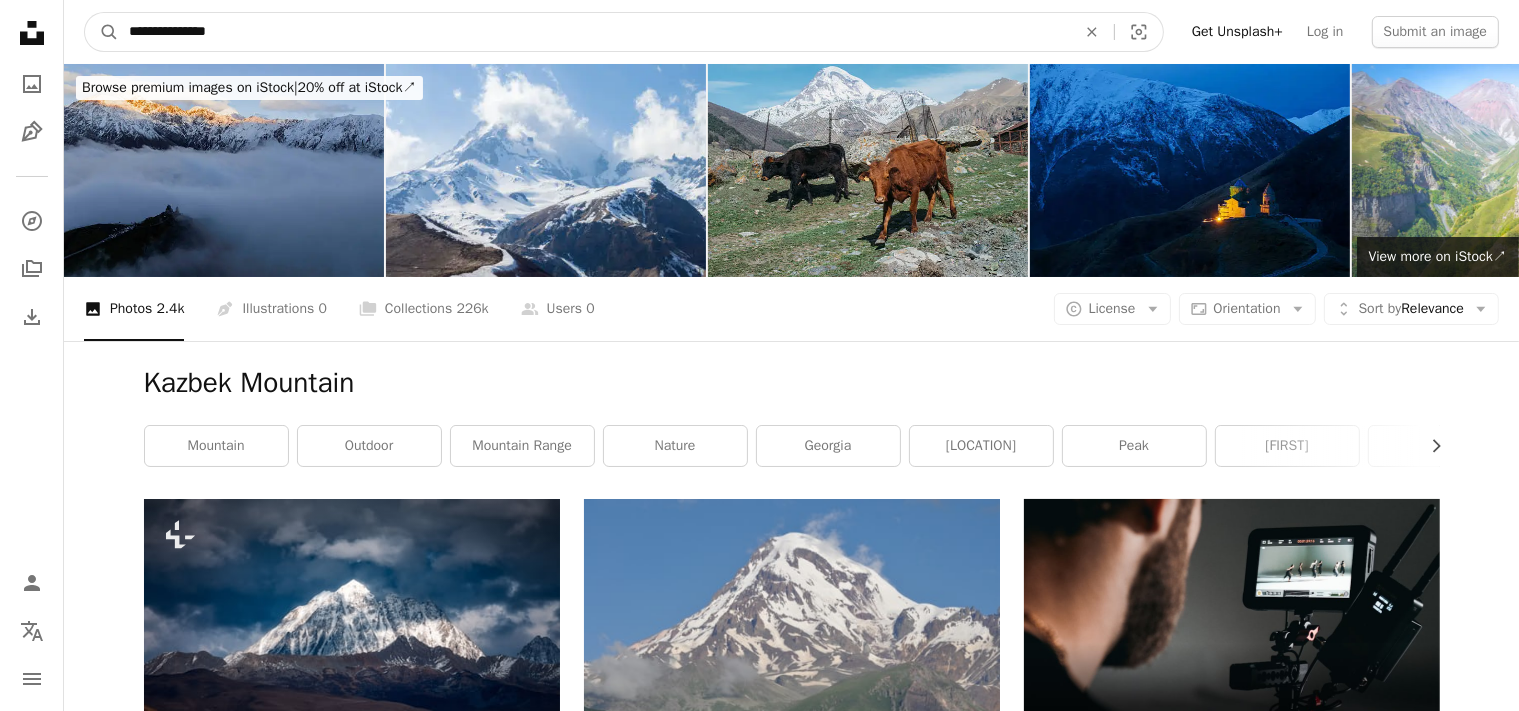click on "**********" at bounding box center [594, 32] 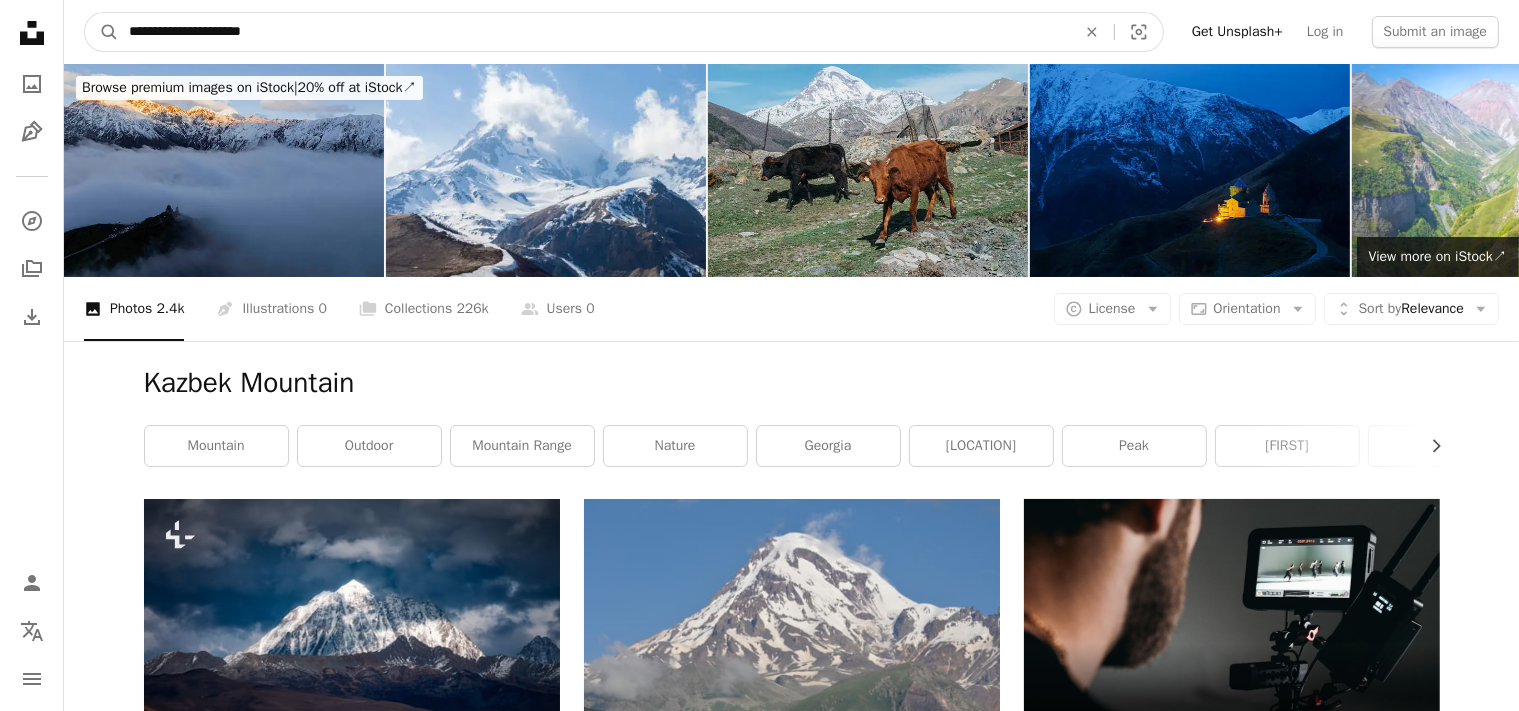 type on "**********" 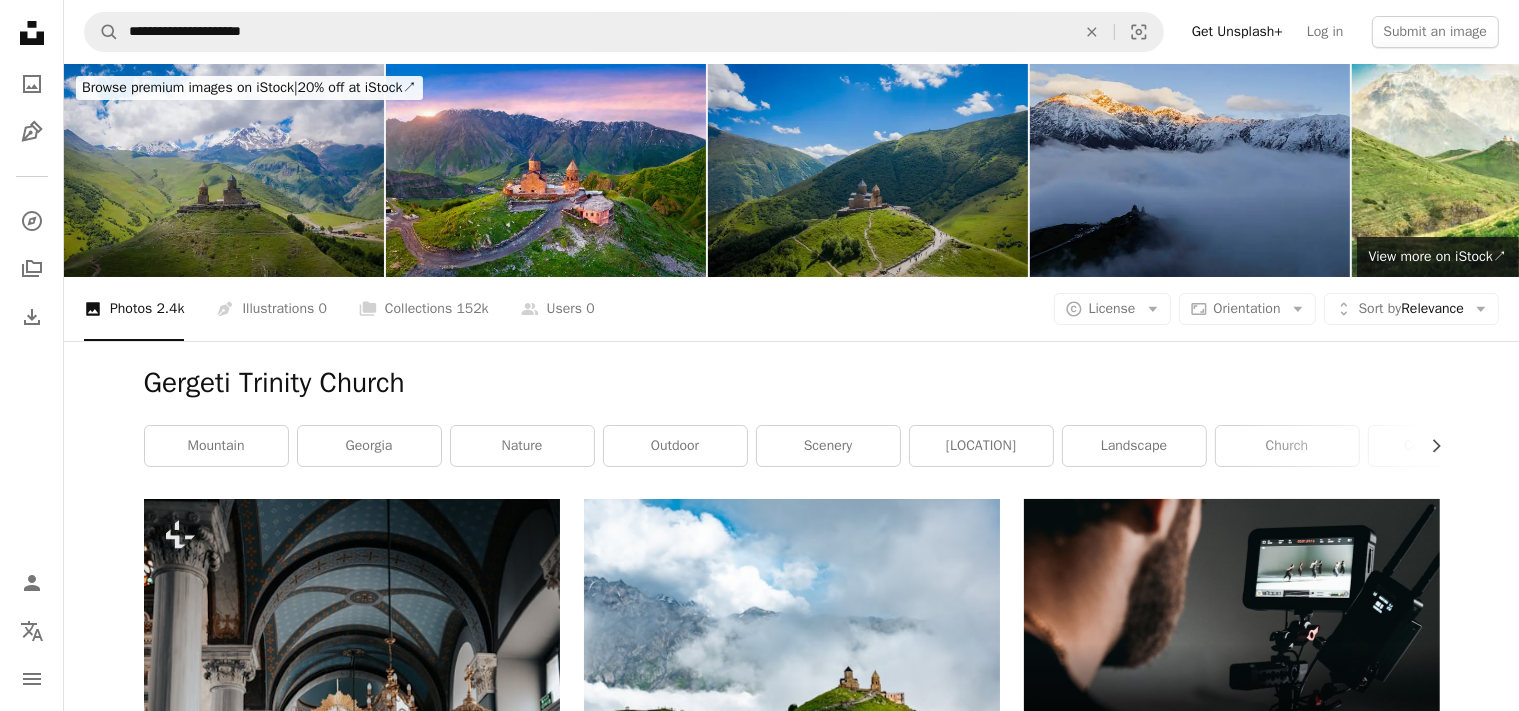 scroll, scrollTop: 249, scrollLeft: 0, axis: vertical 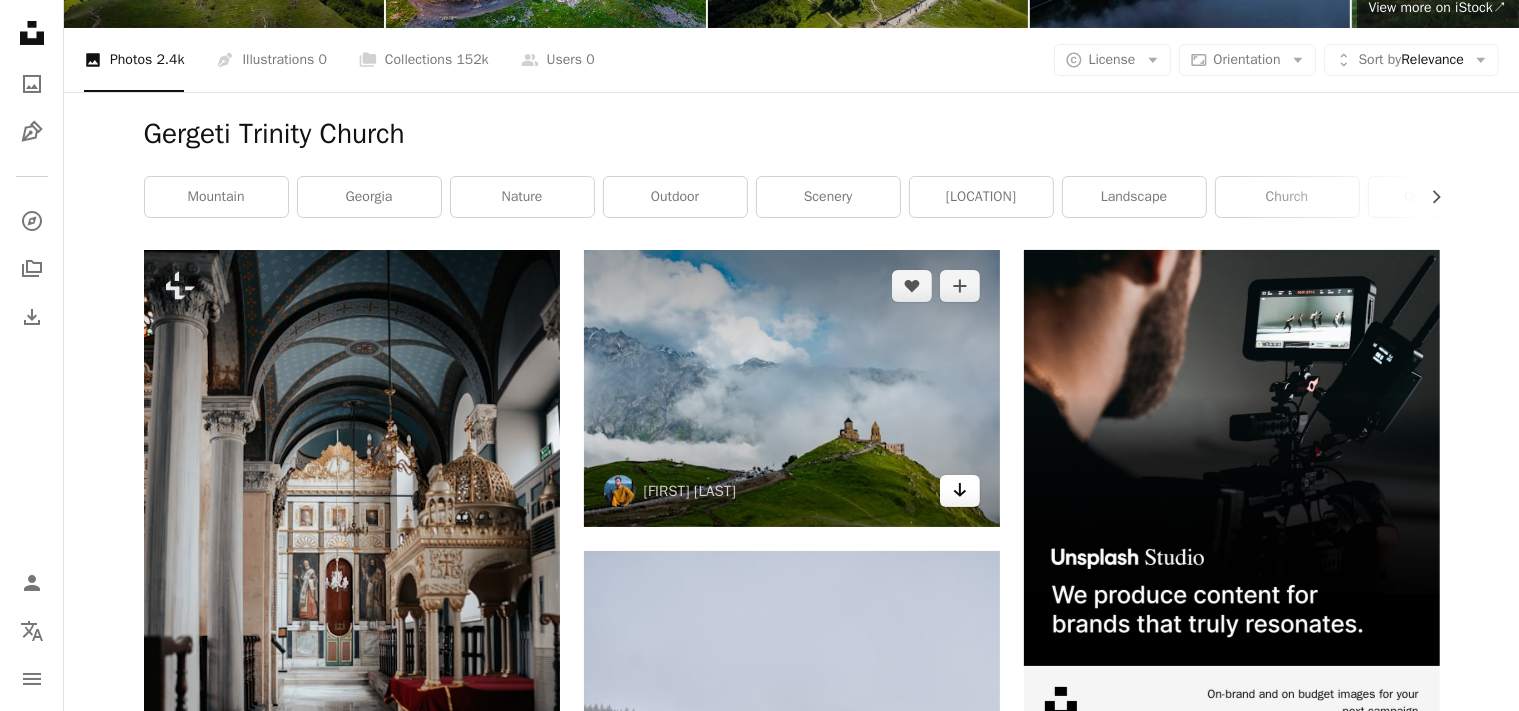 click on "Arrow pointing down" at bounding box center (960, 491) 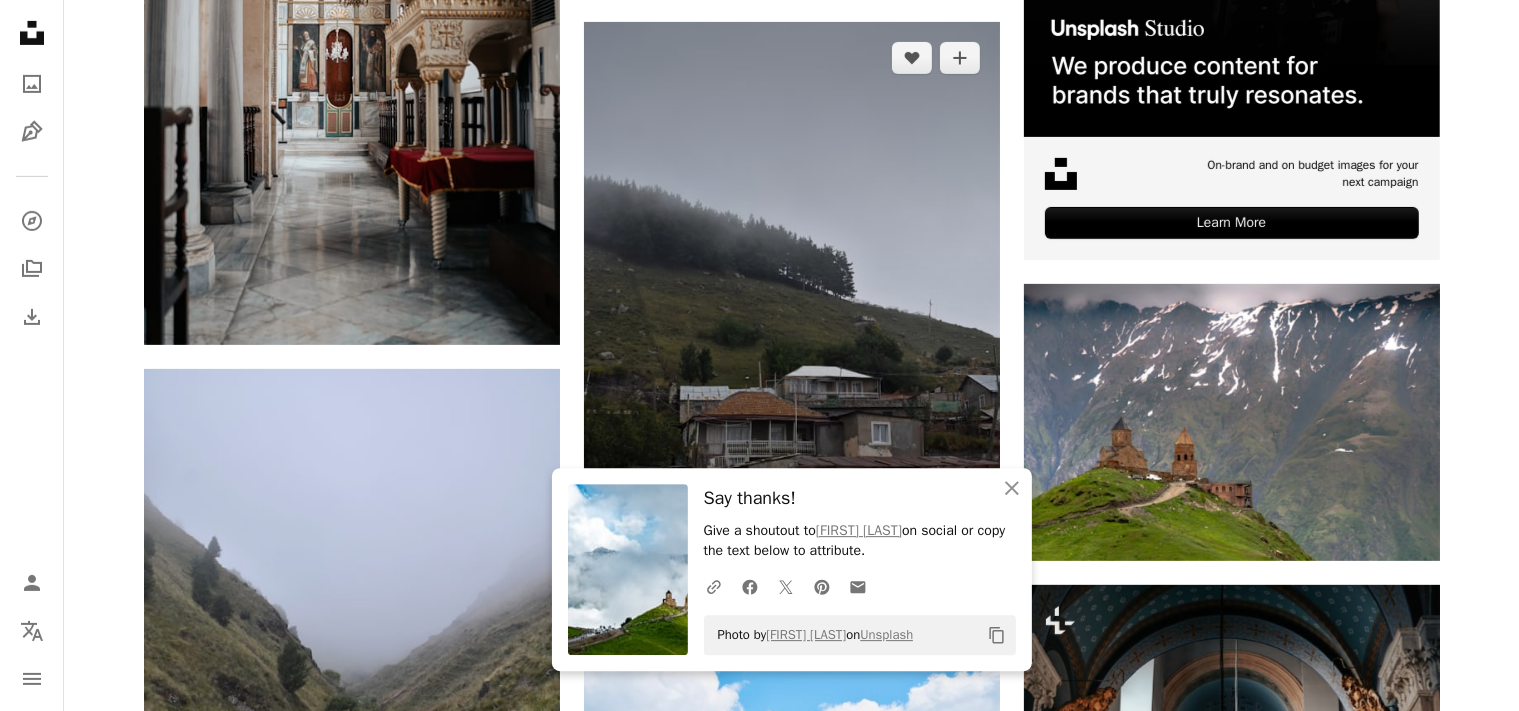 scroll, scrollTop: 873, scrollLeft: 0, axis: vertical 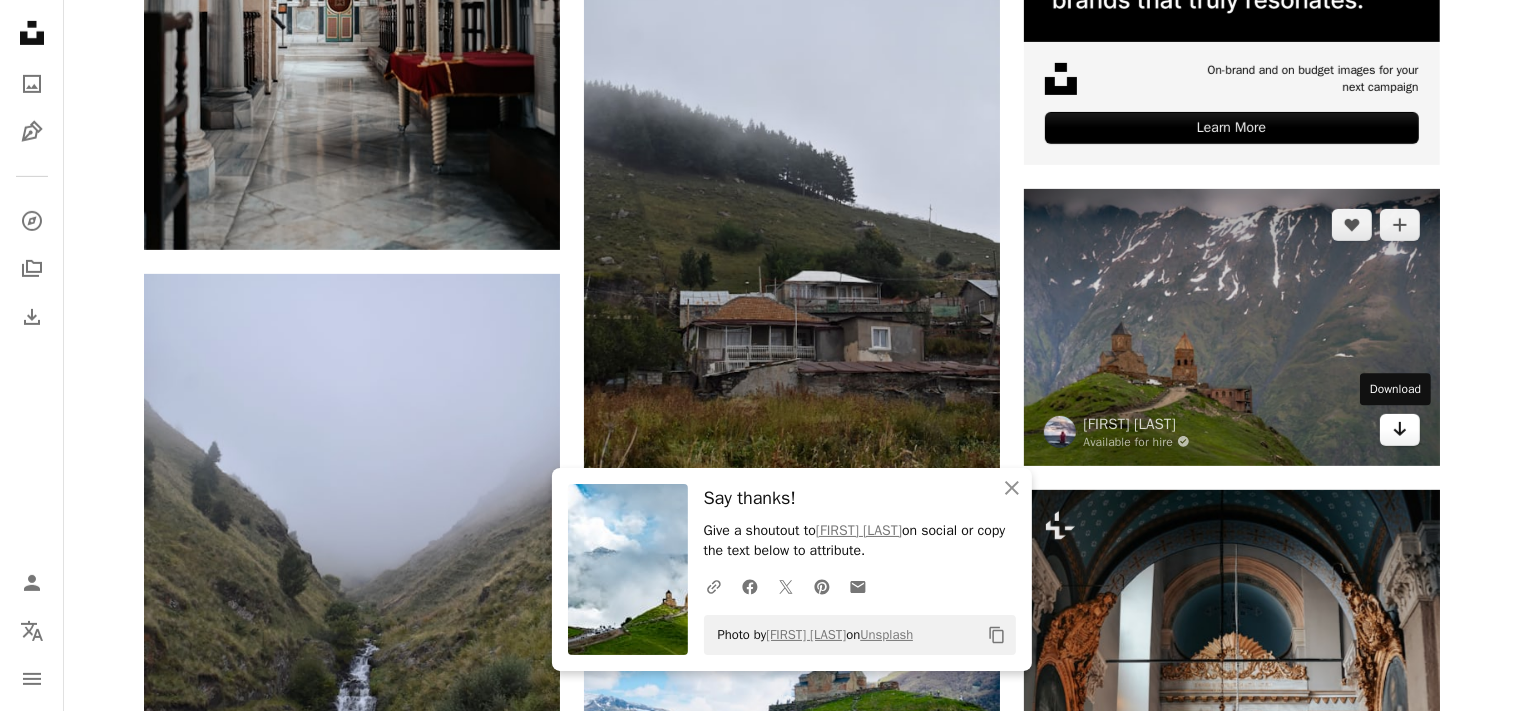 click on "Arrow pointing down" 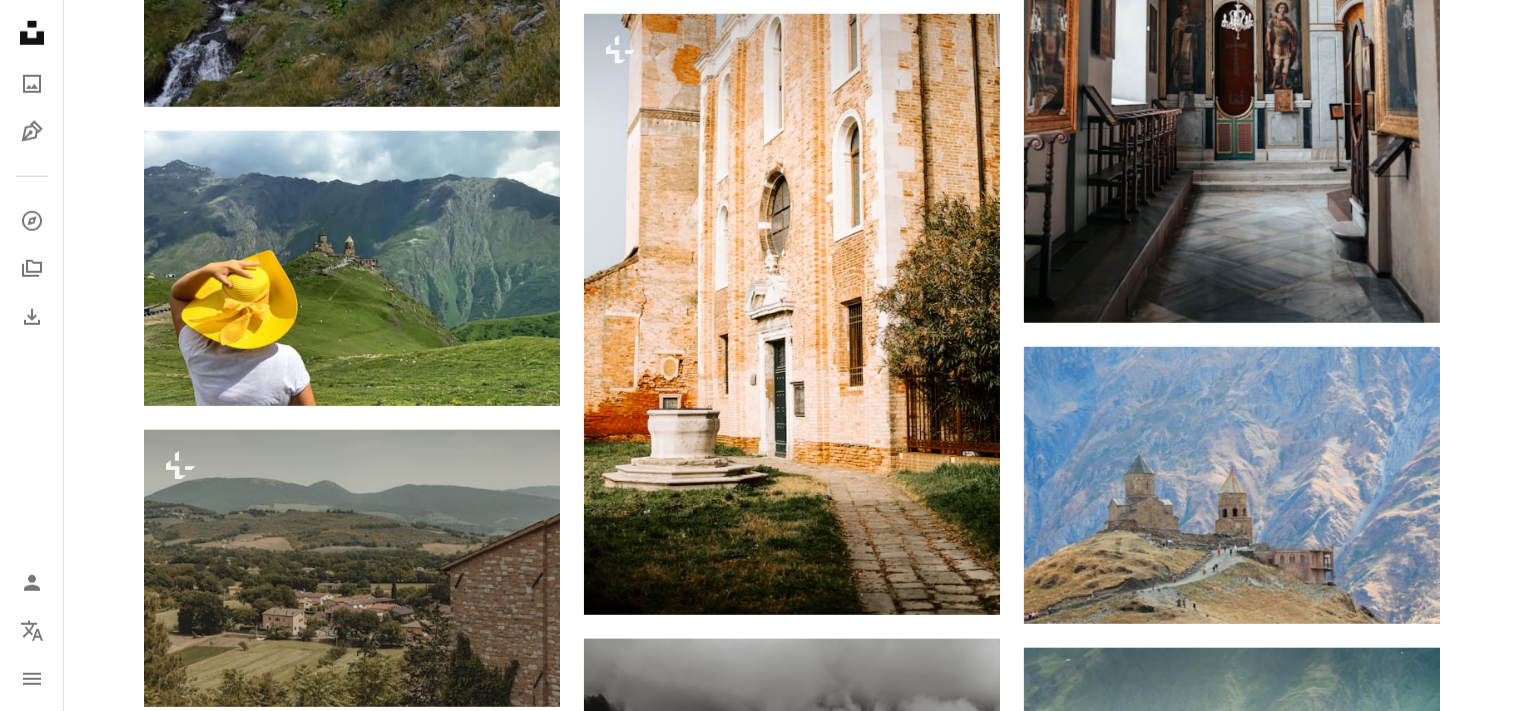 scroll, scrollTop: 1747, scrollLeft: 0, axis: vertical 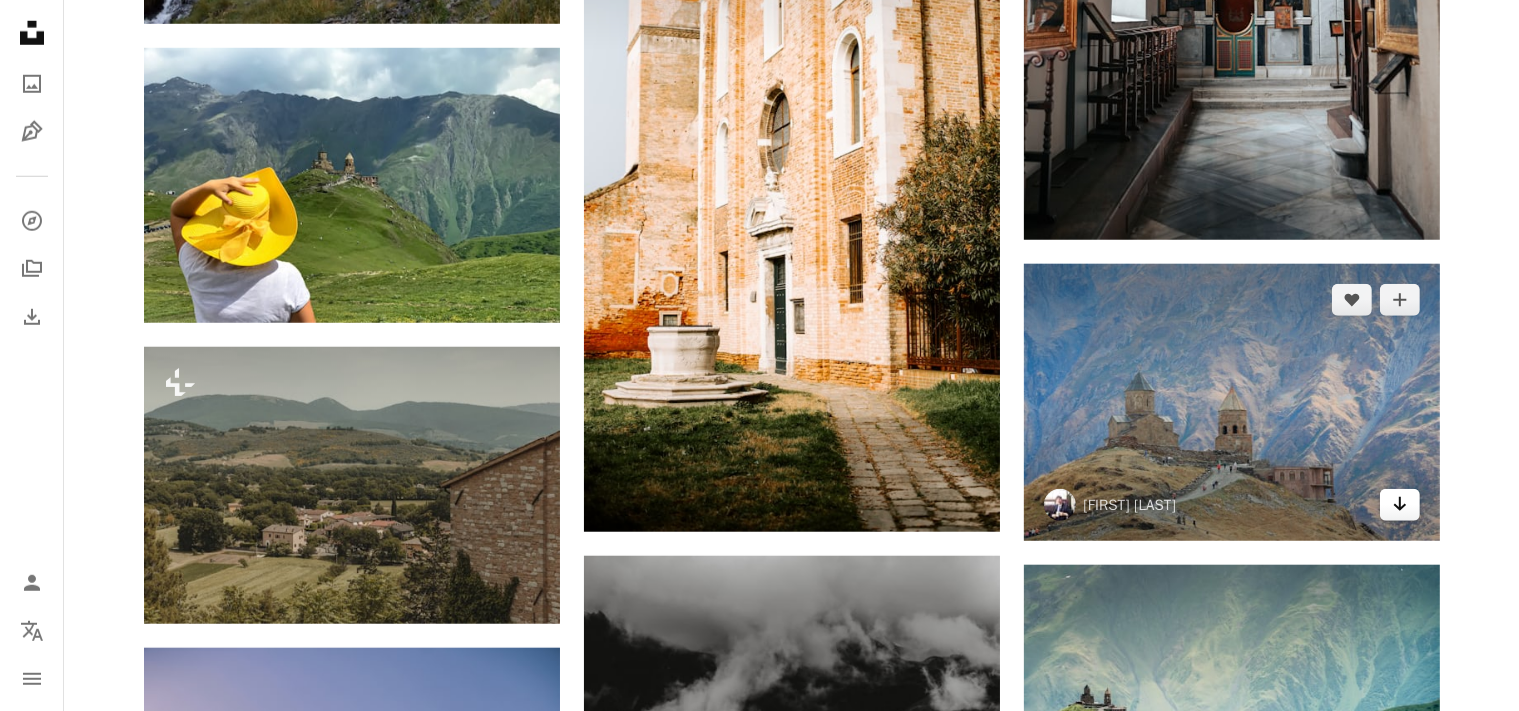 click on "Arrow pointing down" 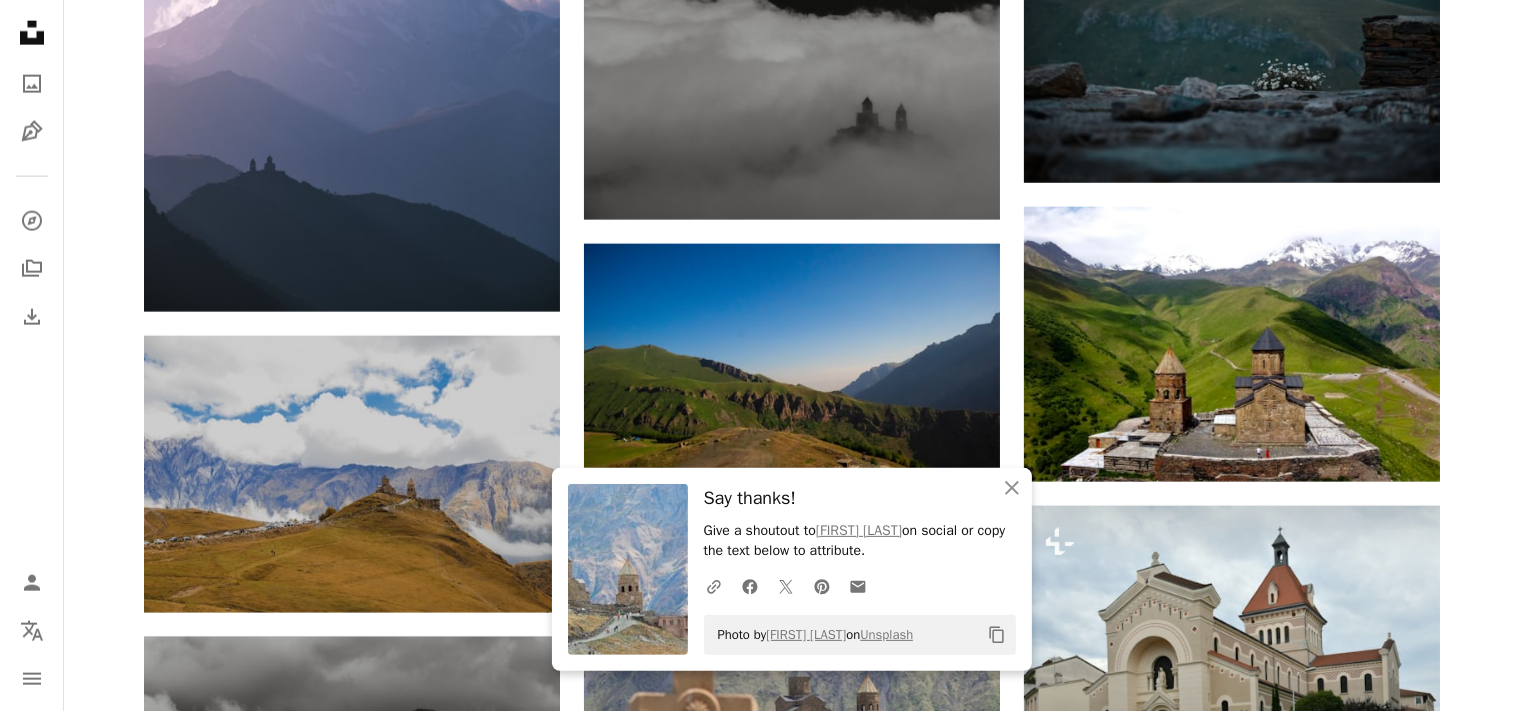 scroll, scrollTop: 2745, scrollLeft: 0, axis: vertical 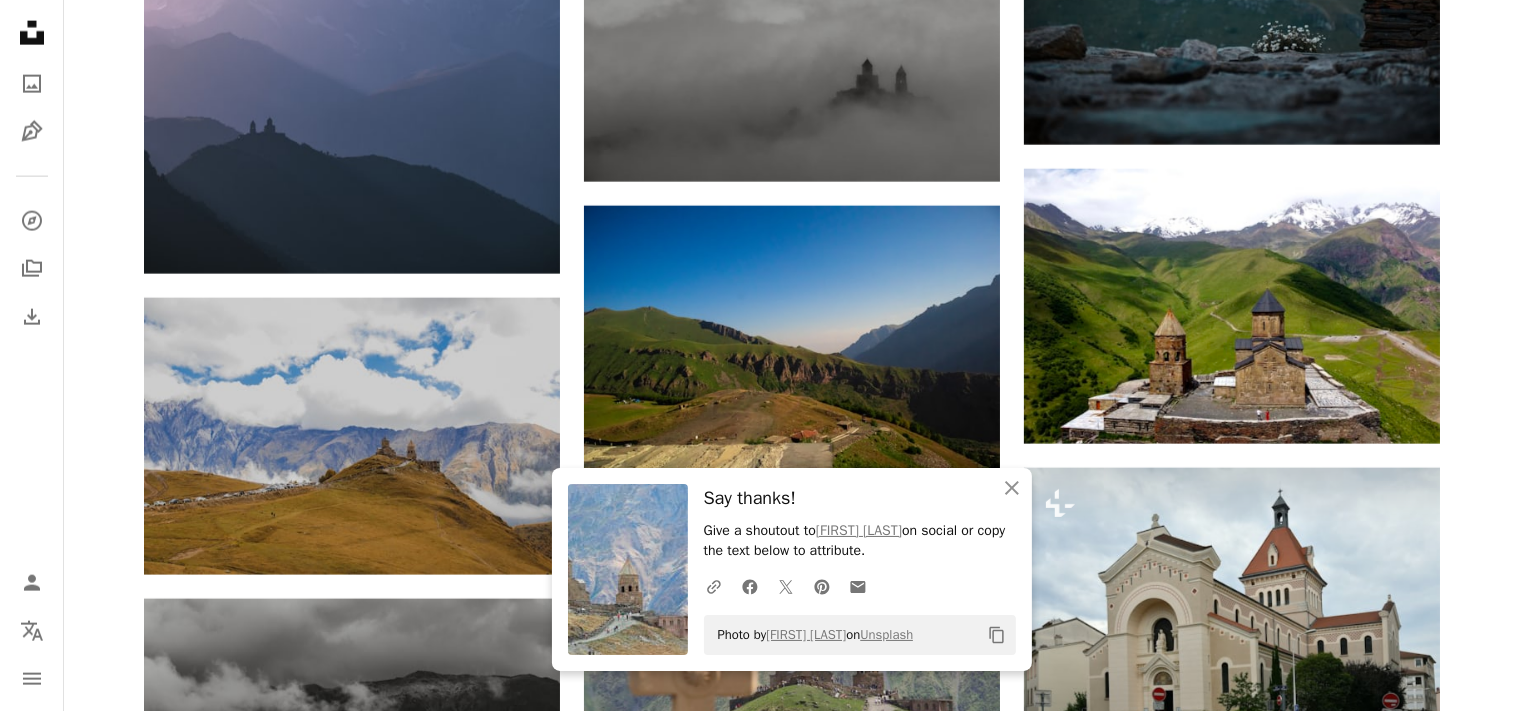 click on "Plus sign for Unsplash+ A heart A plus sign [FIRST] [LAST] For  Unsplash+ A lock Download A heart A plus sign [FIRST] [LAST] Available for hire A checkmark inside of a circle Arrow pointing down A heart A plus sign [FIRST] [LAST] Available for hire A checkmark inside of a circle Arrow pointing down Plus sign for Unsplash+ A heart A plus sign [FIRST] [LAST] For  Unsplash+ A lock Download A heart A plus sign [FIRST] [LAST] Arrow pointing down A heart A plus sign [FIRST] [LAST] Available for hire A checkmark inside of a circle Arrow pointing down A heart A plus sign [FIRST] [LAST] Available for hire A checkmark inside of a circle Arrow pointing down A heart A plus sign [FIRST] [LAST] Available for hire A checkmark inside of a circle Arrow pointing down Plus sign for Unsplash+ A heart A plus sign [FIRST] [LAST] For  Unsplash+ A lock Download A heart A plus sign [FIRST] [LAST] Available for hire A checkmark inside of a circle Arrow pointing down On-brand and on budget images for your next campaign Learn More at" at bounding box center [791, 3673] 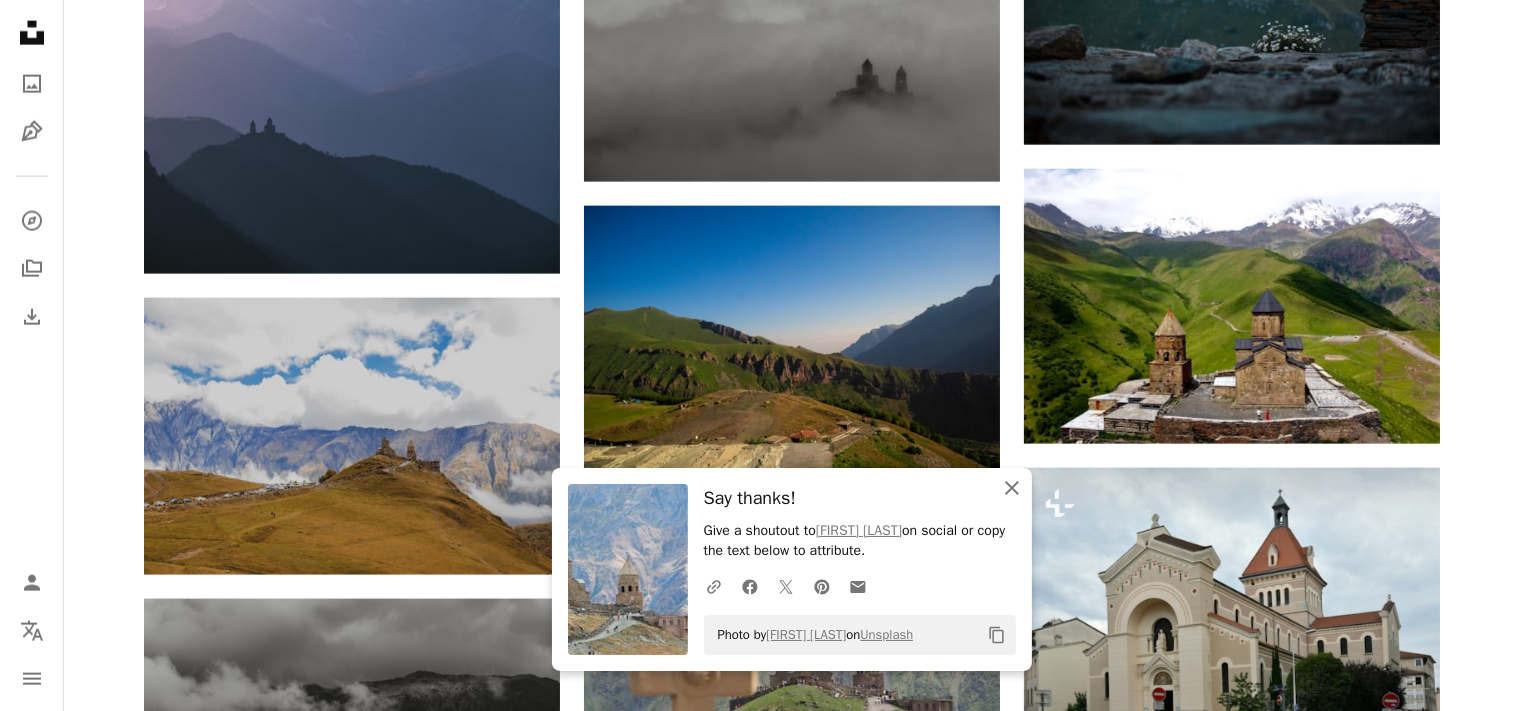 click on "An X shape" 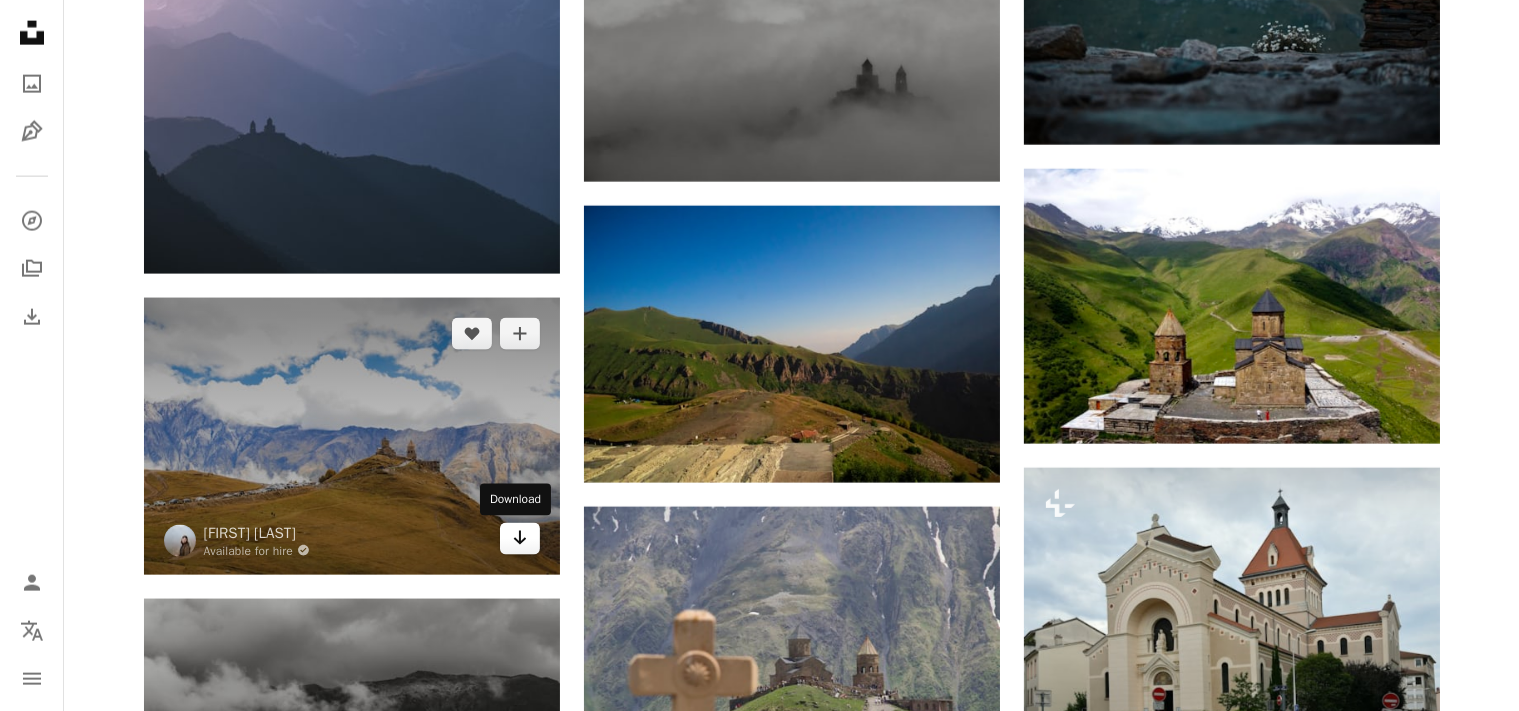 click on "Arrow pointing down" 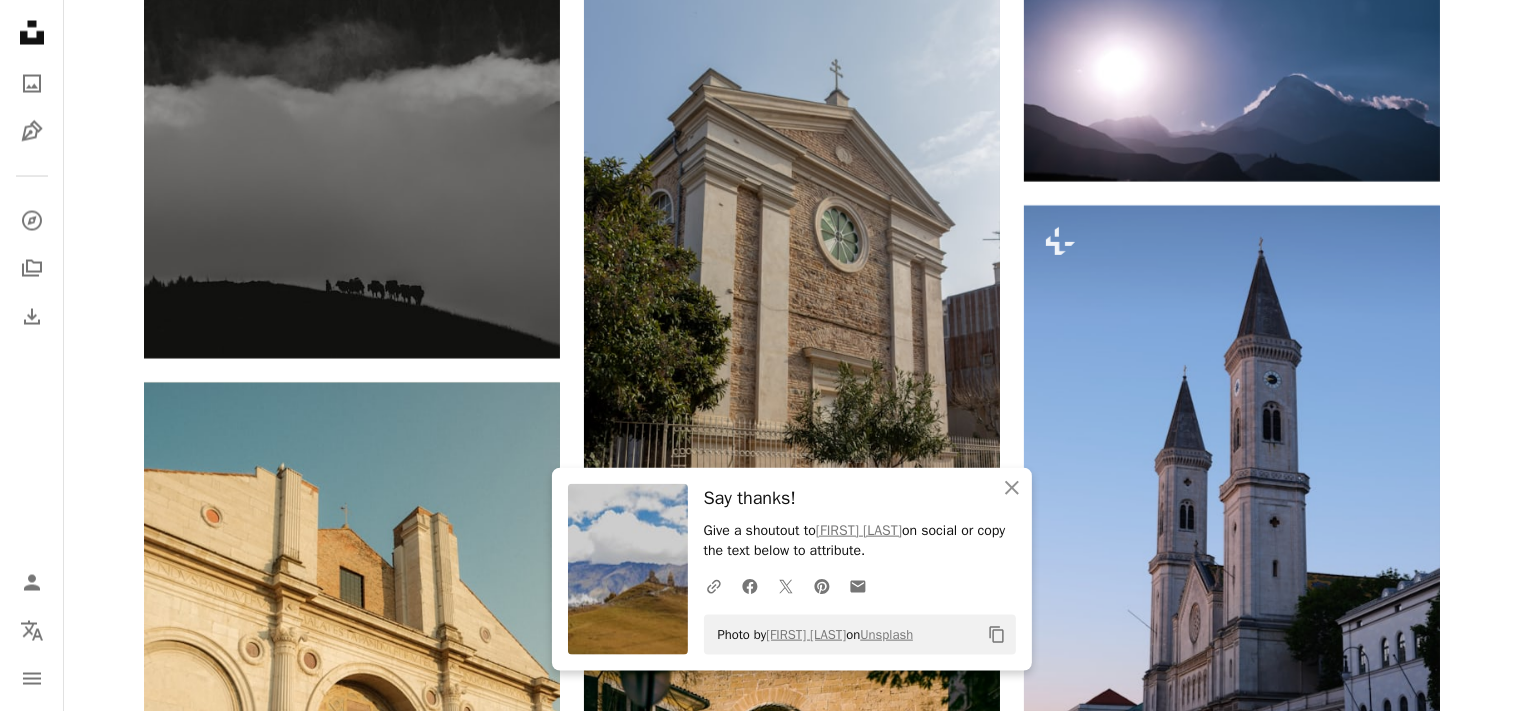 scroll, scrollTop: 3619, scrollLeft: 0, axis: vertical 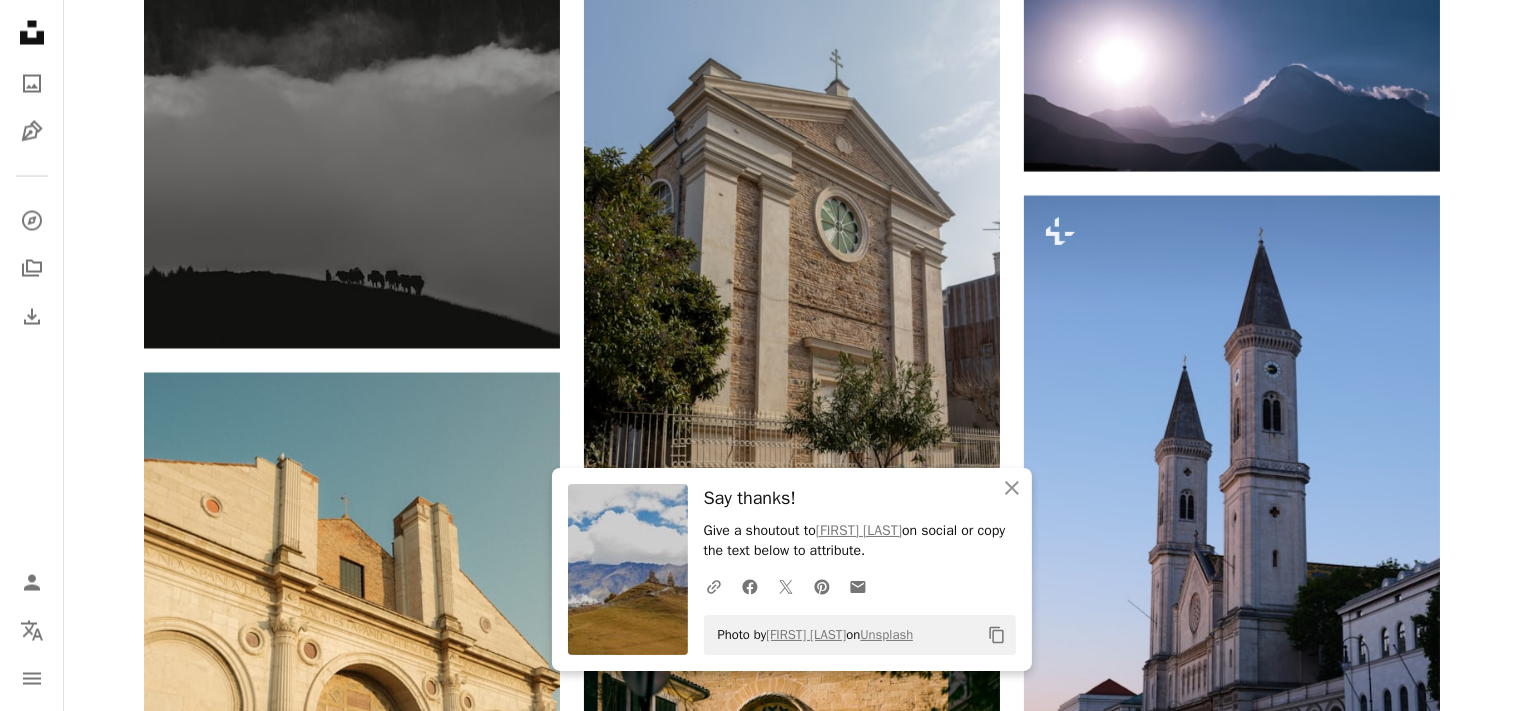 click on "Plus sign for Unsplash+ A heart A plus sign [FIRST] [LAST] For  Unsplash+ A lock Download A heart A plus sign [FIRST] [LAST] Available for hire A checkmark inside of a circle Arrow pointing down A heart A plus sign [FIRST] [LAST] Available for hire A checkmark inside of a circle Arrow pointing down Plus sign for Unsplash+ A heart A plus sign [FIRST] [LAST] For  Unsplash+ A lock Download A heart A plus sign [FIRST] [LAST] Arrow pointing down A heart A plus sign [FIRST] [LAST] Available for hire A checkmark inside of a circle Arrow pointing down A heart A plus sign [FIRST] [LAST] Available for hire A checkmark inside of a circle Arrow pointing down A heart A plus sign [FIRST] [LAST] Available for hire A checkmark inside of a circle Arrow pointing down Plus sign for Unsplash+ A heart A plus sign [FIRST] [LAST] For  Unsplash+ A lock Download A heart A plus sign [FIRST] [LAST] Available for hire A checkmark inside of a circle Arrow pointing down On-brand and on budget images for your next campaign Learn More at" at bounding box center (791, 2800) 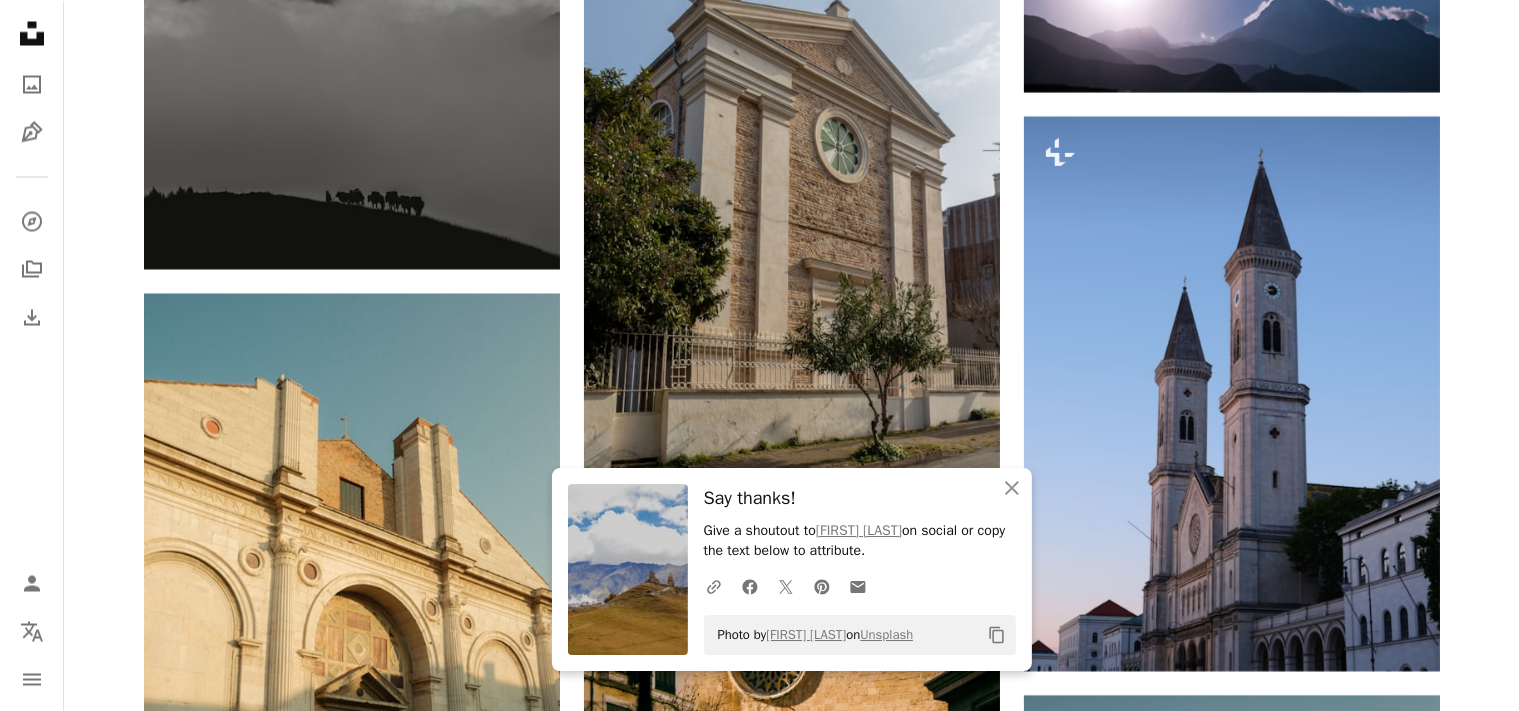 scroll, scrollTop: 3868, scrollLeft: 0, axis: vertical 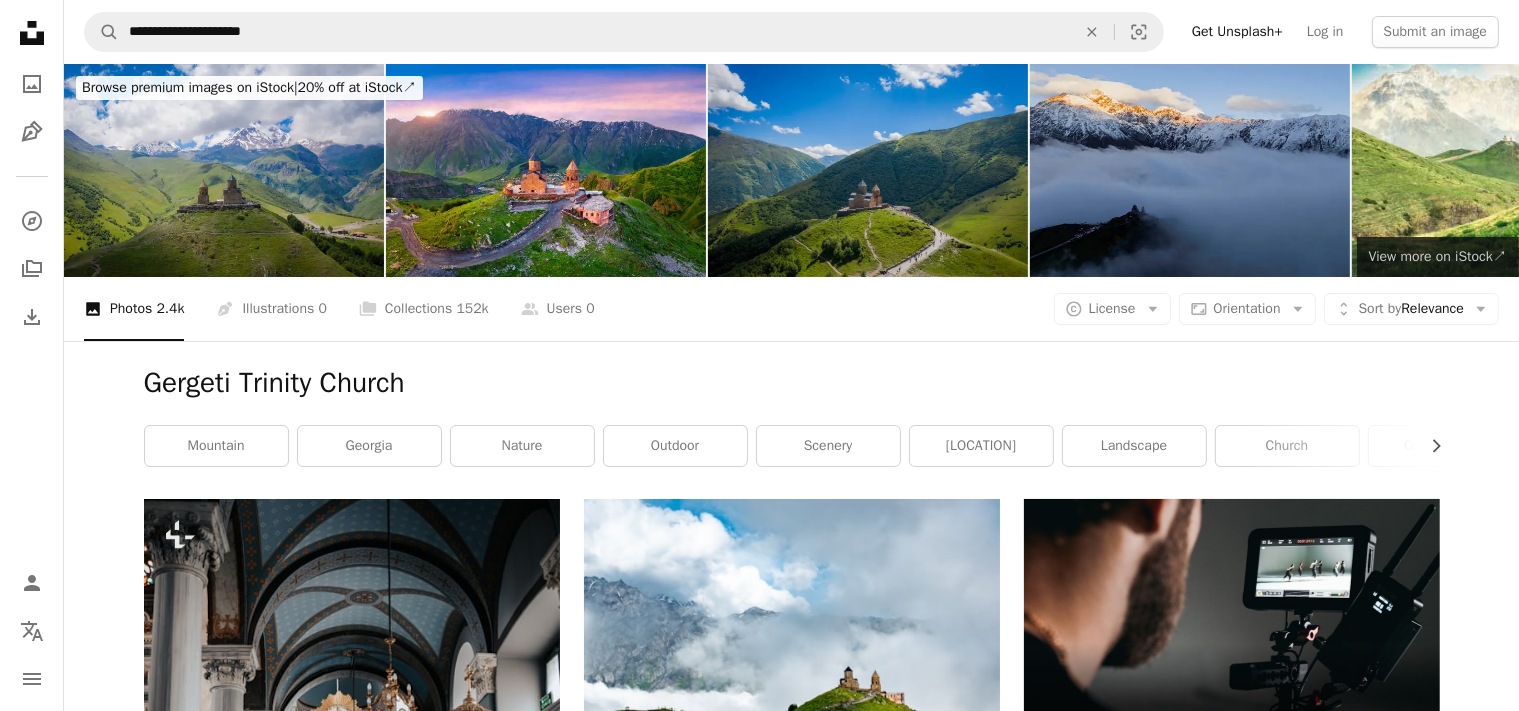 click on "View more on iStock  ↗" at bounding box center (1438, 256) 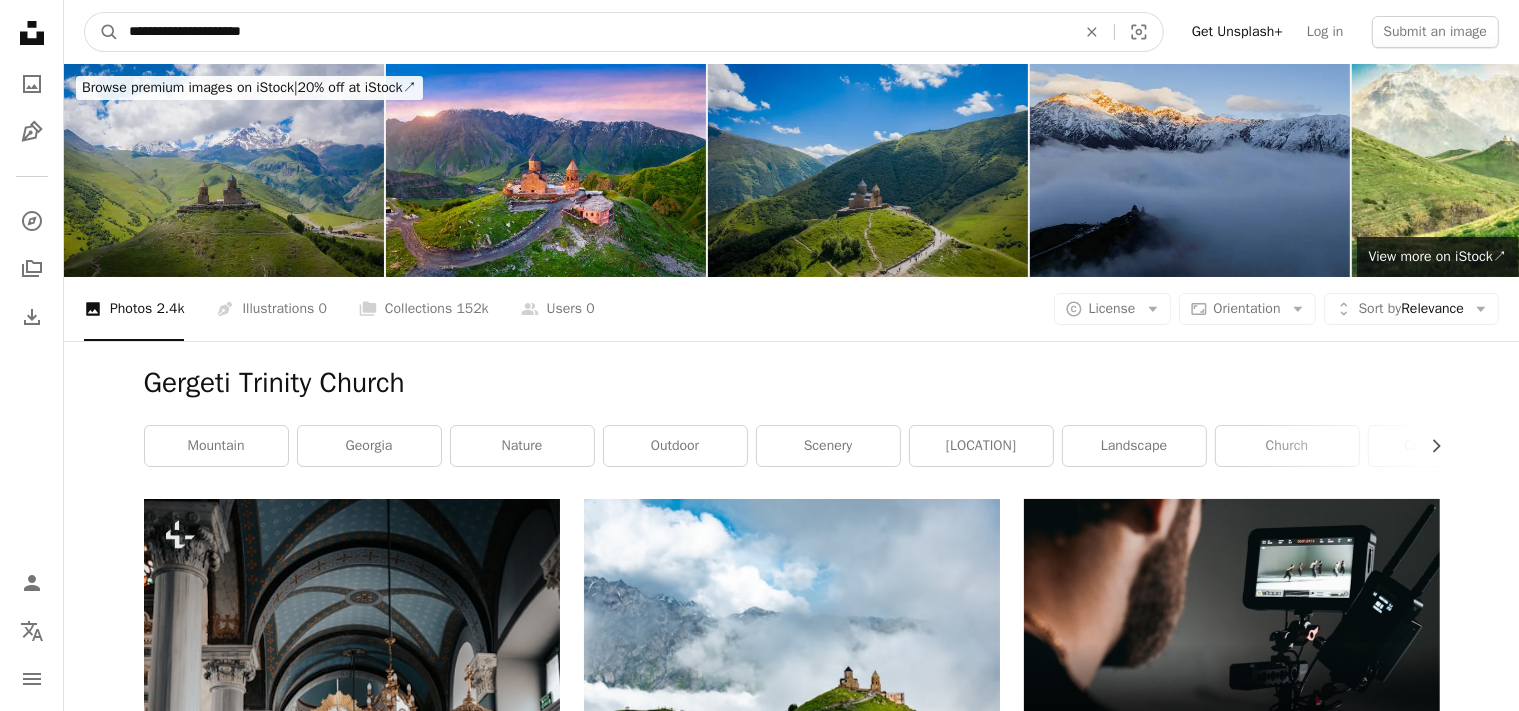 click on "**********" at bounding box center (594, 32) 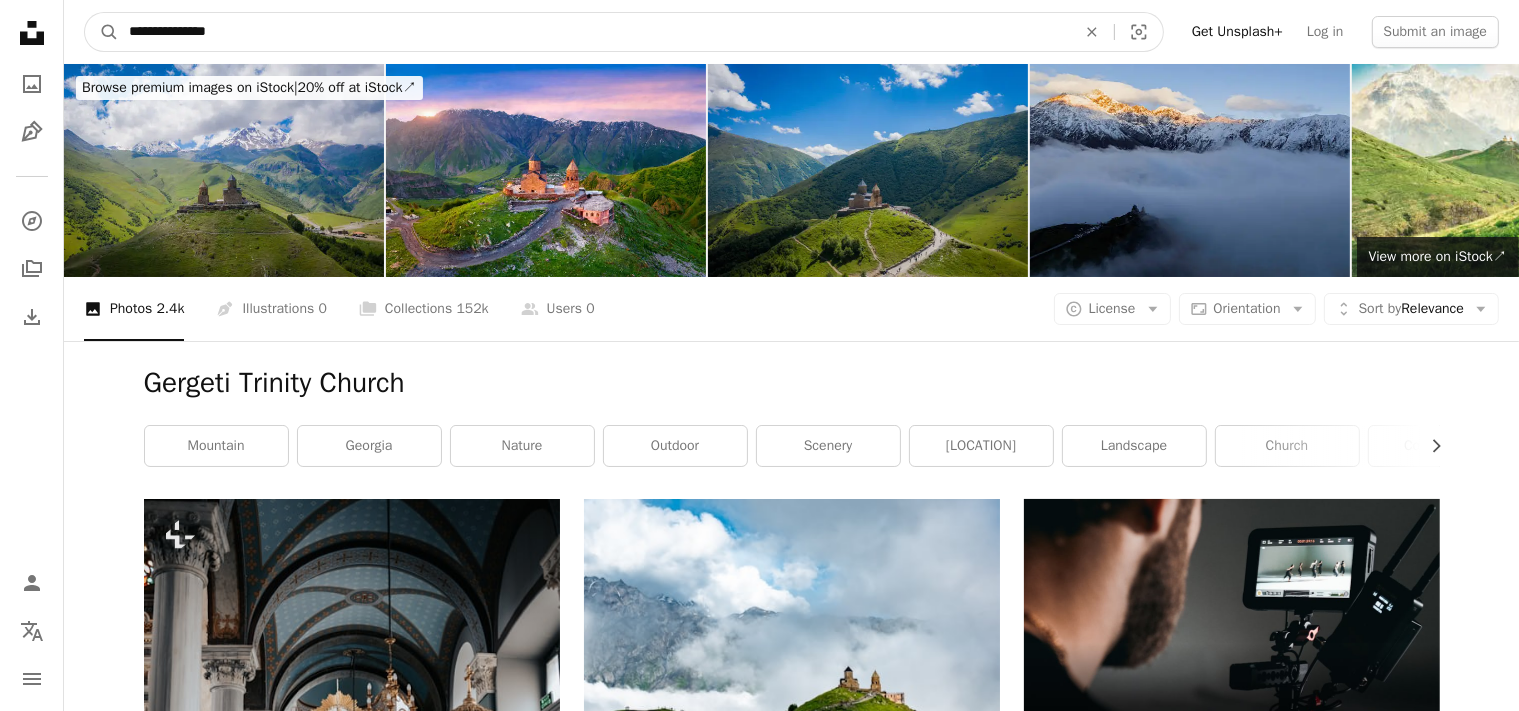 type on "**********" 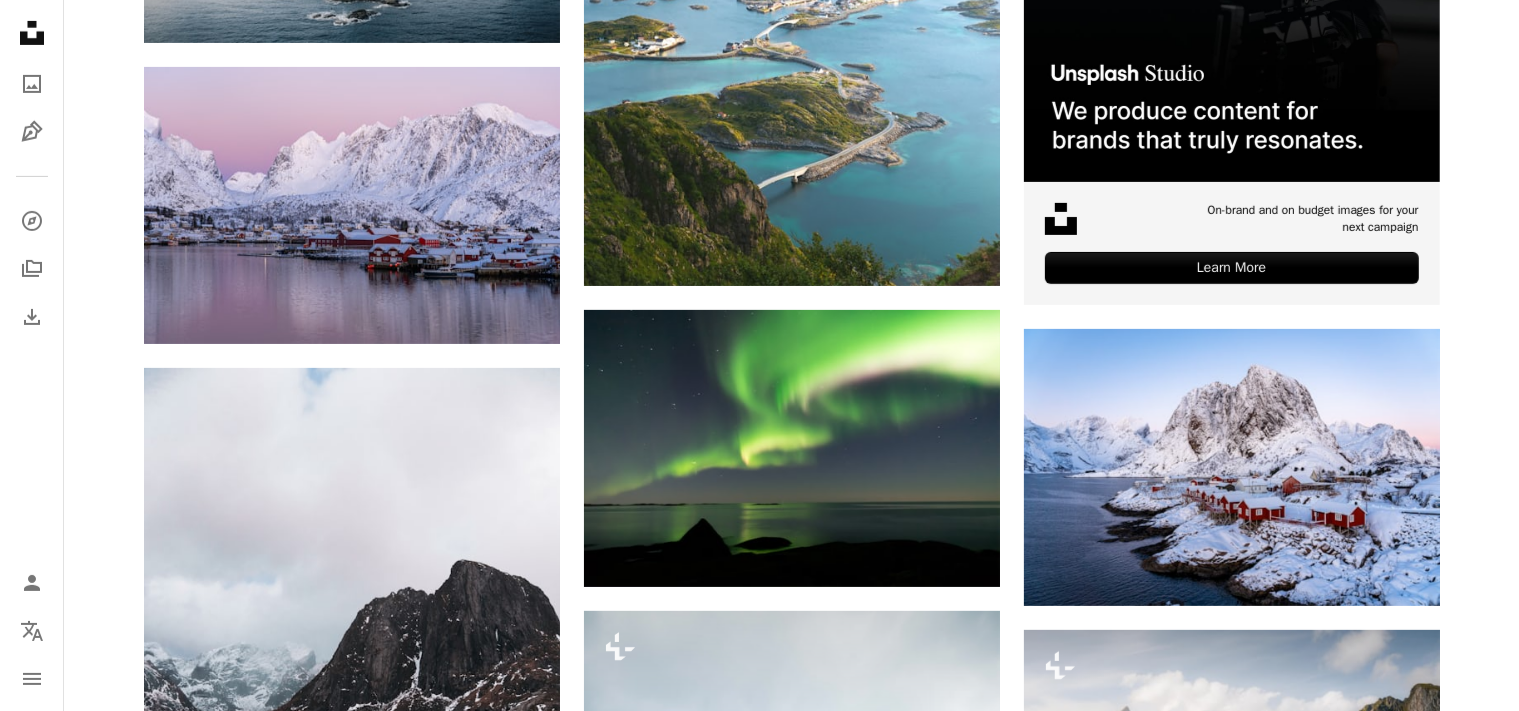 scroll, scrollTop: 748, scrollLeft: 0, axis: vertical 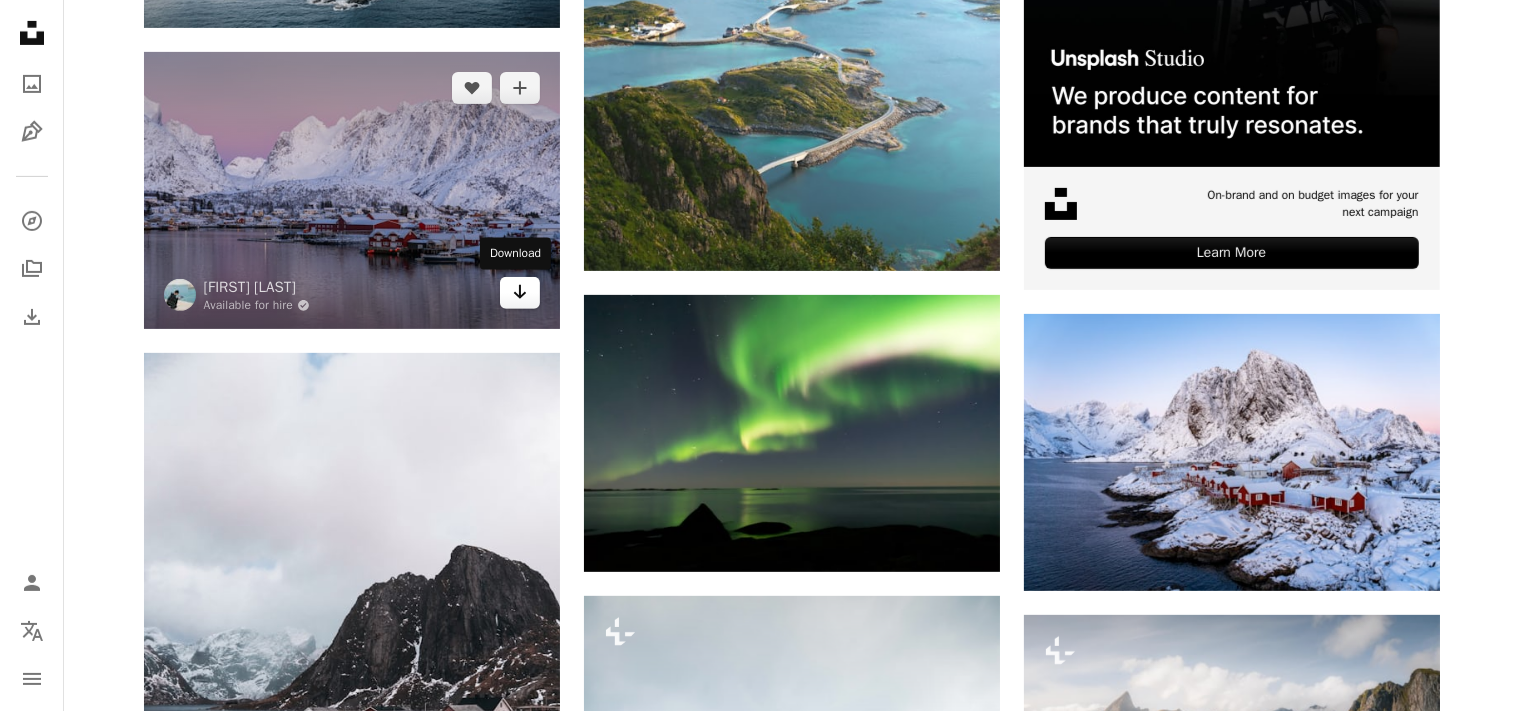 click 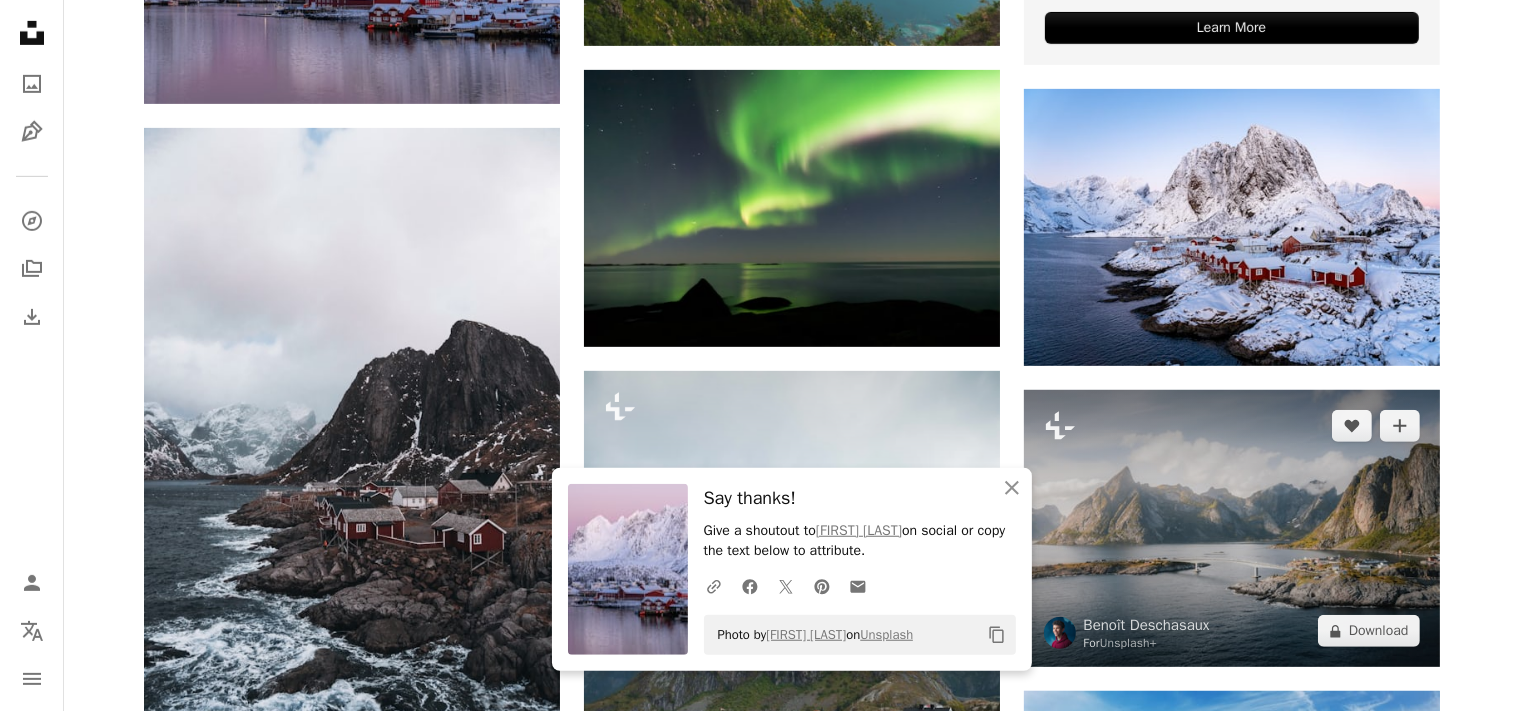 scroll, scrollTop: 998, scrollLeft: 0, axis: vertical 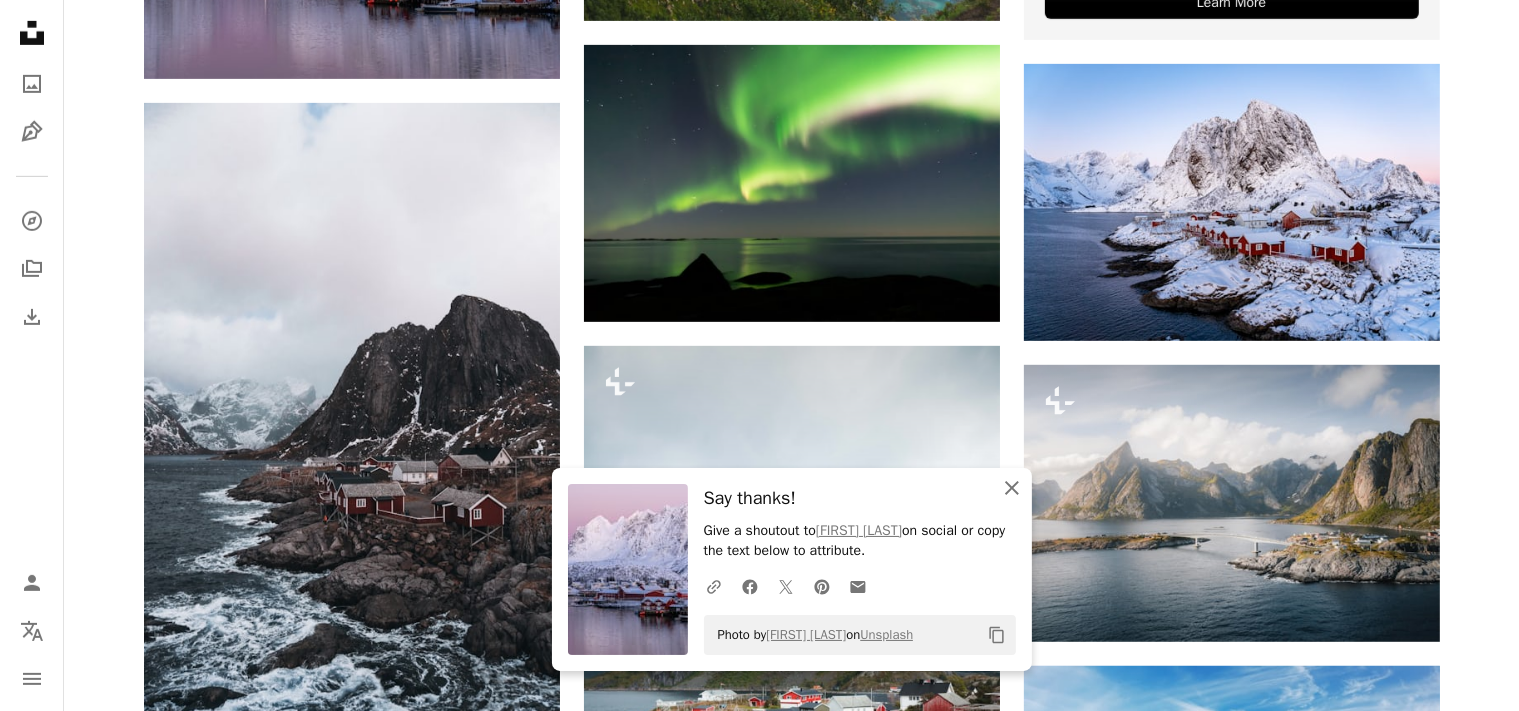 click 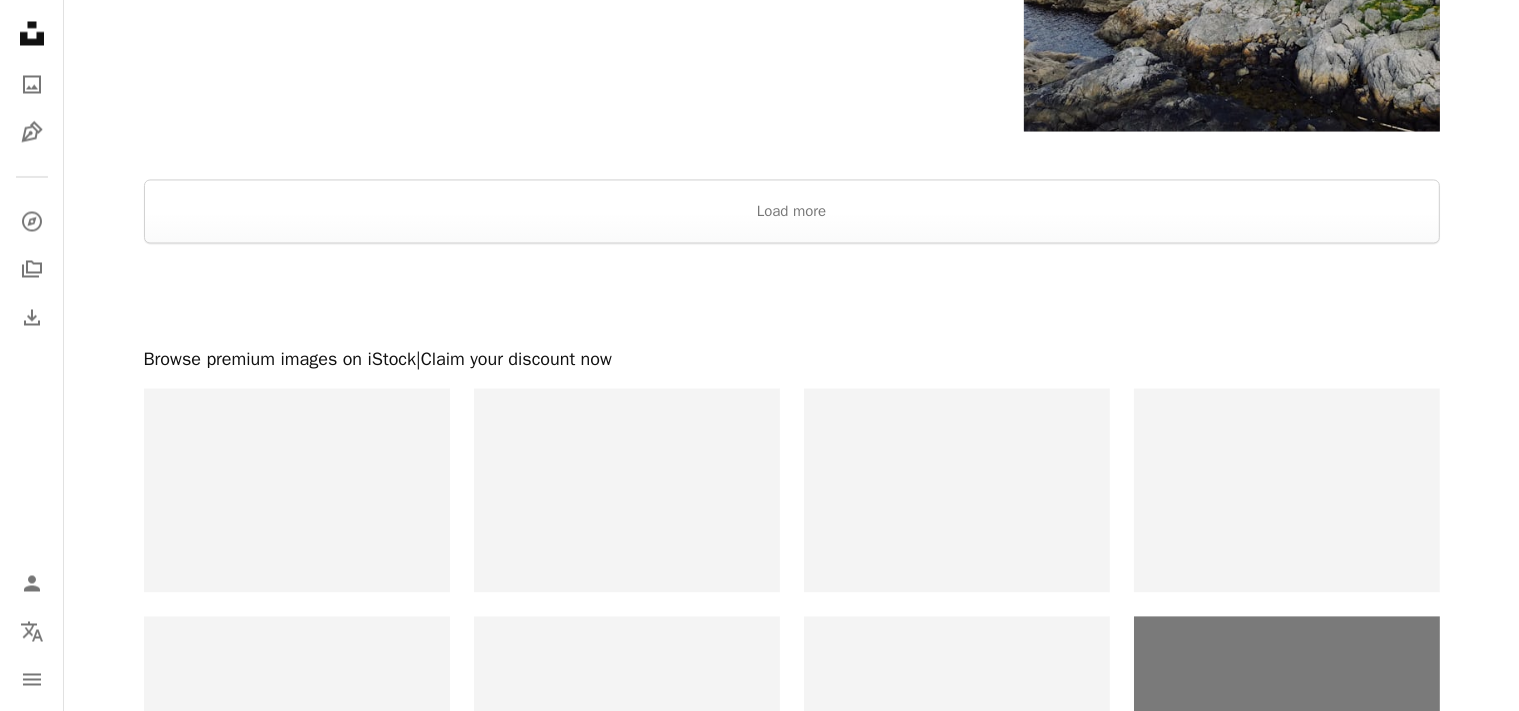 scroll, scrollTop: 4208, scrollLeft: 0, axis: vertical 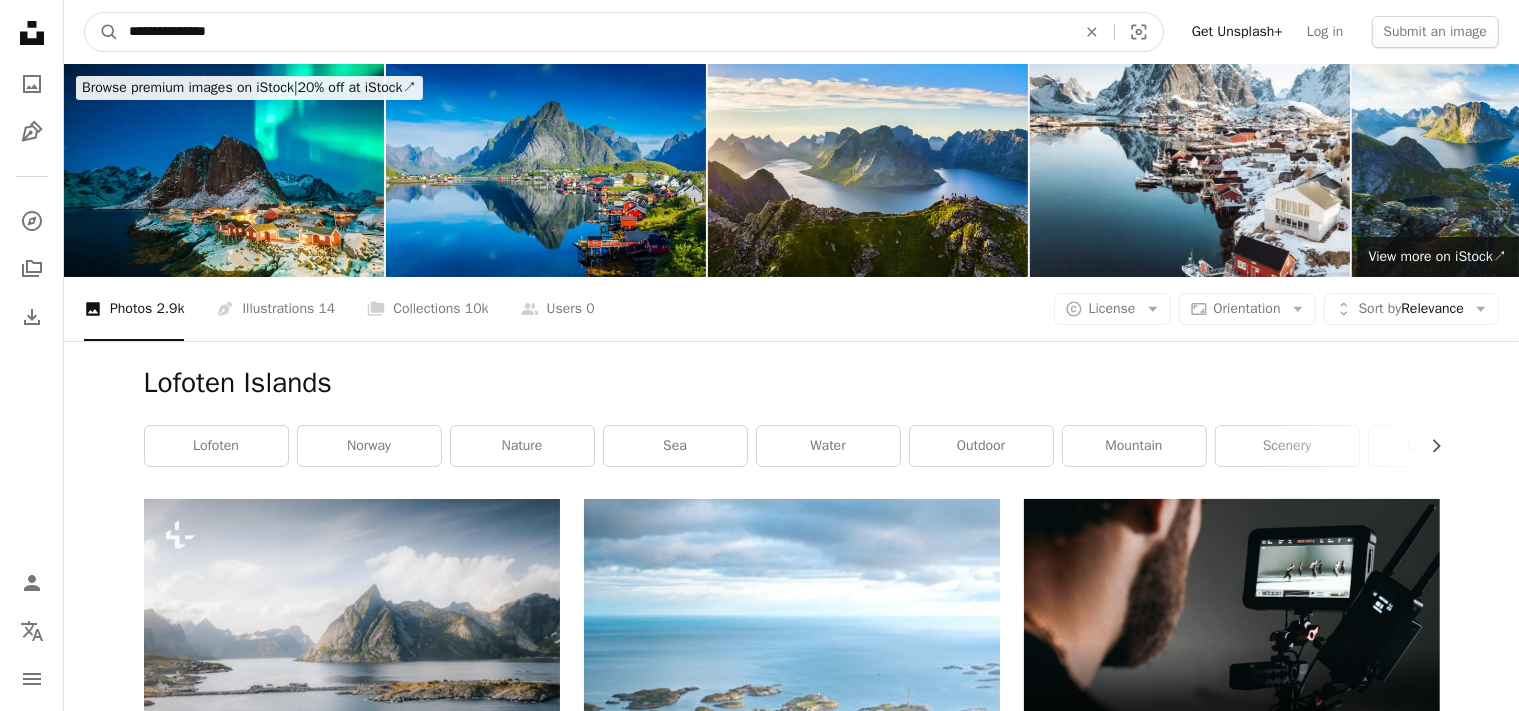 click on "**********" at bounding box center [594, 32] 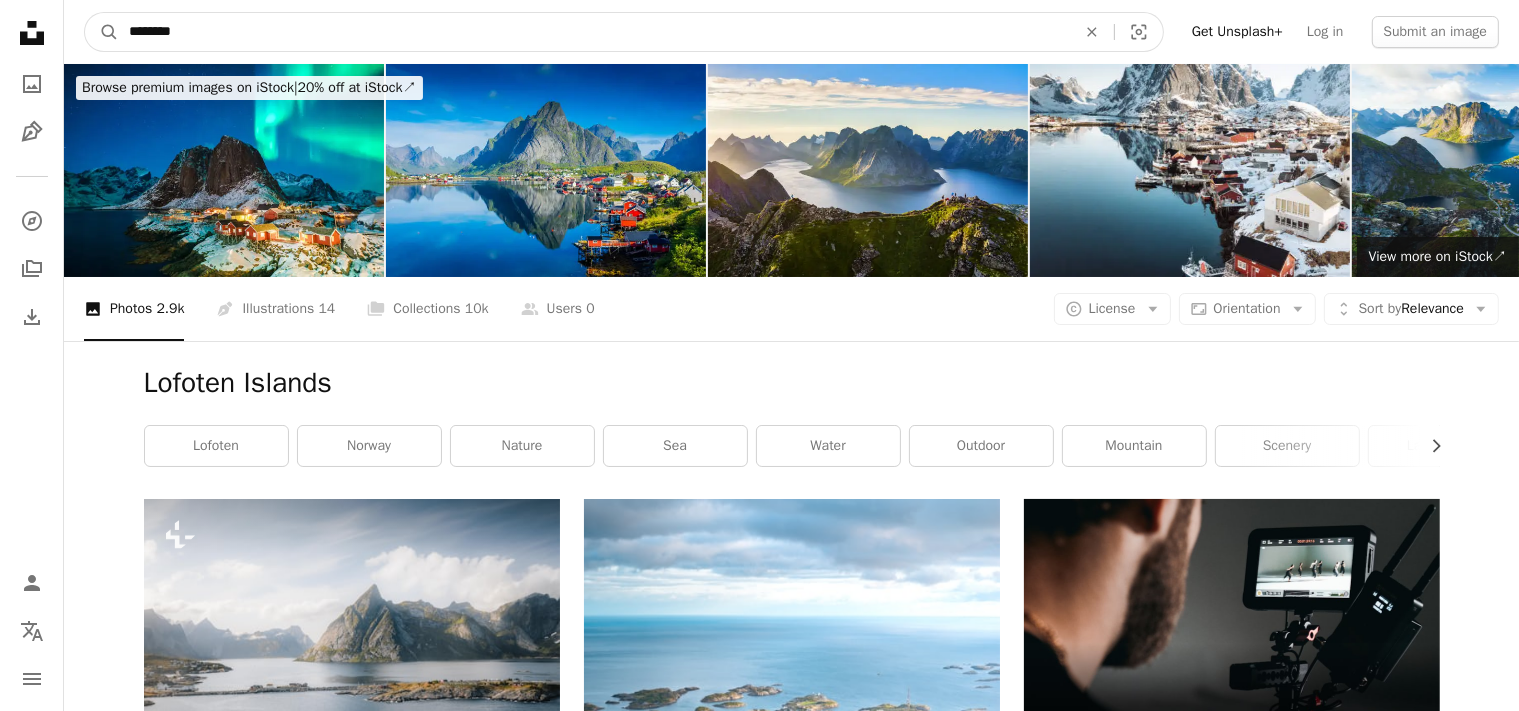 type on "********" 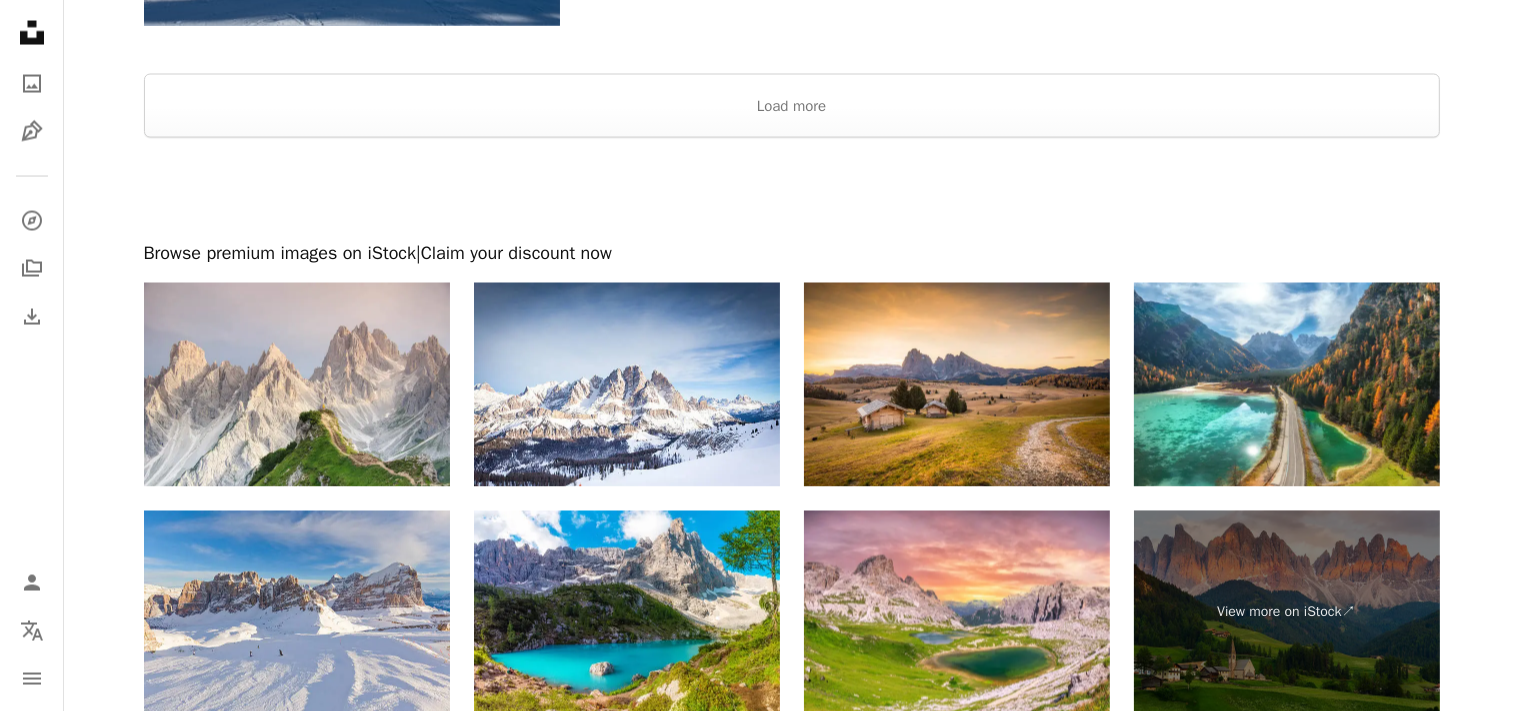 scroll, scrollTop: 3619, scrollLeft: 0, axis: vertical 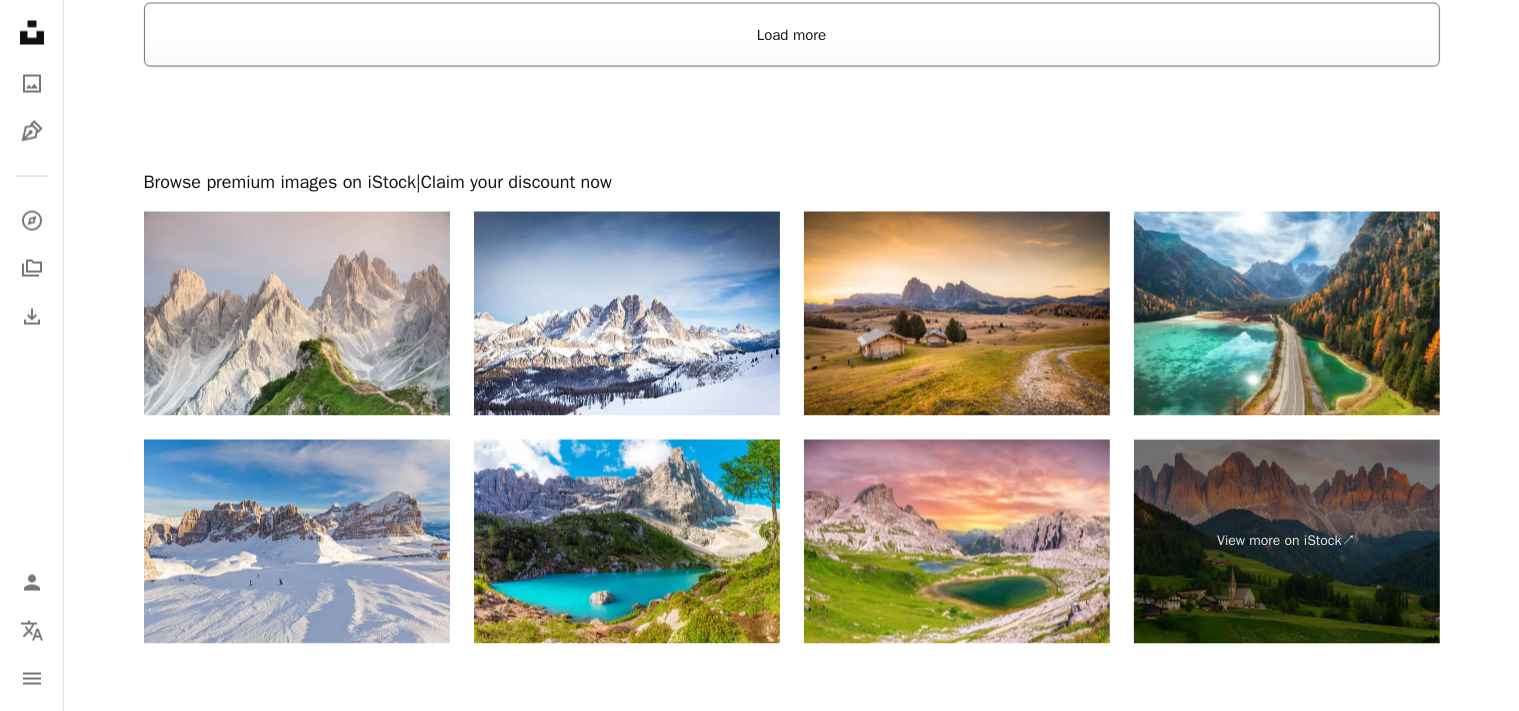 click on "Load more" at bounding box center (792, 35) 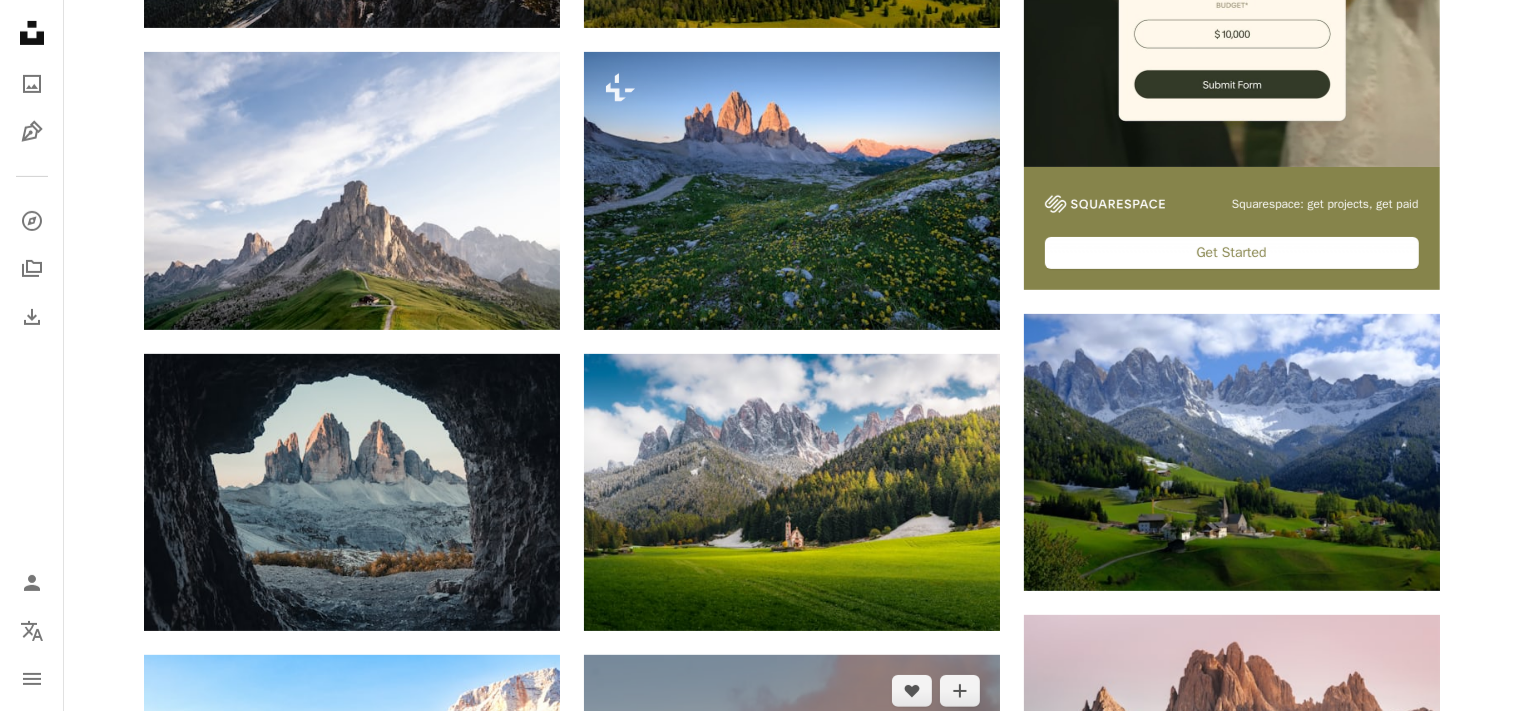 scroll, scrollTop: 0, scrollLeft: 0, axis: both 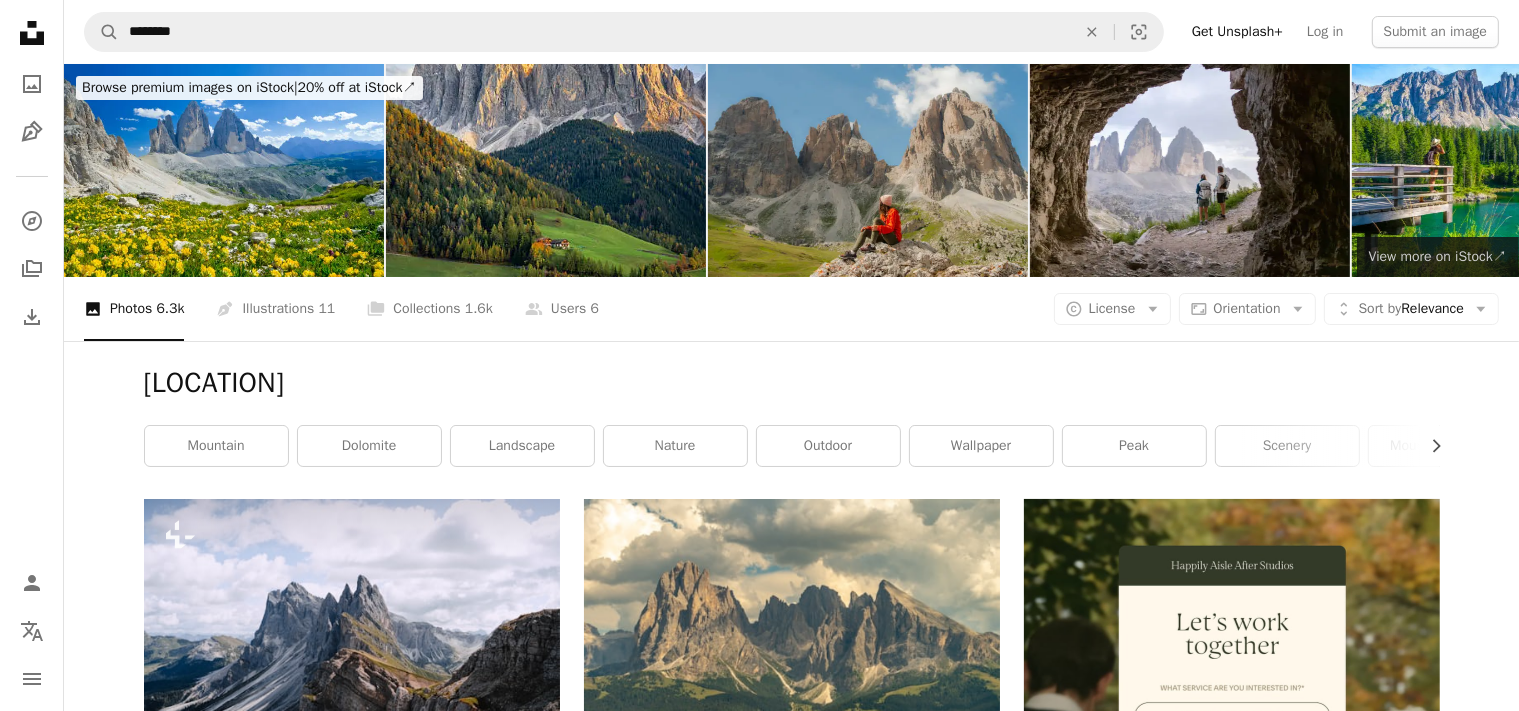 click on "View more on iStock  ↗" at bounding box center (1438, 256) 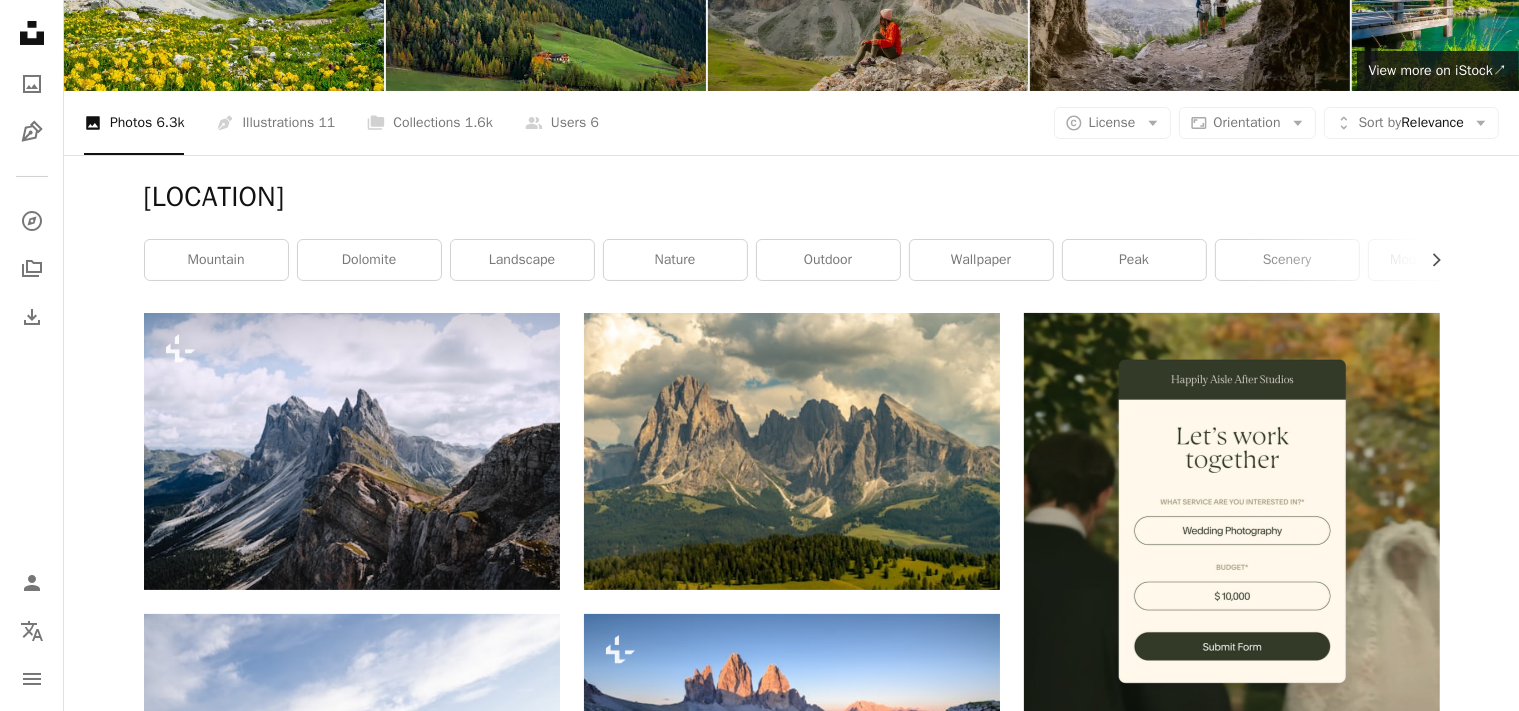 scroll, scrollTop: 249, scrollLeft: 0, axis: vertical 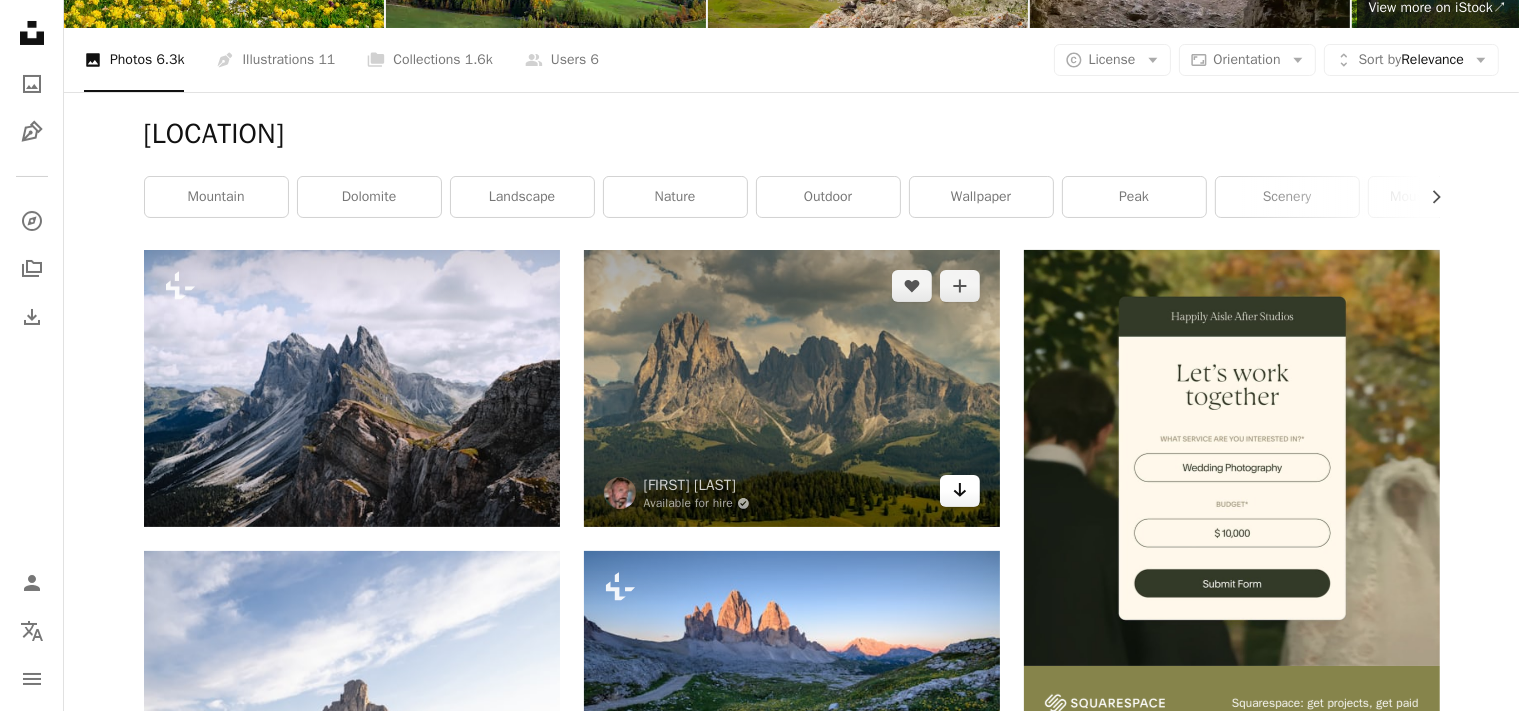 click on "Arrow pointing down" 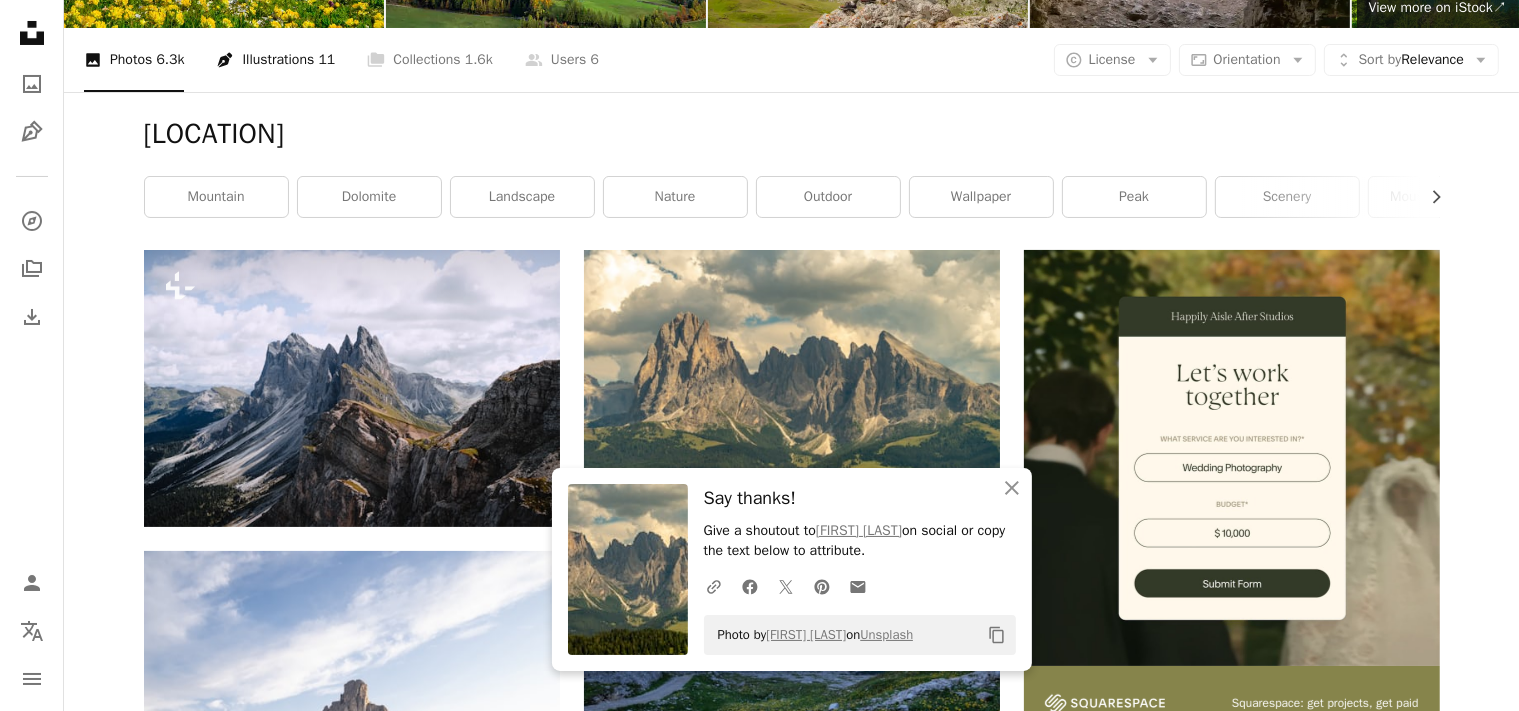 scroll, scrollTop: 0, scrollLeft: 0, axis: both 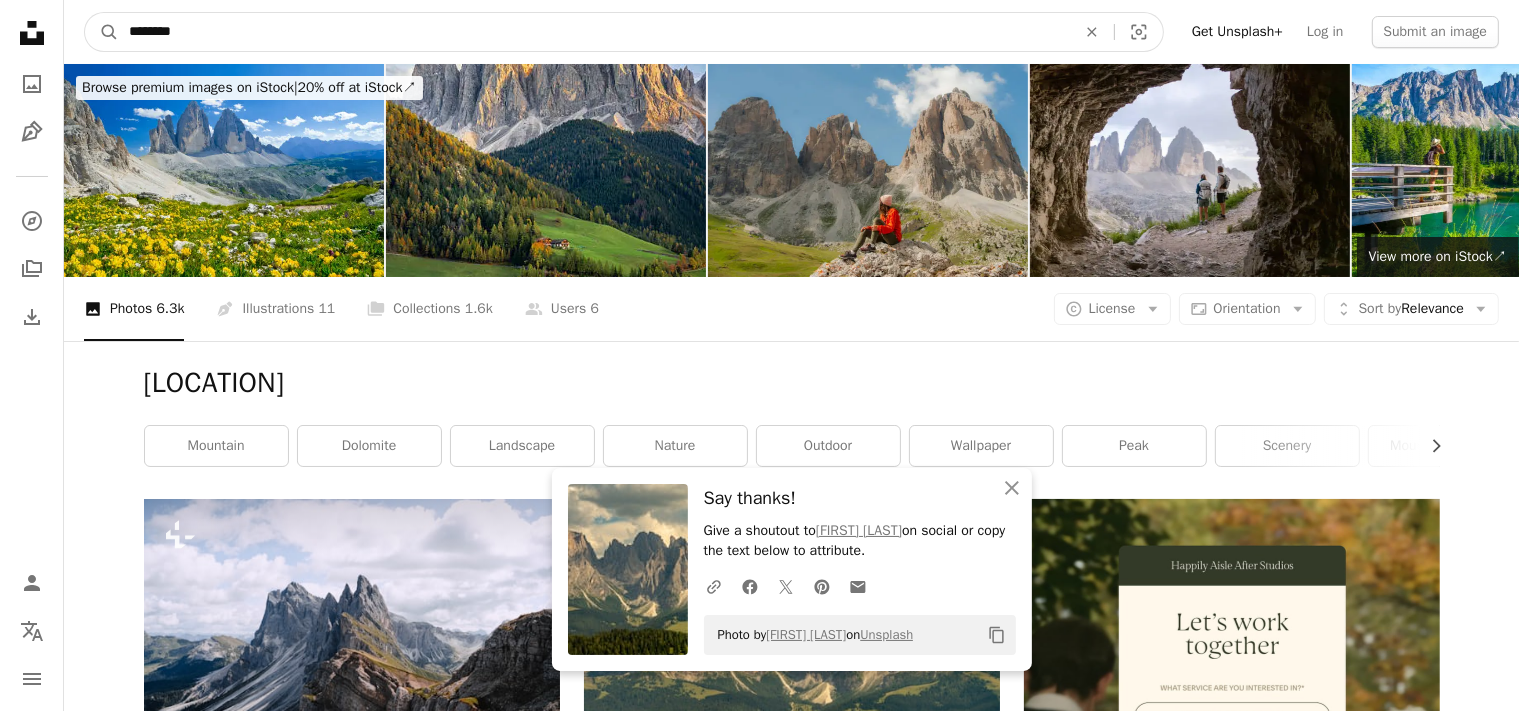click on "********" at bounding box center (594, 32) 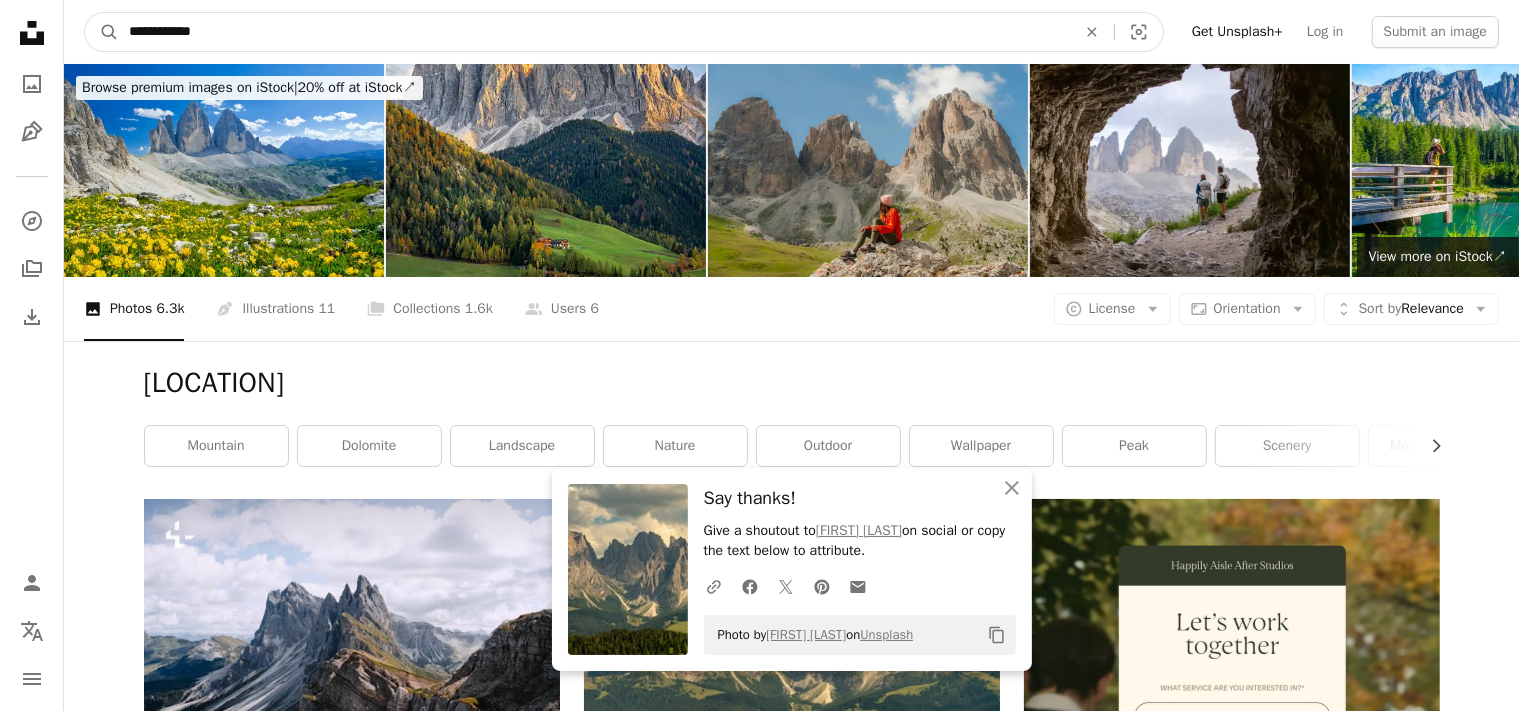 type on "**********" 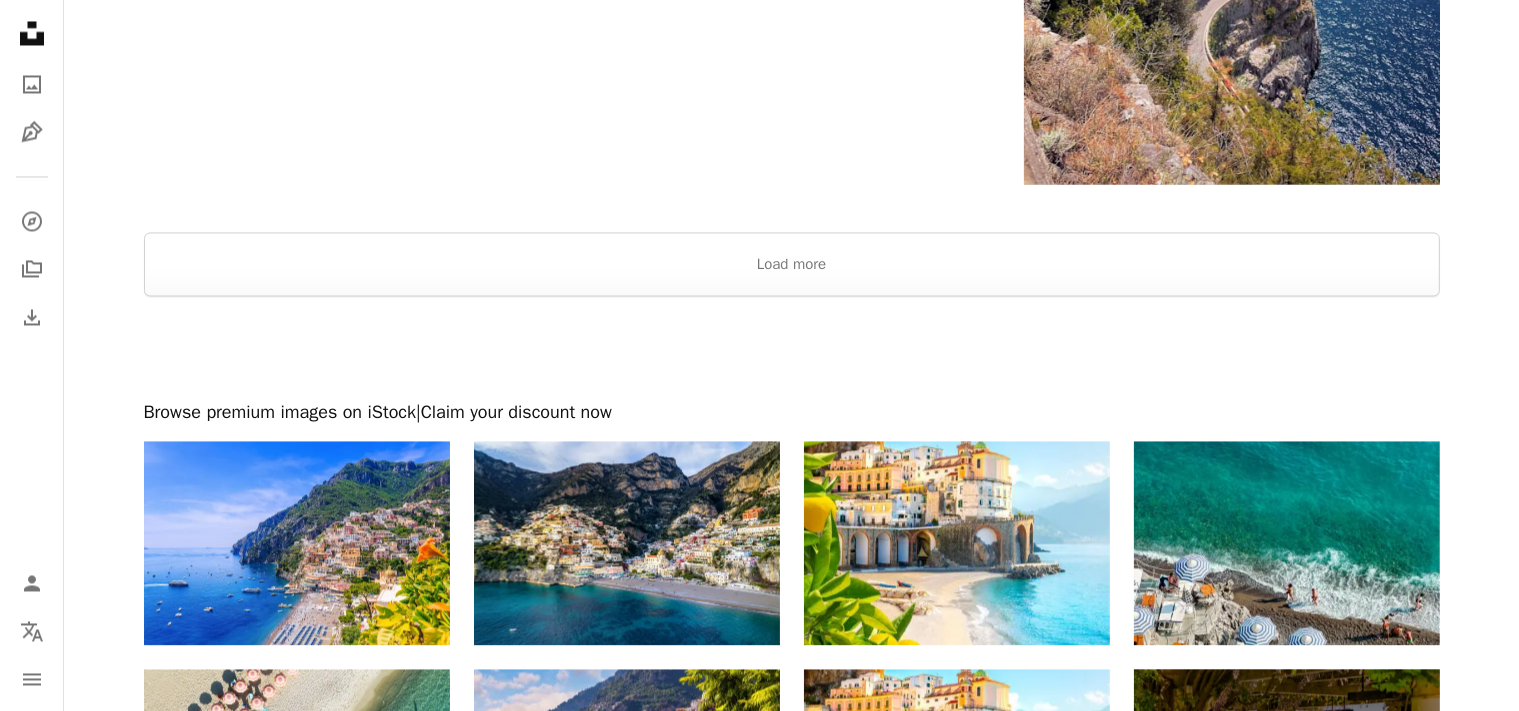 scroll, scrollTop: 4118, scrollLeft: 0, axis: vertical 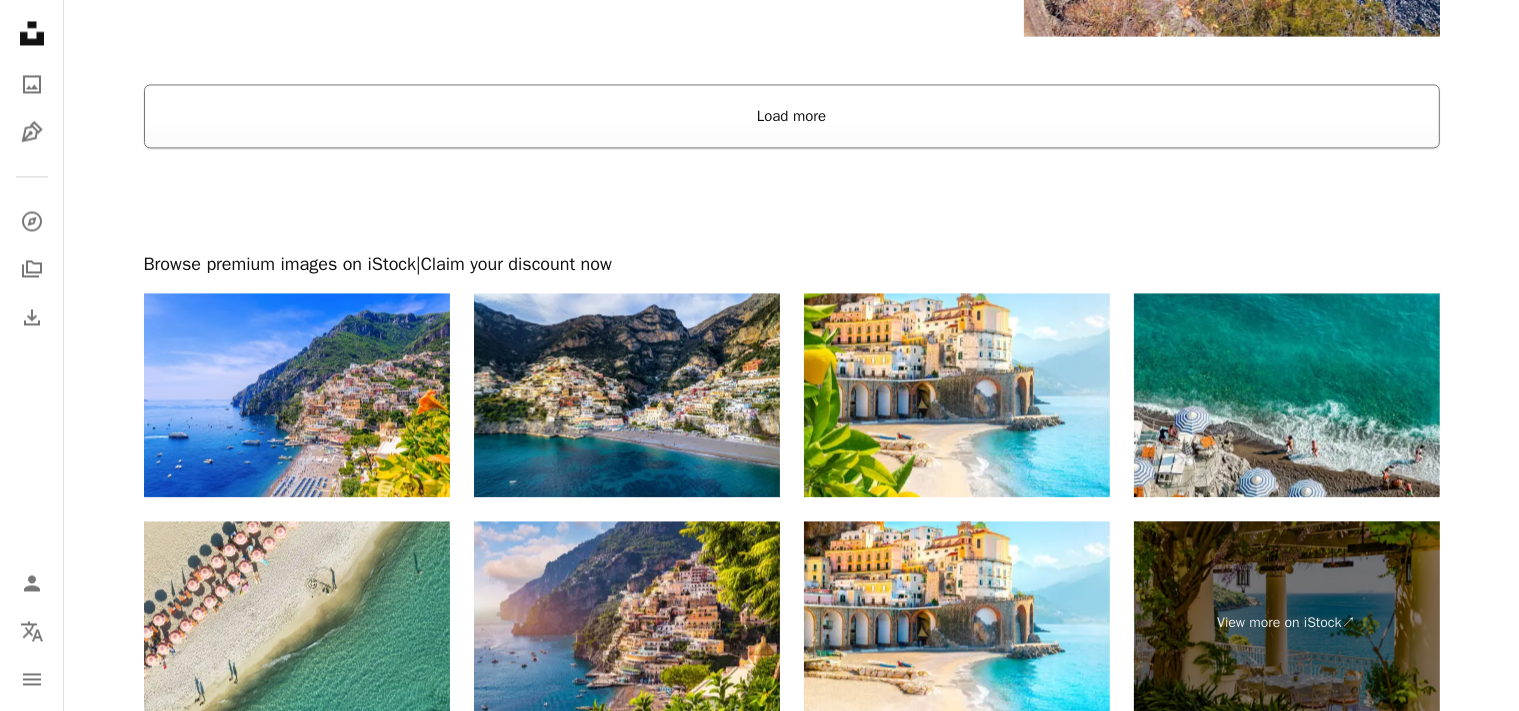 click on "Load more" at bounding box center [792, 116] 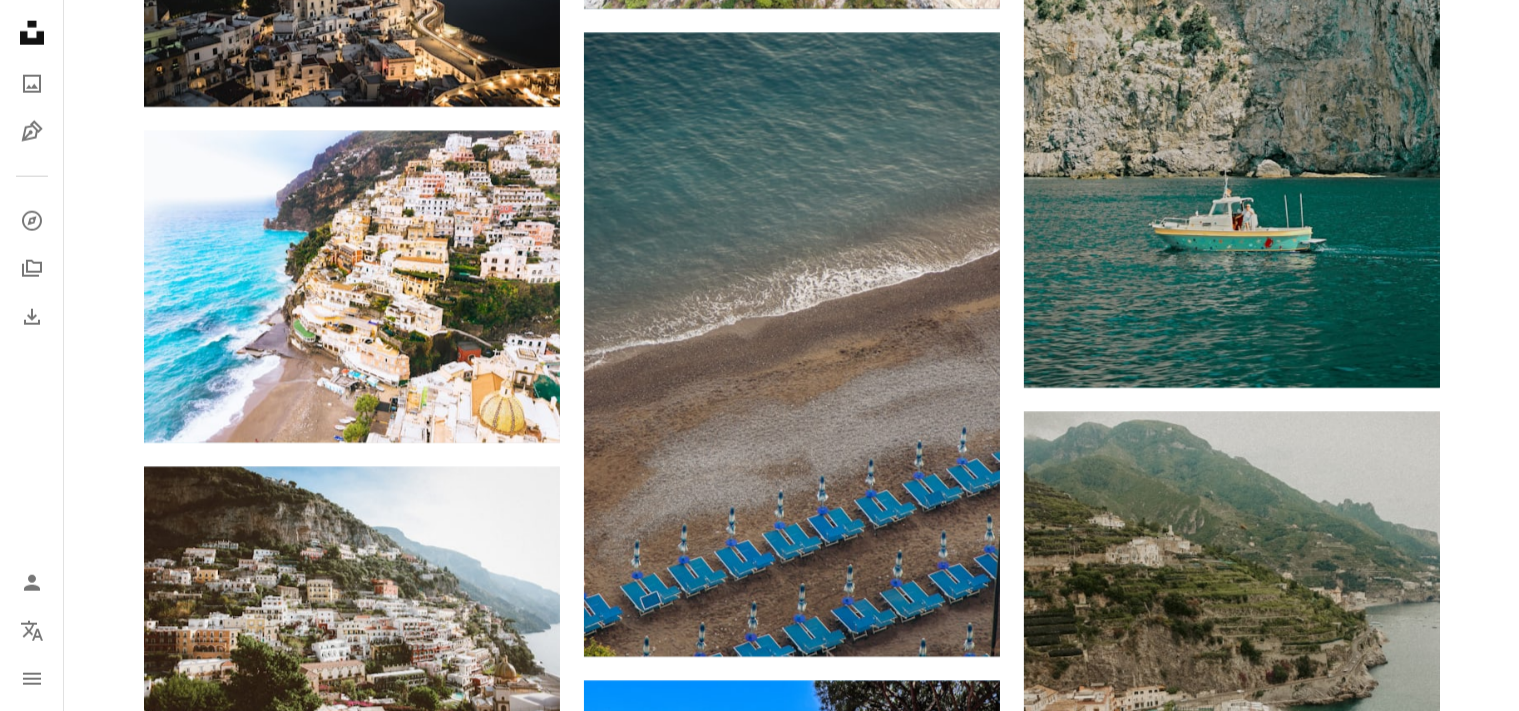 scroll, scrollTop: 17596, scrollLeft: 0, axis: vertical 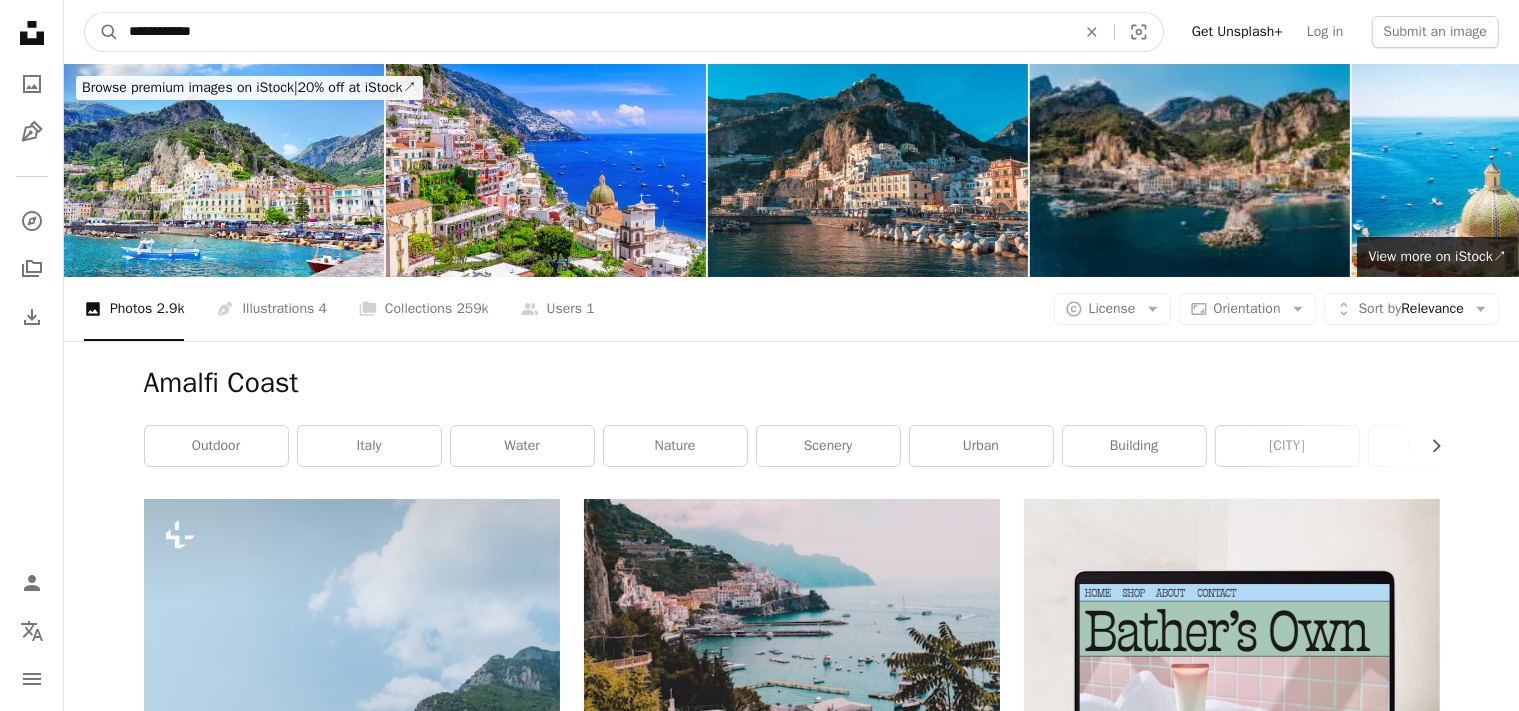 click on "**********" at bounding box center (594, 32) 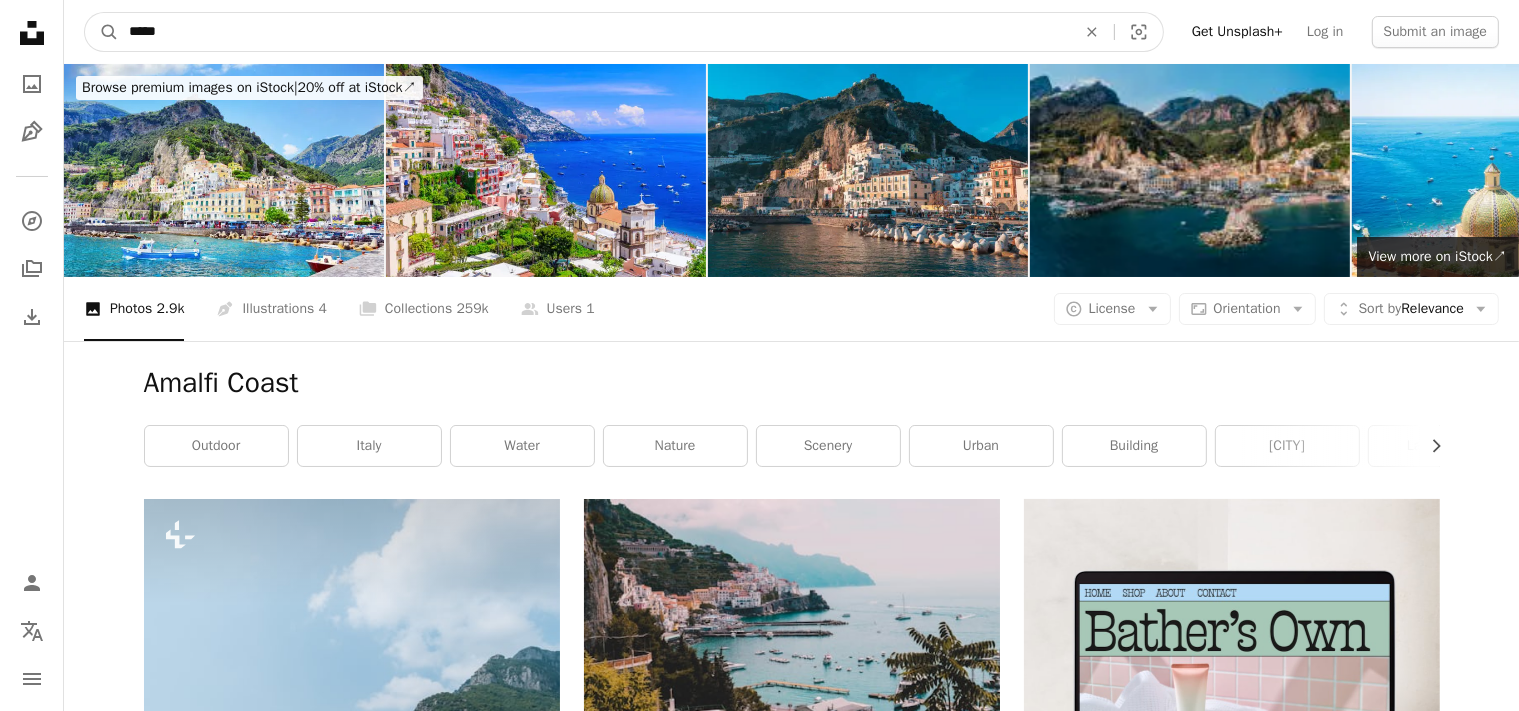 click on "A magnifying glass" at bounding box center [102, 32] 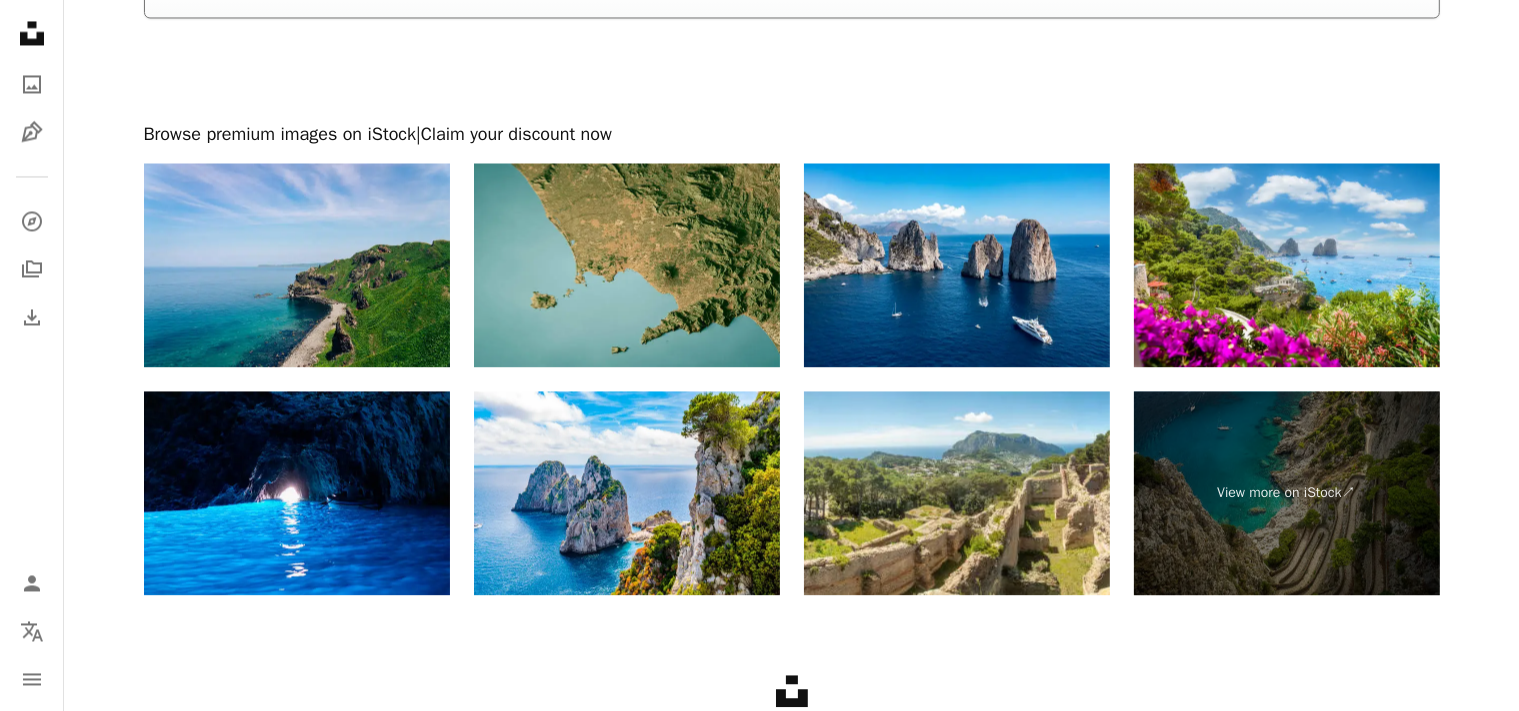 scroll, scrollTop: 4118, scrollLeft: 0, axis: vertical 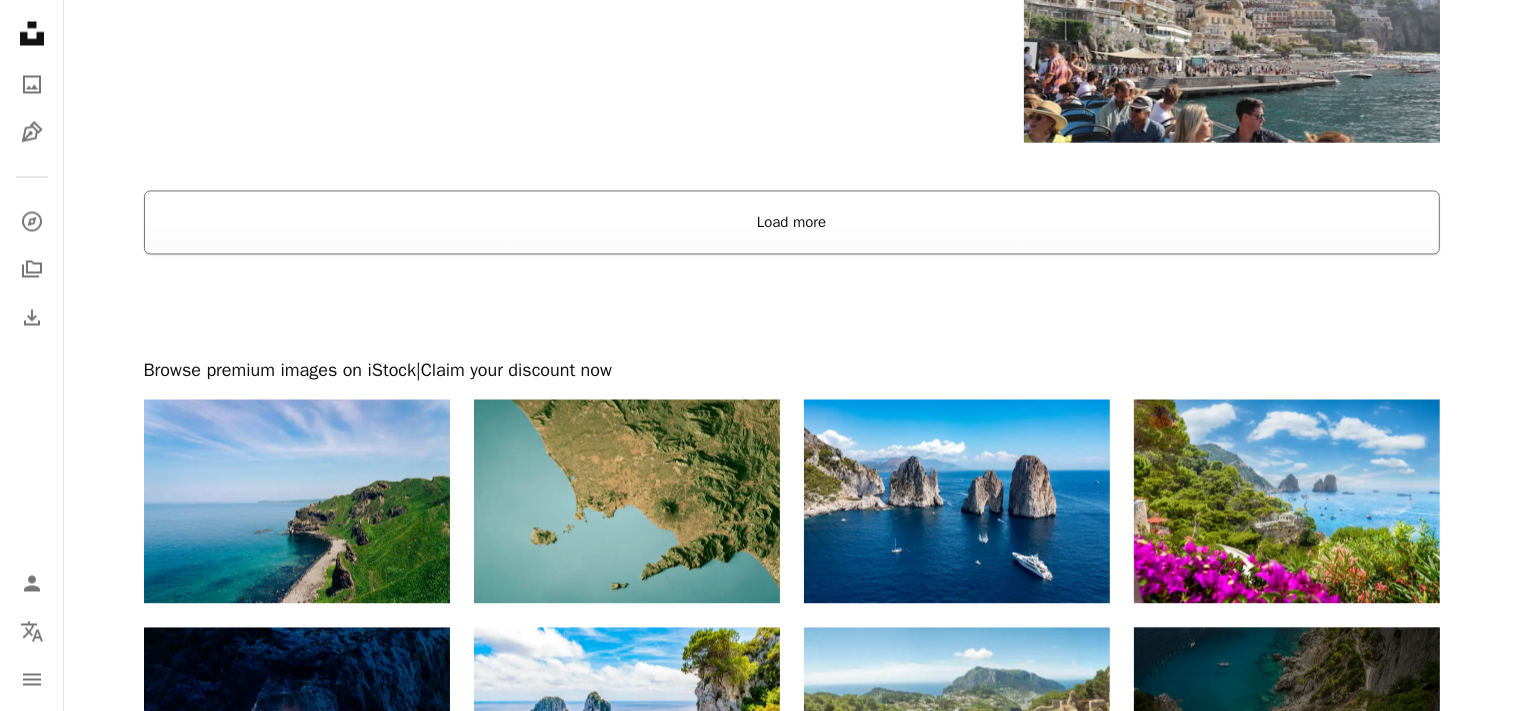click on "Load more" at bounding box center [792, 222] 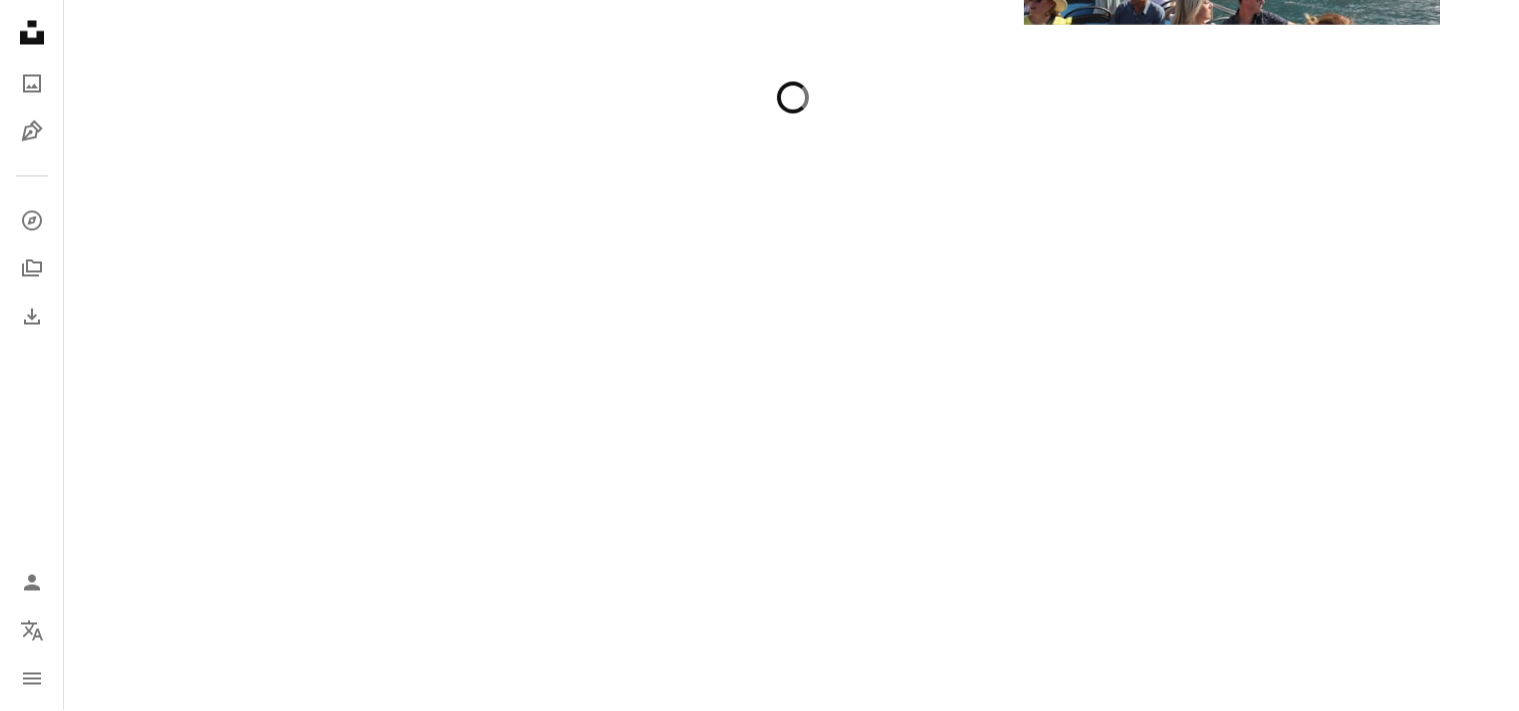 scroll, scrollTop: 4118, scrollLeft: 0, axis: vertical 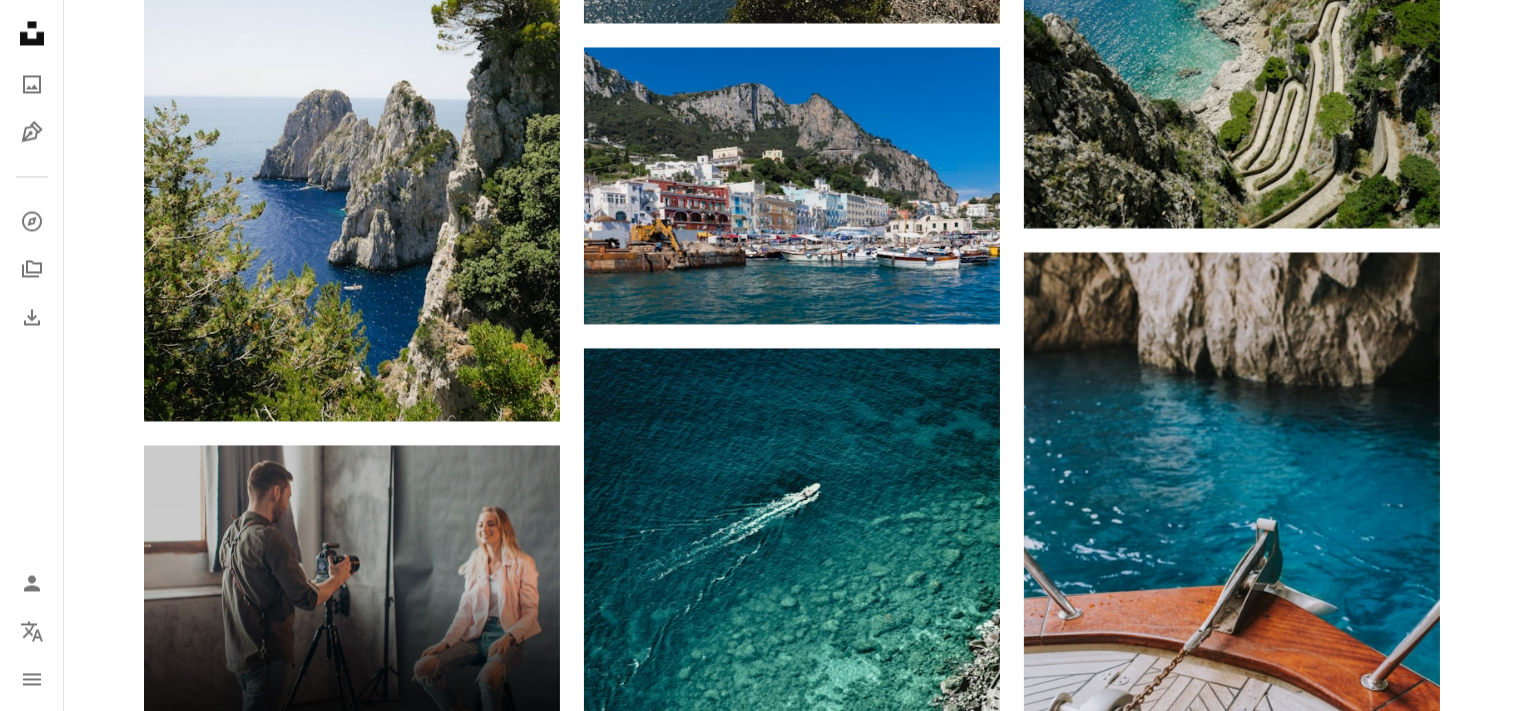 click on "Plus sign for Unsplash+ A heart A plus sign Giulia Squillace For  Unsplash+ A lock Download A heart A plus sign [FIRST] [LAST] Available for hire A checkmark inside of a circle Arrow pointing down A heart A plus sign [FIRST] [LAST] Arrow pointing down A heart A plus sign Letizia Agosta Available for hire A checkmark inside of a circle Arrow pointing down Plus sign for Unsplash+ A heart A plus sign Giulia Squillace For  Unsplash+ A lock Download A heart A plus sign Samuel Ferrara Arrow pointing down Plus sign for Unsplash+ A heart A plus sign Giulia Squillace For  Unsplash+ A lock Download A heart A plus sign Nicolò Salinetti Arrow pointing down A heart A plus sign Julien Chatelain Arrow pointing down Plus sign for Unsplash+ A heart A plus sign Giulia Squillace For  Unsplash+ A lock Download –– ––– –––  –– ––– –  ––– –––  ––––  –   – –– –––  – – ––– –– –– –––– –– The best in on-brand content creation Learn More A heart" at bounding box center [791, -210] 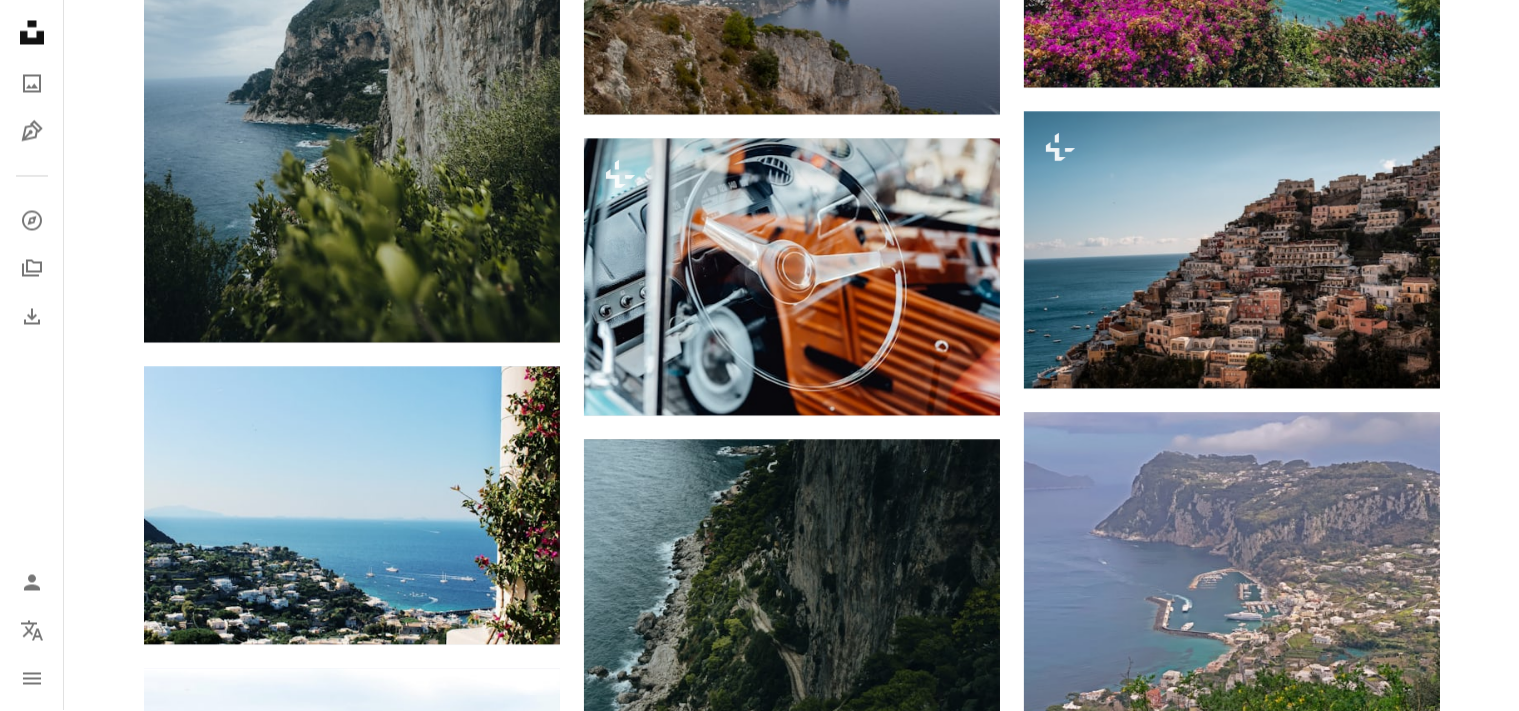 scroll, scrollTop: 26707, scrollLeft: 0, axis: vertical 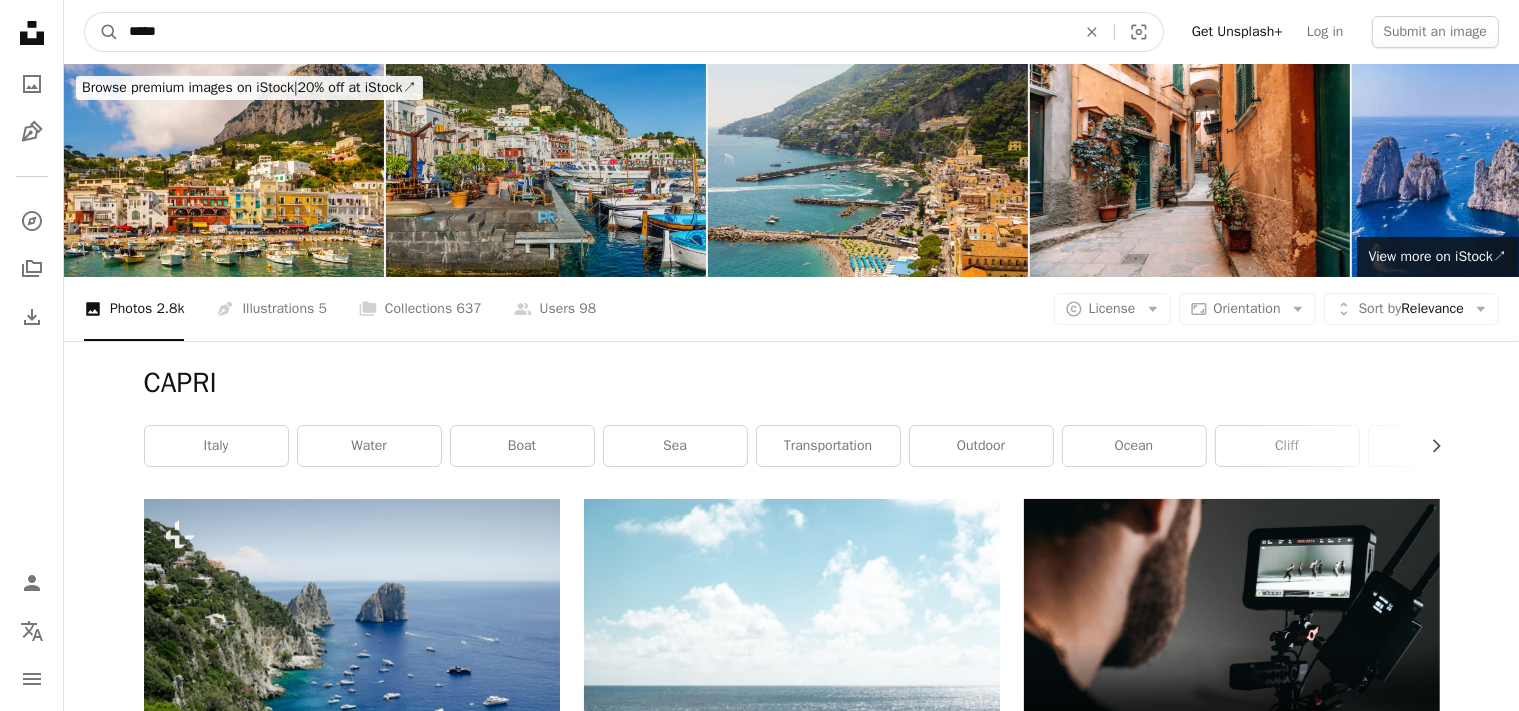 click on "*****" at bounding box center (594, 32) 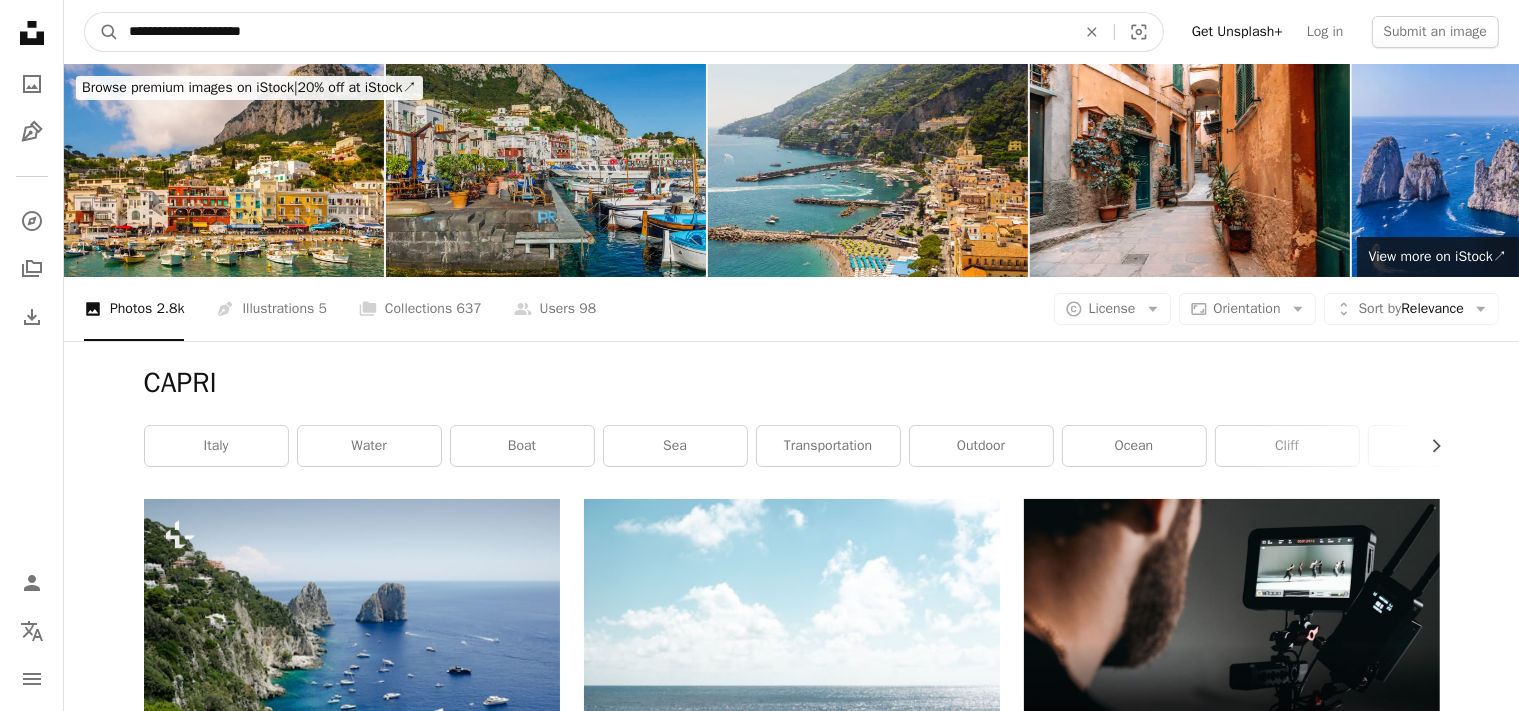 type on "**********" 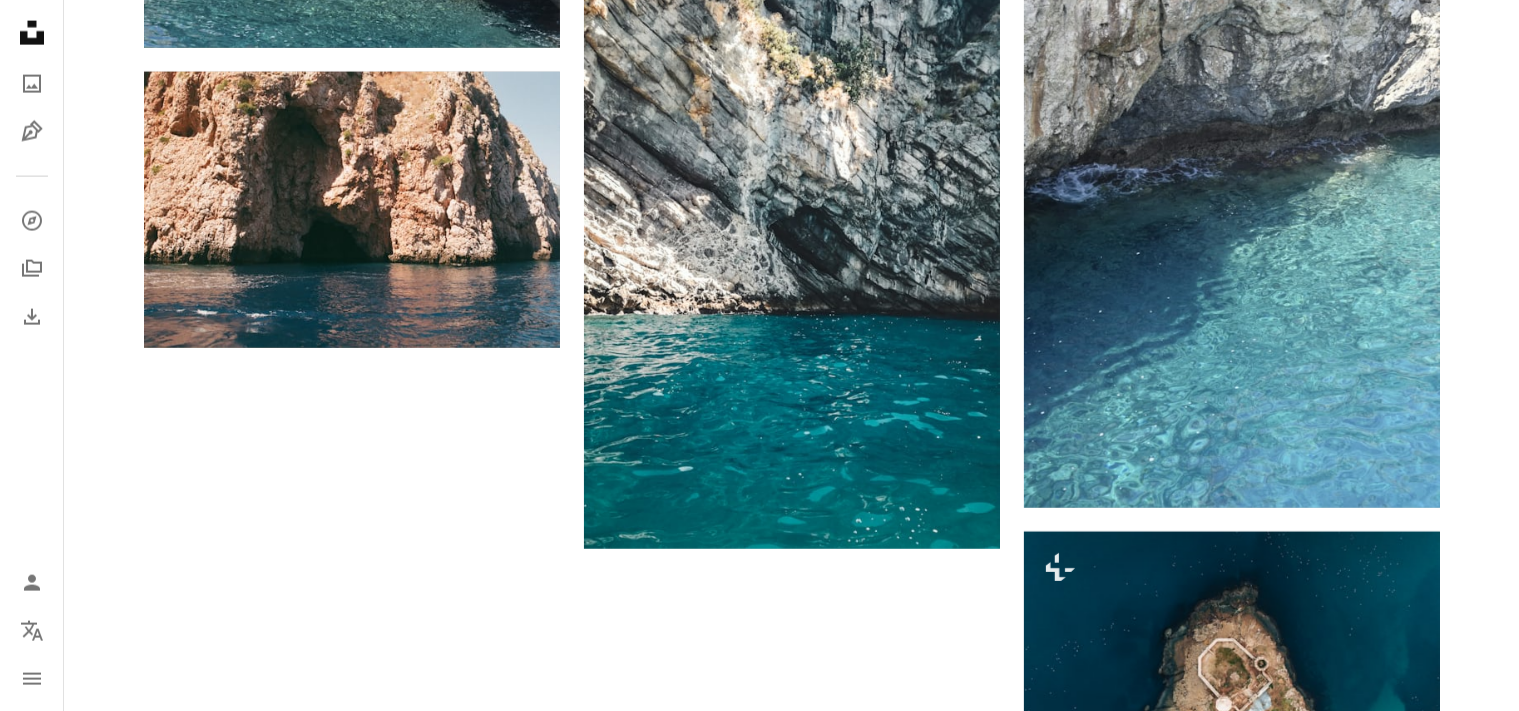 scroll, scrollTop: 1996, scrollLeft: 0, axis: vertical 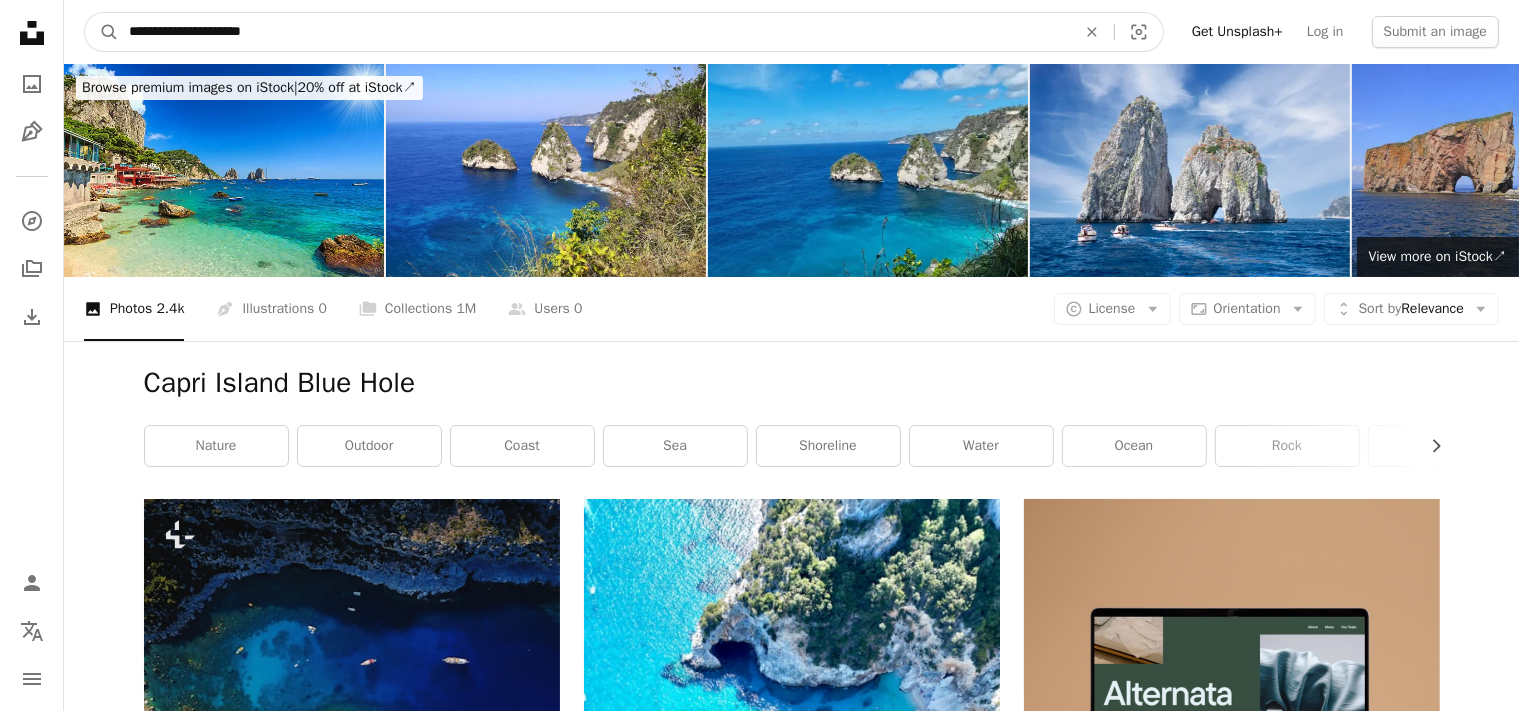 click on "**********" at bounding box center [594, 32] 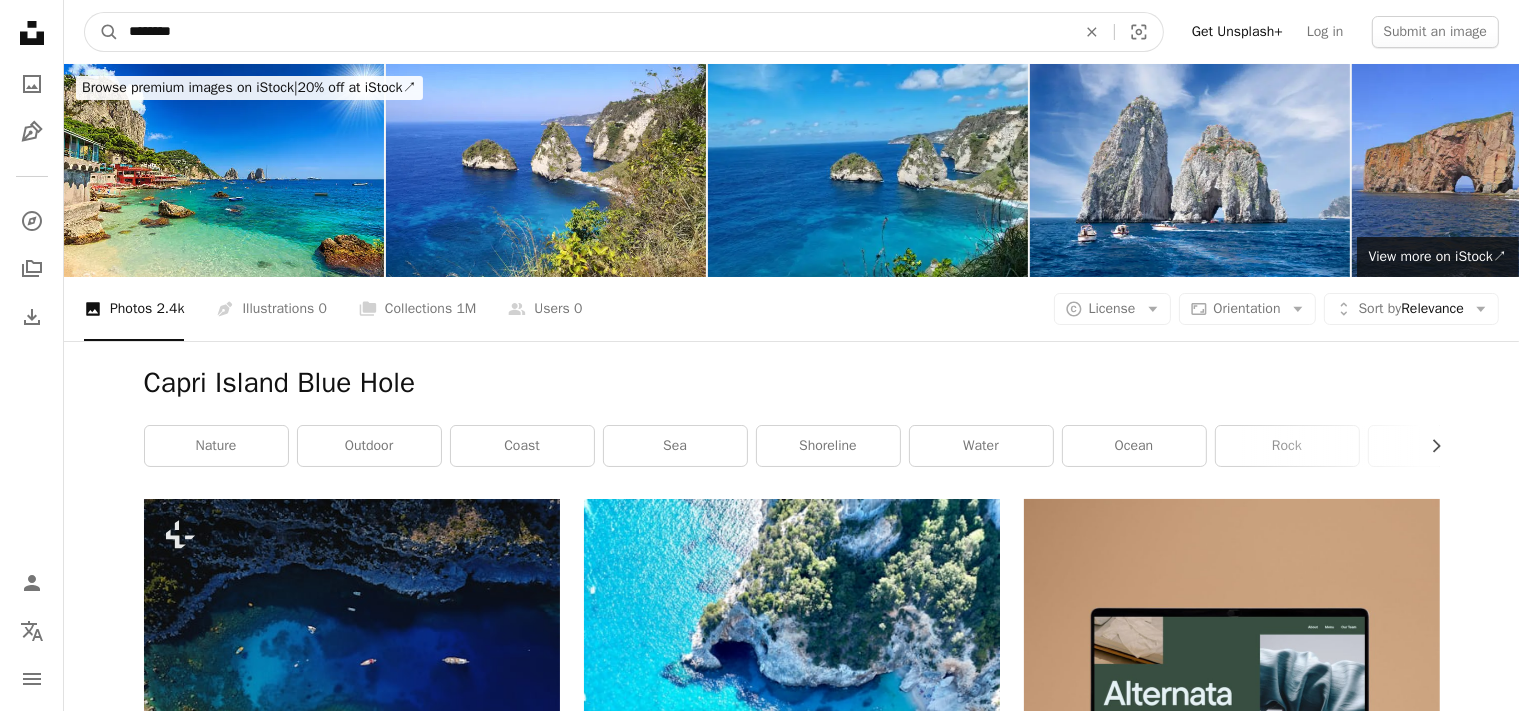 click on "A magnifying glass" at bounding box center [102, 32] 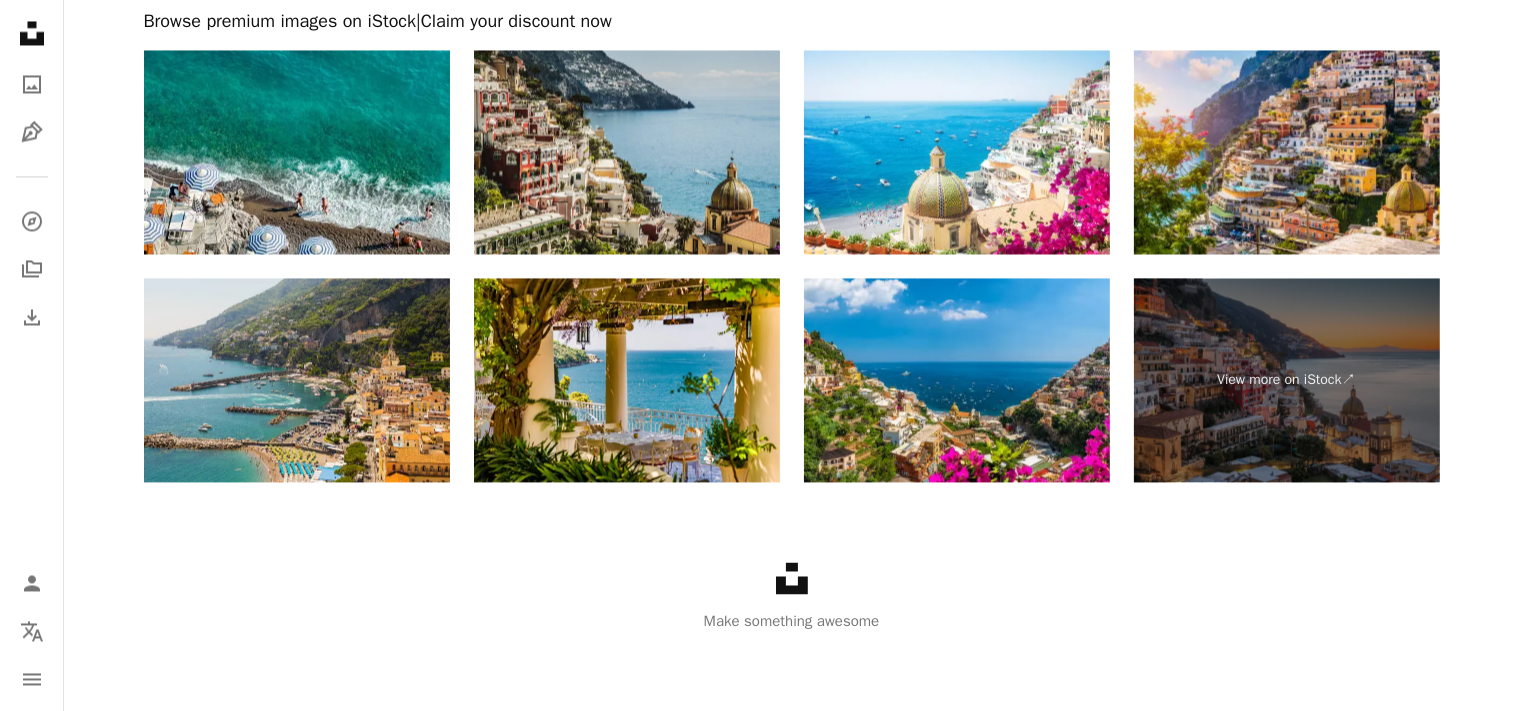 scroll, scrollTop: 3423, scrollLeft: 0, axis: vertical 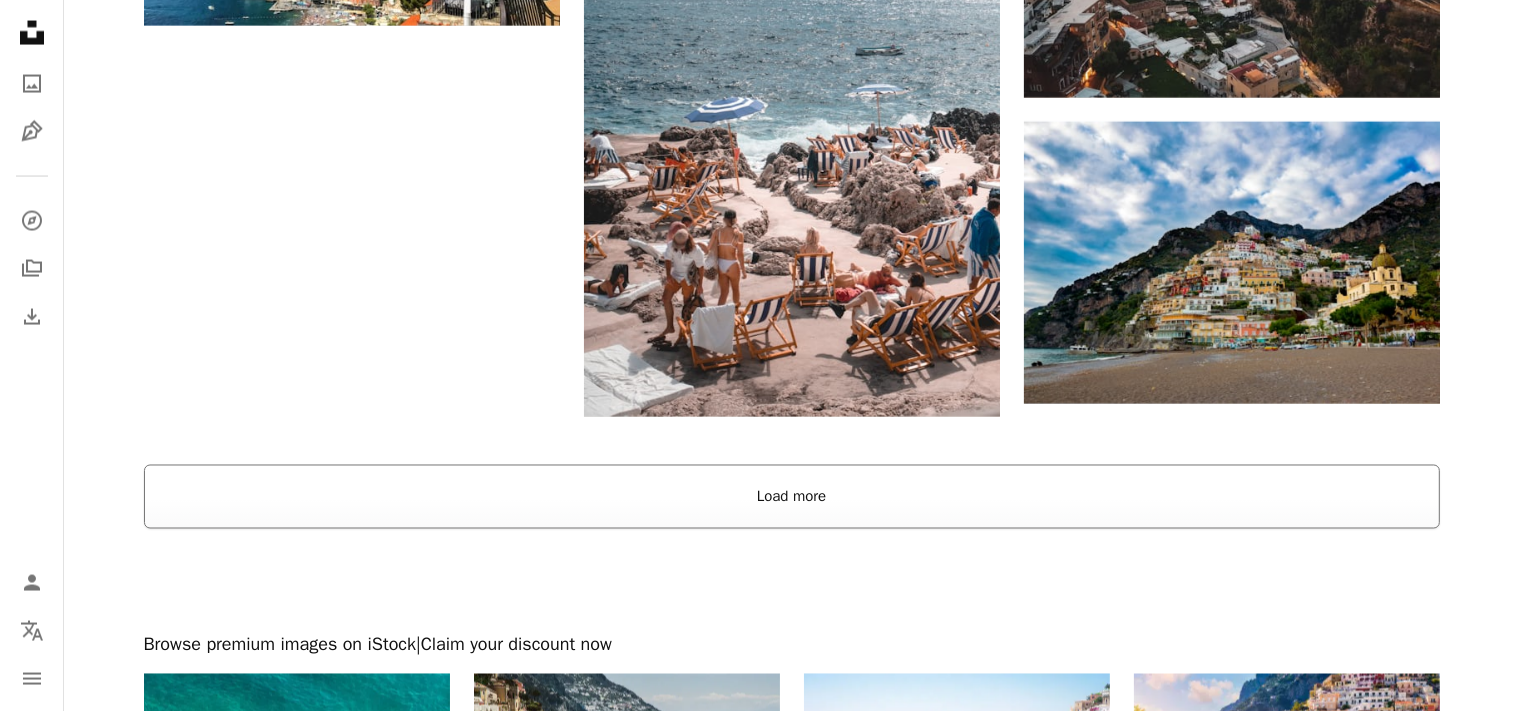 click on "Load more" at bounding box center (792, 497) 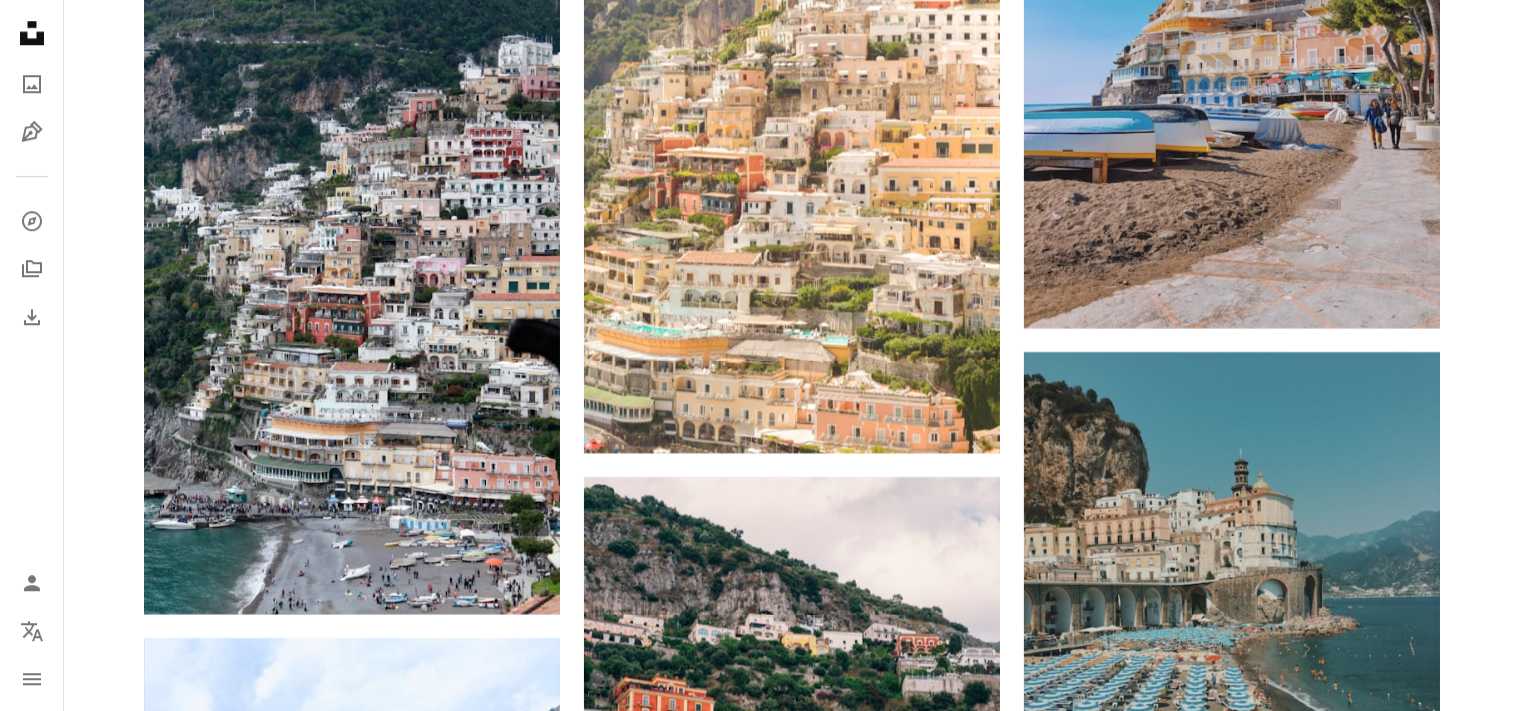 scroll, scrollTop: 14108, scrollLeft: 0, axis: vertical 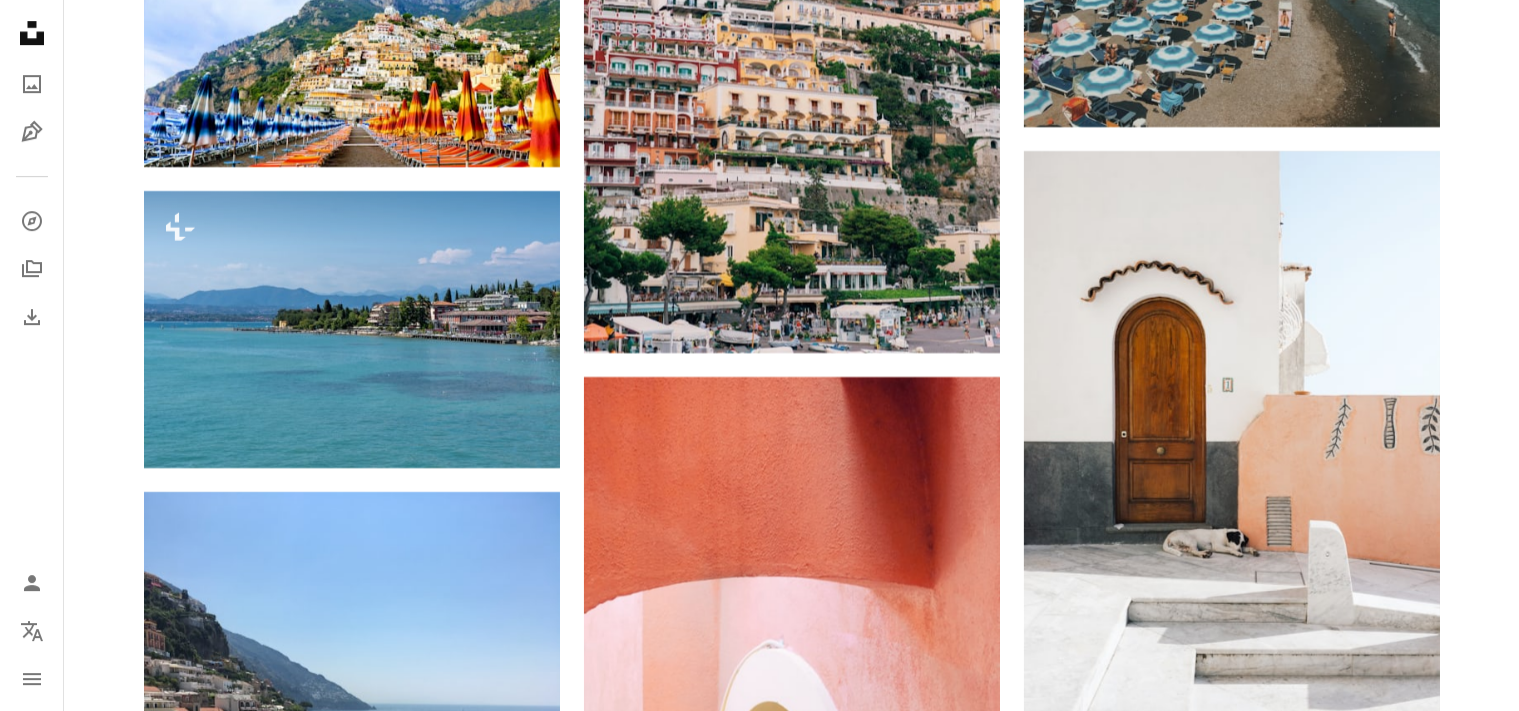 click on "[FIRST] [LAST] For Unsplash+ A heart A plus sign [FIRST] [LAST] For Unsplash+ A lock Download A heart A plus sign [FIRST] [LAST] Available for hire A checkmark inside of a circle Arrow pointing down A heart A plus sign [FIRST] [LAST] Arrow pointing down A heart A plus sign [FIRST] [LAST] Available for hire A checkmark inside of a circle Arrow pointing down A heart A plus sign [FIRST] [LAST] Available for hire A checkmark inside of a circle Arrow pointing down A heart A plus sign [FIRST] [LAST] Arrow pointing down A heart A plus sign [FIRST] Arrow pointing down A heart A plus sign [FIRST] [LAST] Available for hire A checkmark inside of a circle Arrow pointing down Plus sign for Unsplash+ A heart A plus sign [FIRST] [LAST] For Unsplash+ A lock Download –– ––– ––– –– ––– – – ––– –– –– –––– –– A heart" at bounding box center [791, -4060] 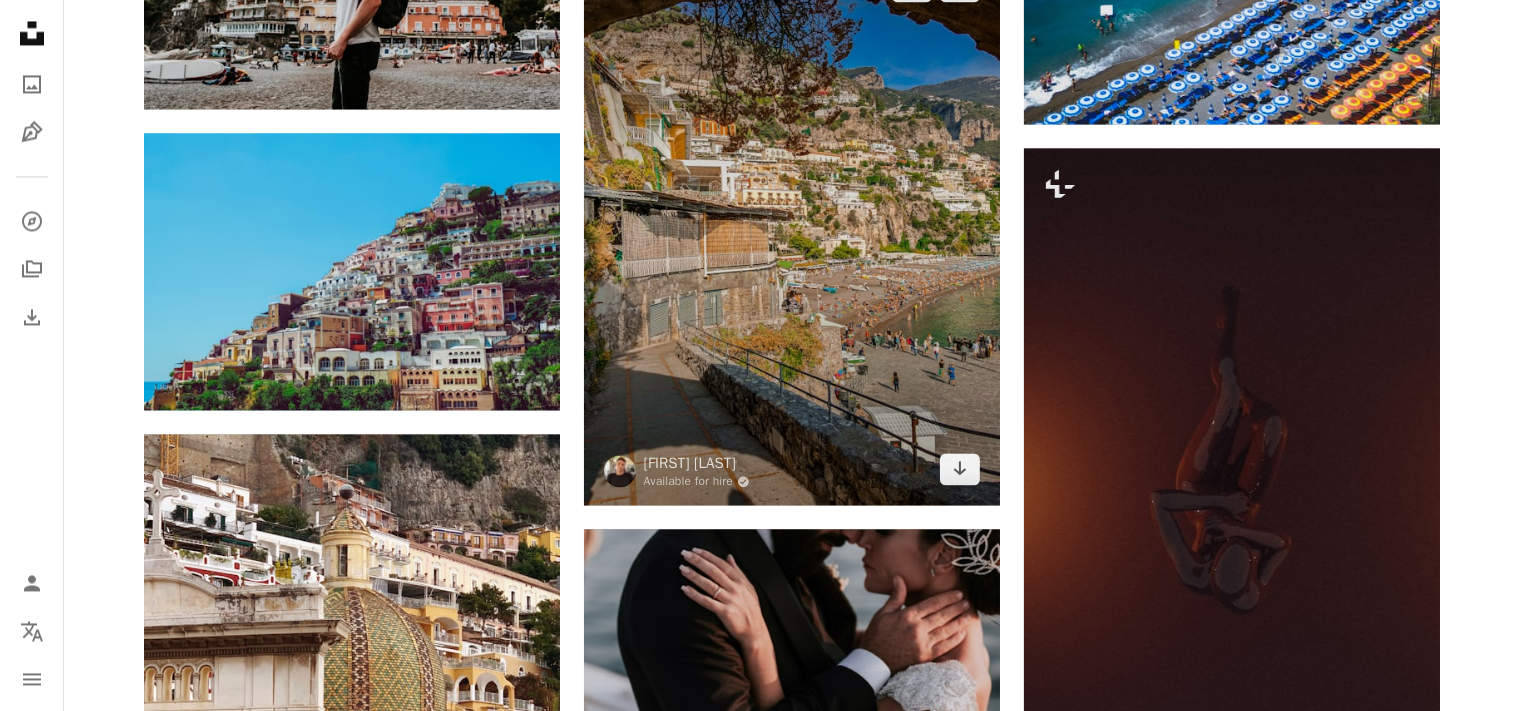 scroll, scrollTop: 19475, scrollLeft: 0, axis: vertical 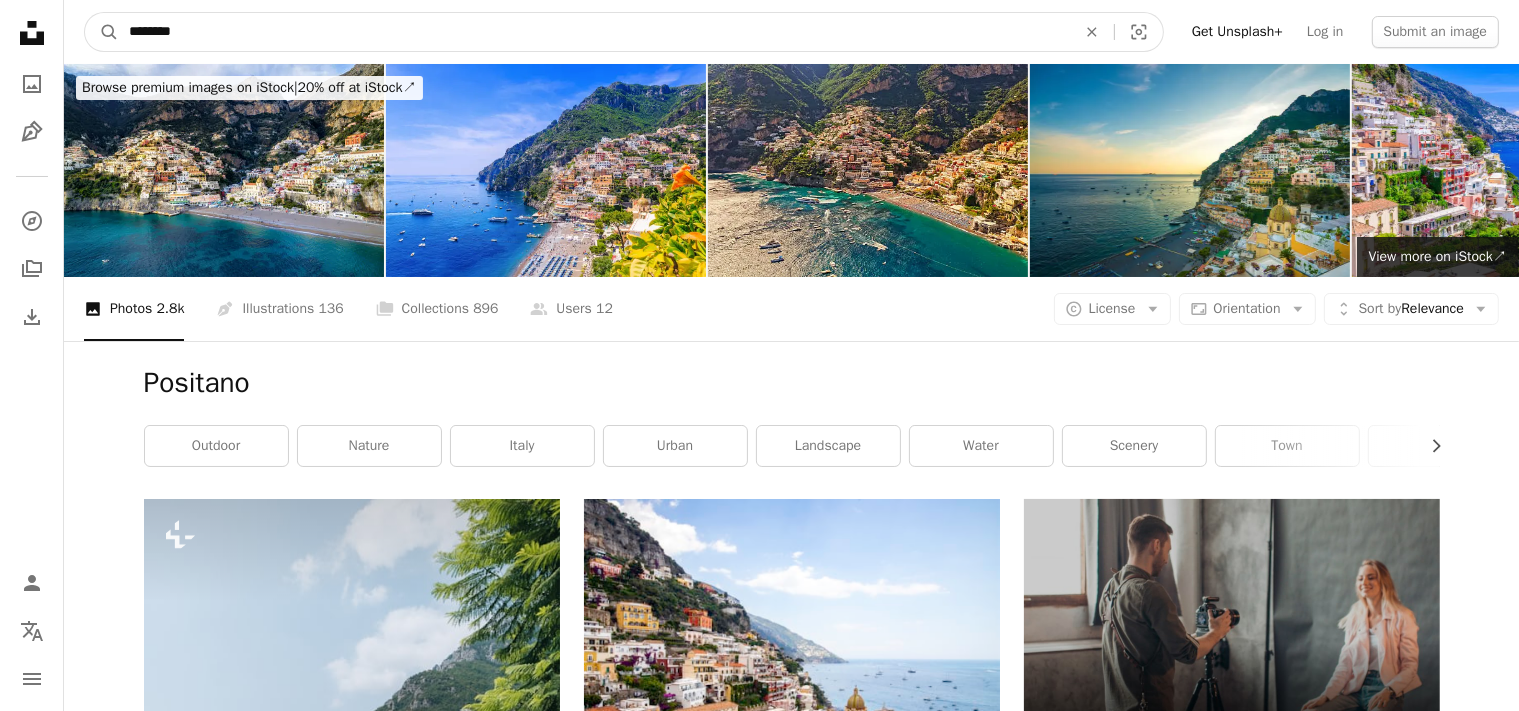 click on "********" at bounding box center (594, 32) 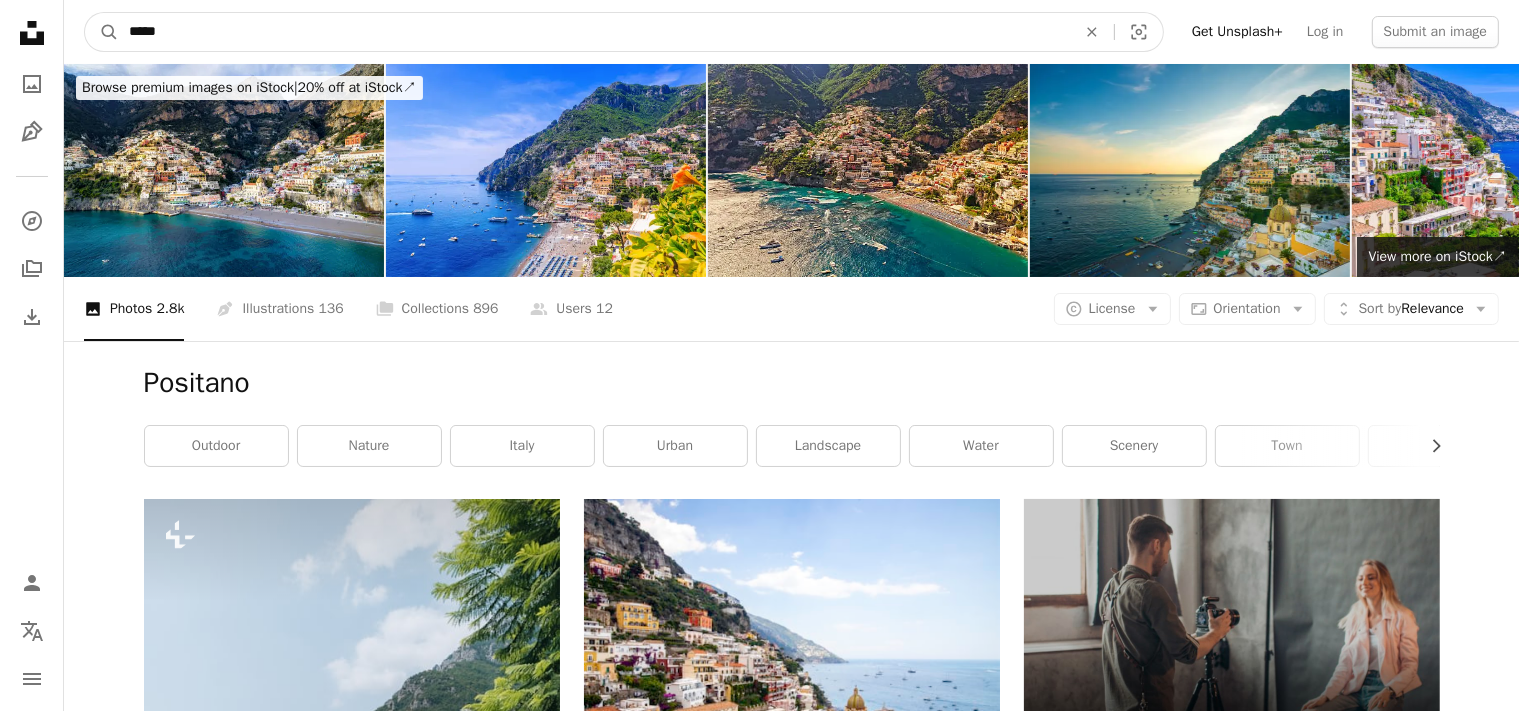 type on "*****" 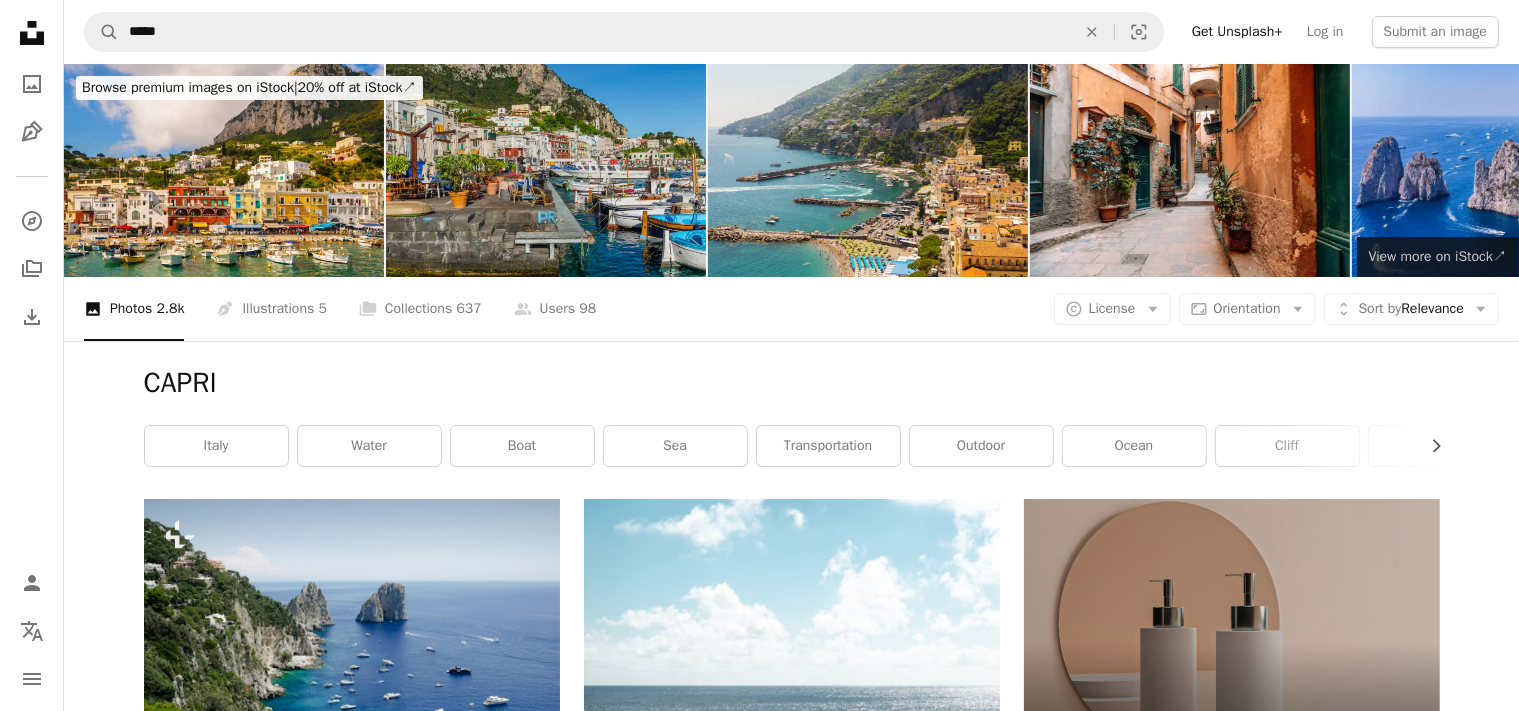 click on "View more  ↗ View more on iStock  ↗" at bounding box center (1438, 257) 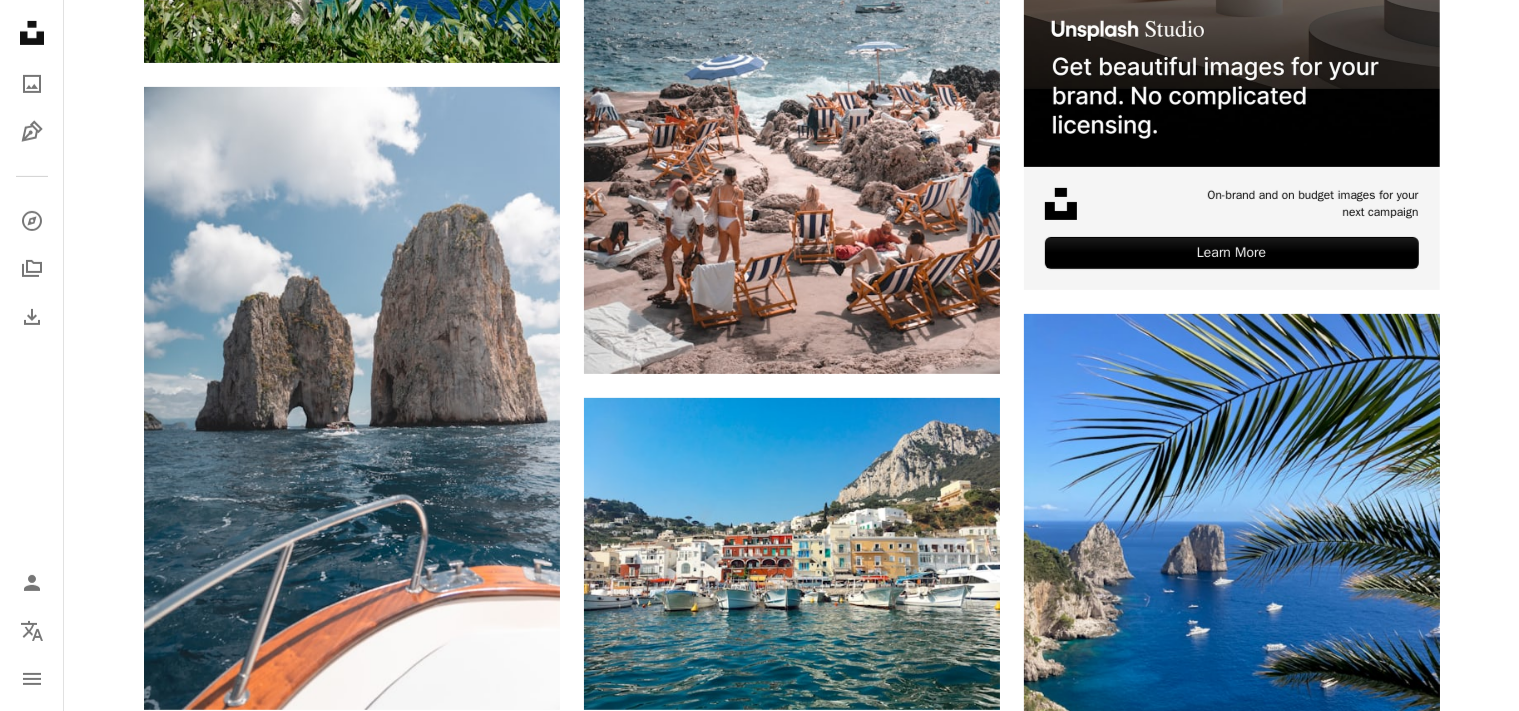 scroll, scrollTop: 1123, scrollLeft: 0, axis: vertical 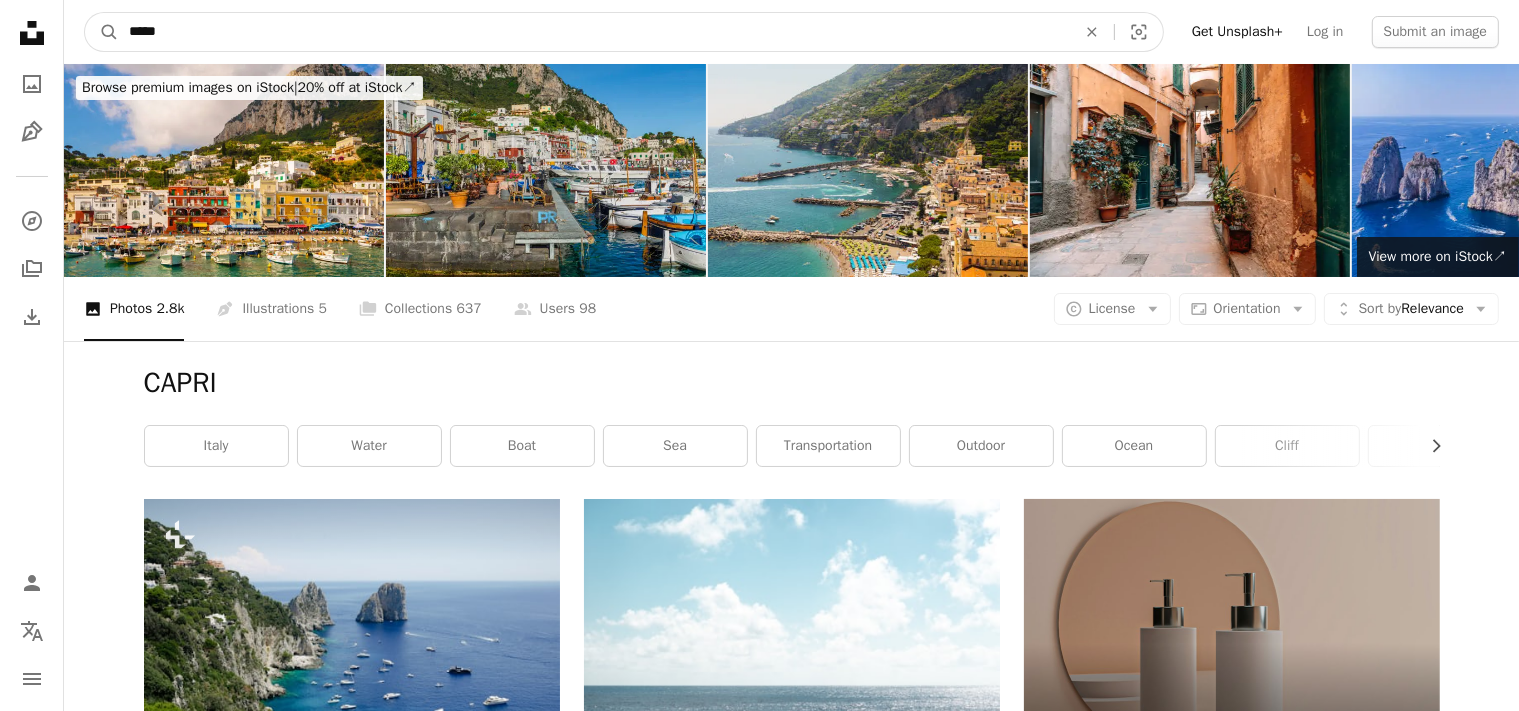 click on "*****" at bounding box center (594, 32) 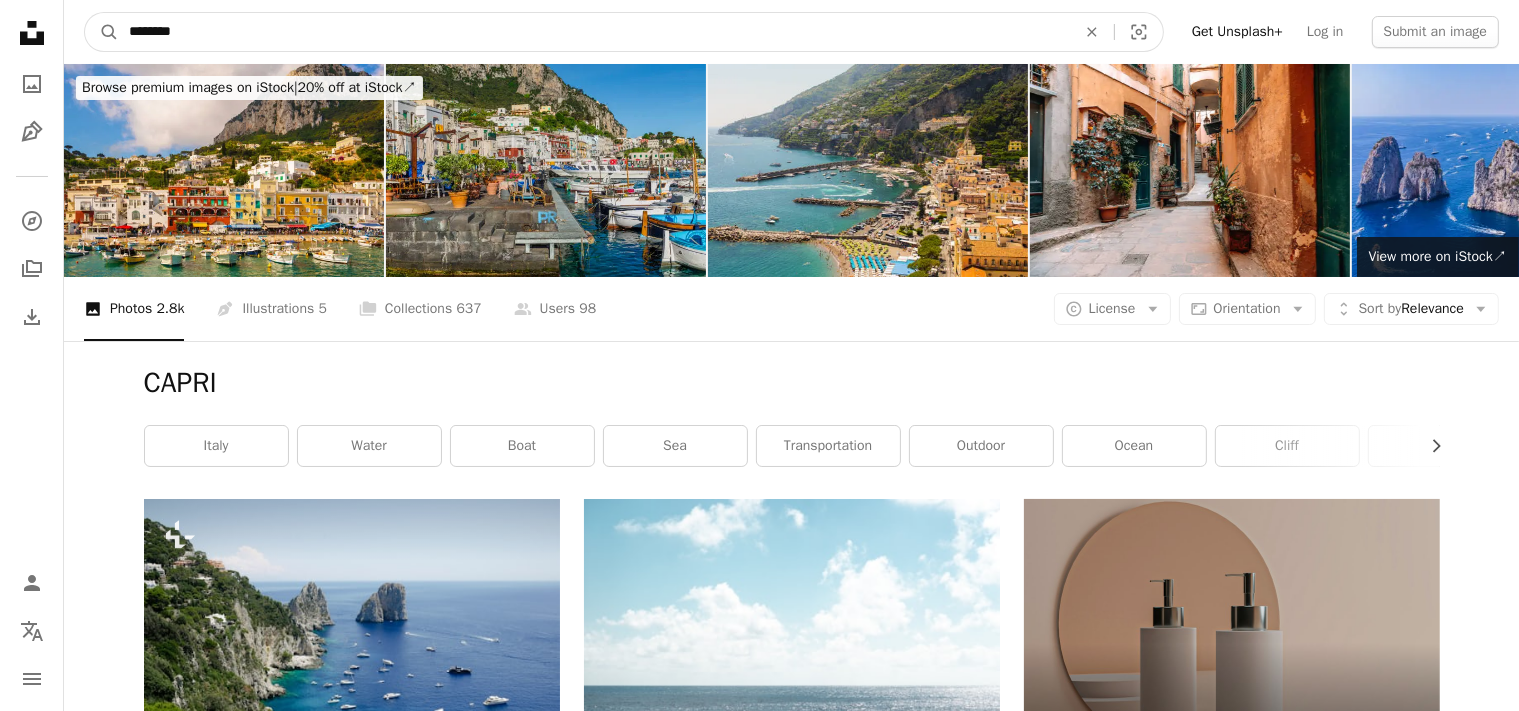 type on "********" 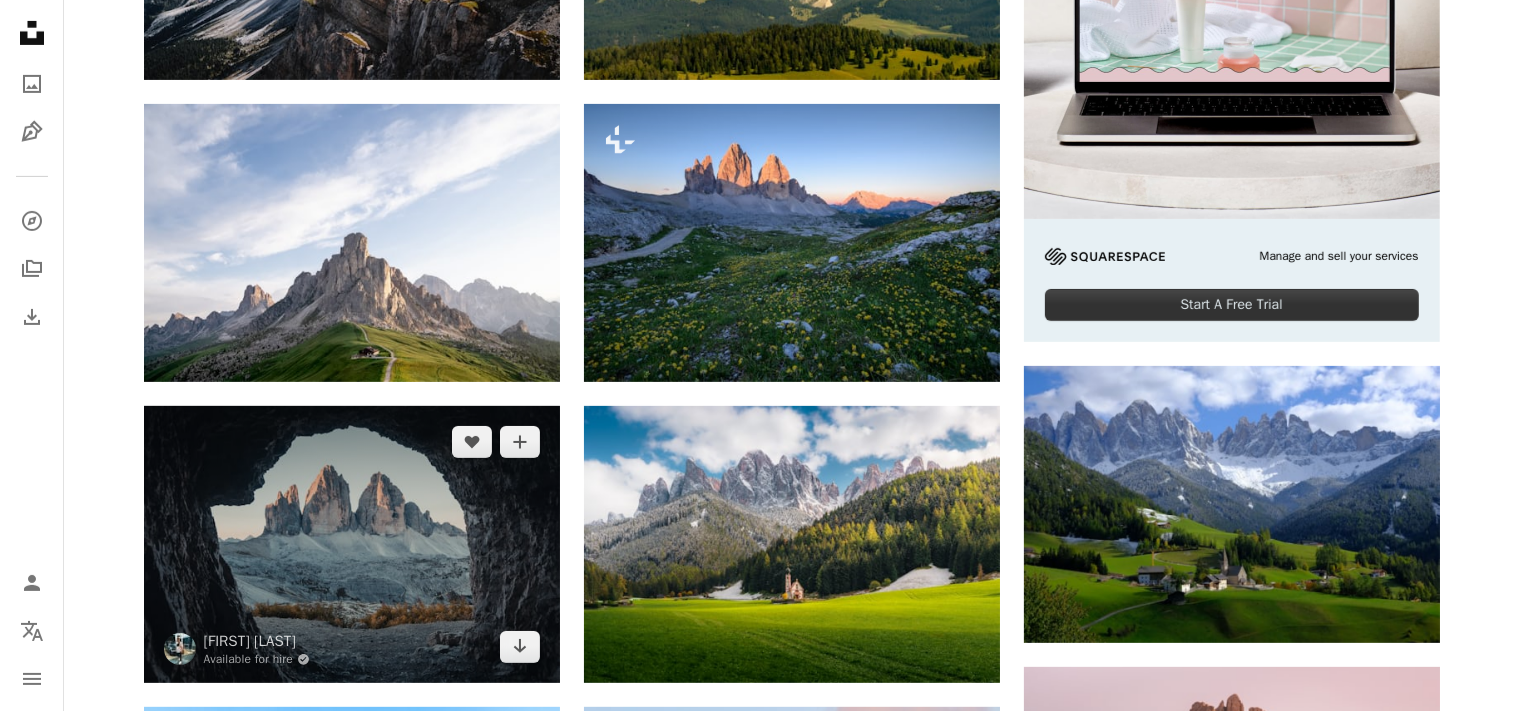 scroll, scrollTop: 873, scrollLeft: 0, axis: vertical 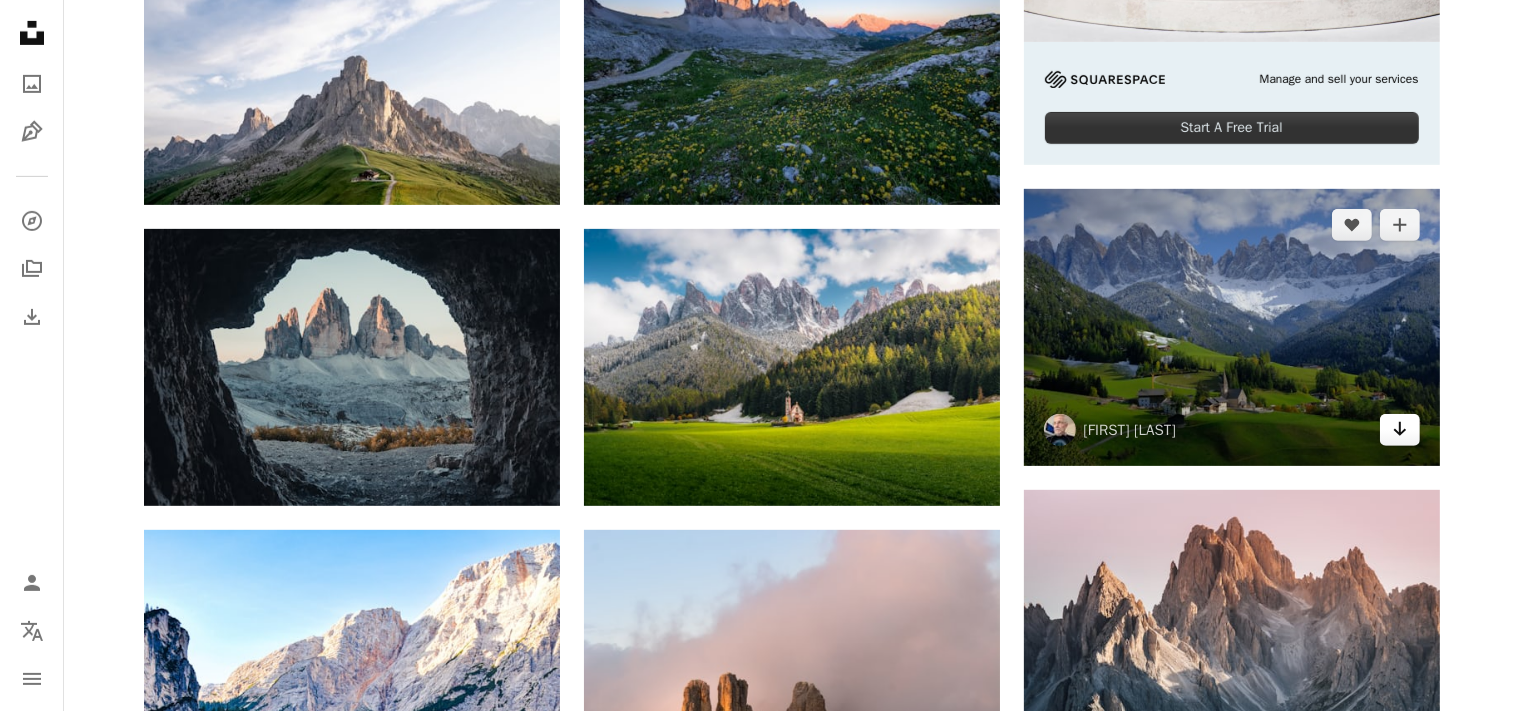 click 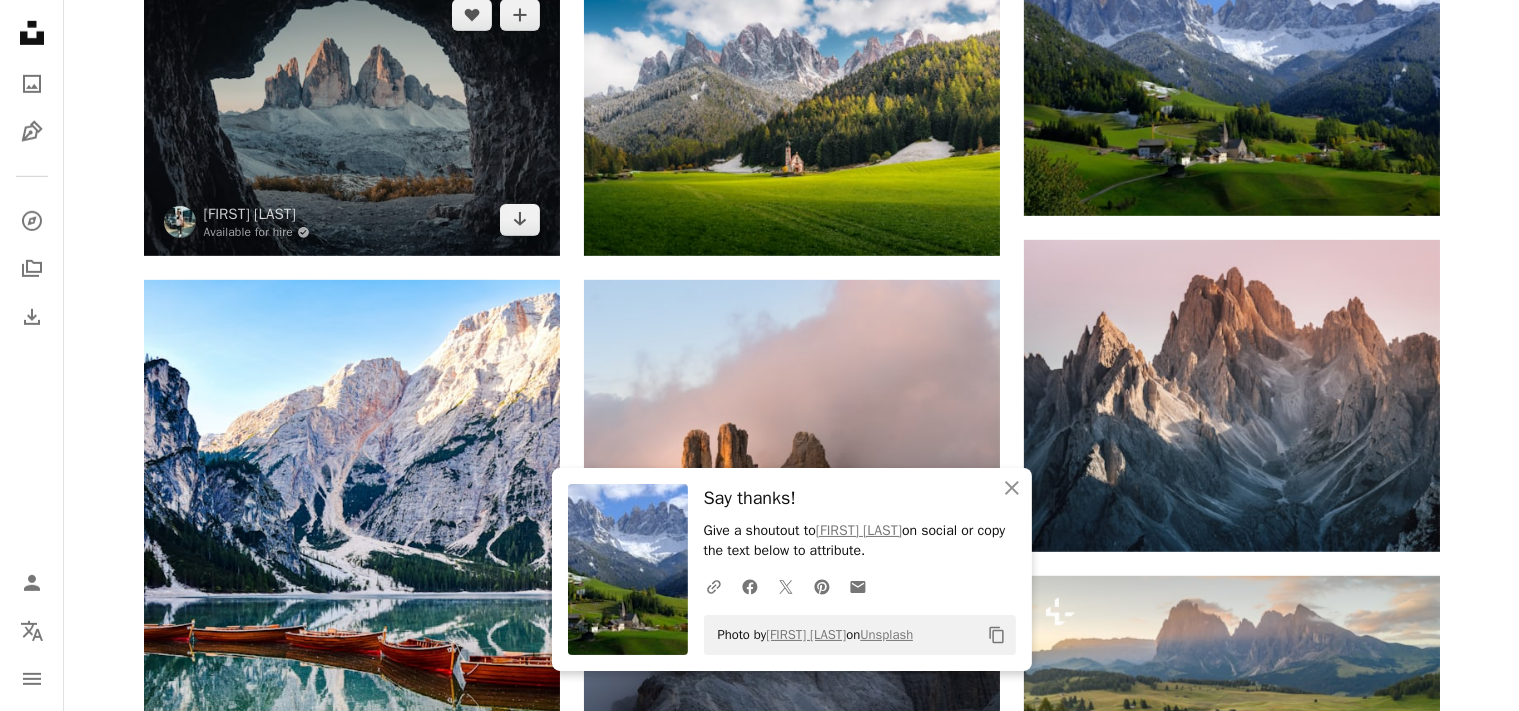 scroll, scrollTop: 1372, scrollLeft: 0, axis: vertical 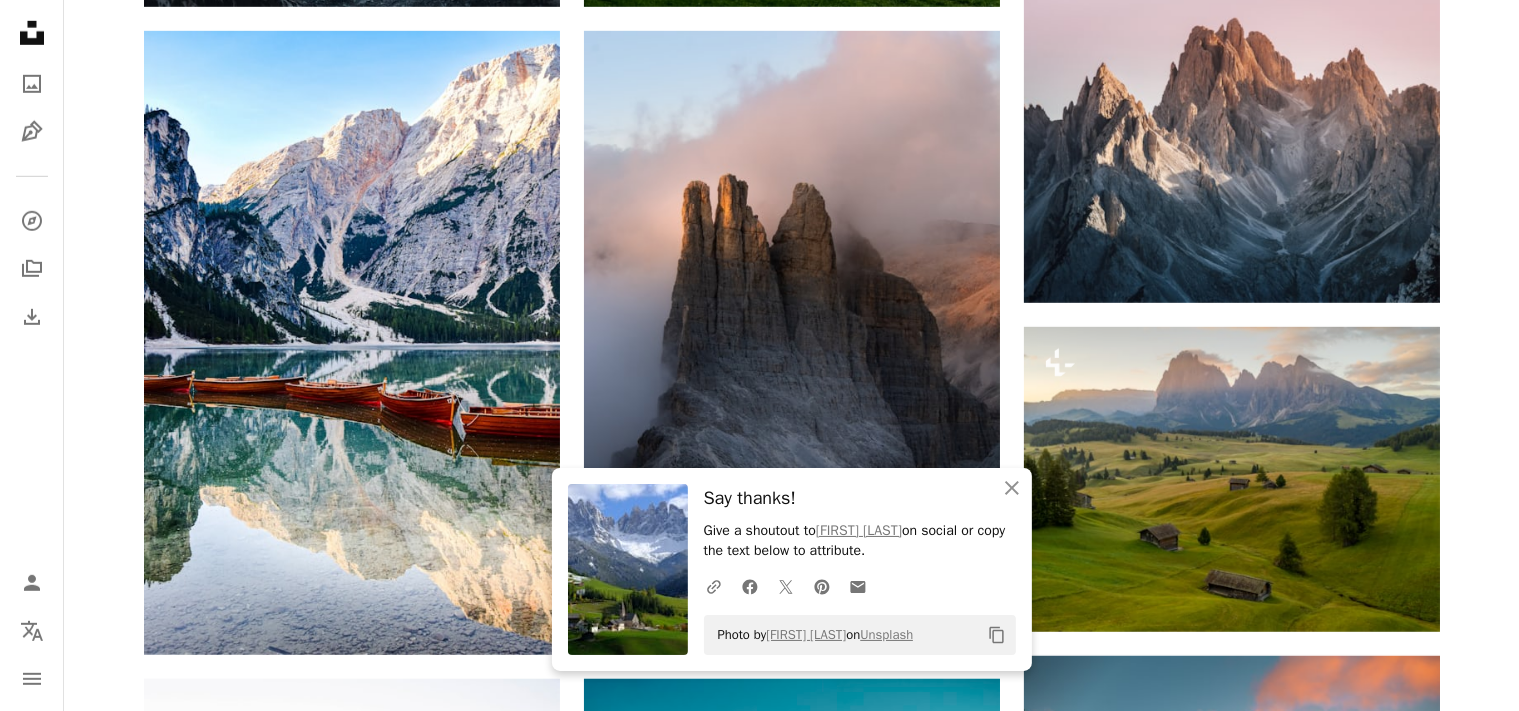 click on "Plus sign for Unsplash+ A heart A plus sign [FIRST] [LAST] For  Unsplash+ A lock Download A heart A plus sign [FIRST] Arrow pointing down A heart A plus sign [FIRST] [LAST] Available for hire A checkmark inside of a circle Arrow pointing down A heart A plus sign AXP Photography Available for hire A checkmark inside of a circle Arrow pointing down A heart A plus sign [FIRST] [LAST] Available for hire A checkmark inside of a circle Arrow pointing down Plus sign for Unsplash+ A heart A plus sign [FIRST] [LAST] For  Unsplash+ A lock Download A heart A plus sign [FIRST] Arrow pointing down A heart A plus sign [FIRST] / [FIRST] [LAST] Available for hire A checkmark inside of a circle Arrow pointing down A heart A plus sign [FIRST] [LAST] Available for hire A checkmark inside of a circle Arrow pointing down Plus sign for Unsplash+ A heart A plus sign [FIRST] [LAST] For  Unsplash+ A lock Download The best in on-brand content creation Learn More A heart A plus sign [FIRST] Arrow pointing down For" at bounding box center (791, 3711) 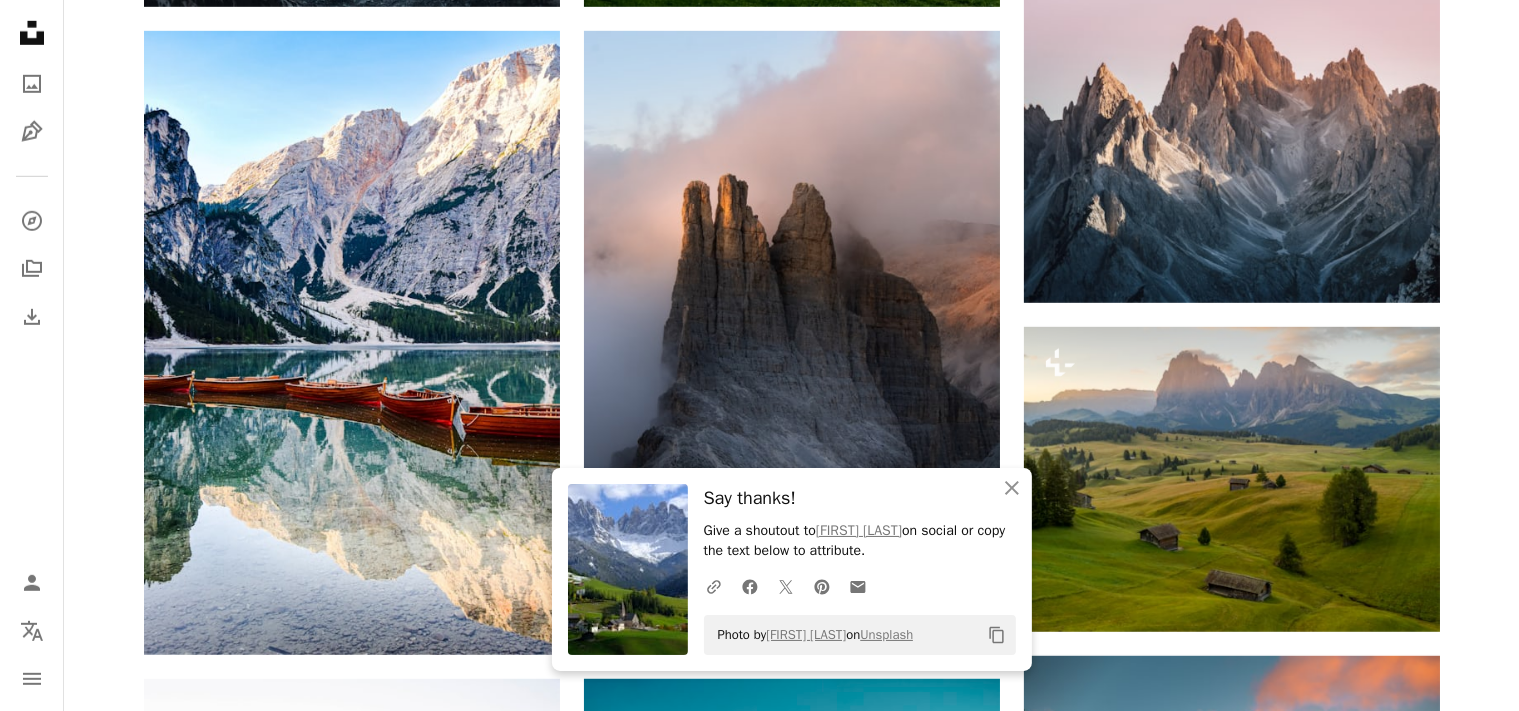 scroll, scrollTop: 1622, scrollLeft: 0, axis: vertical 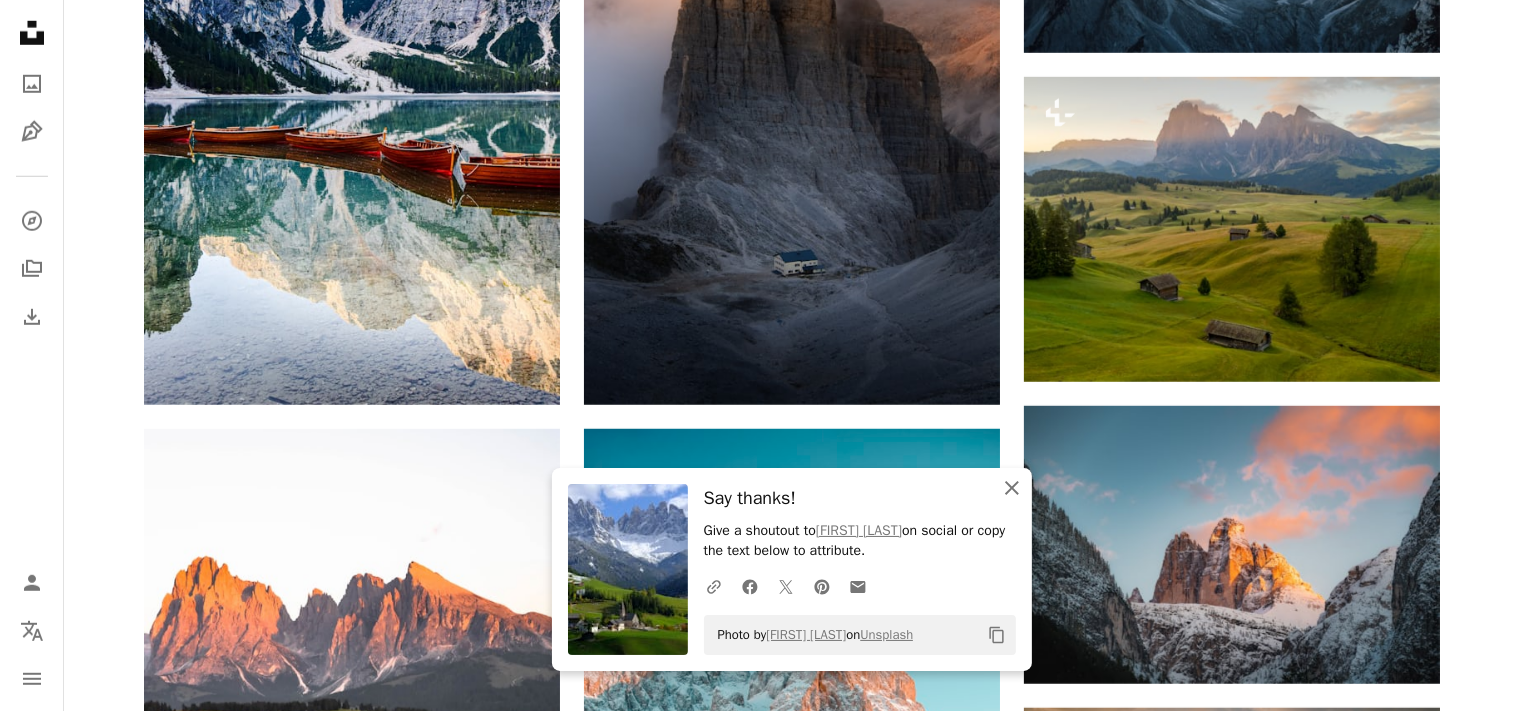 click on "An X shape" 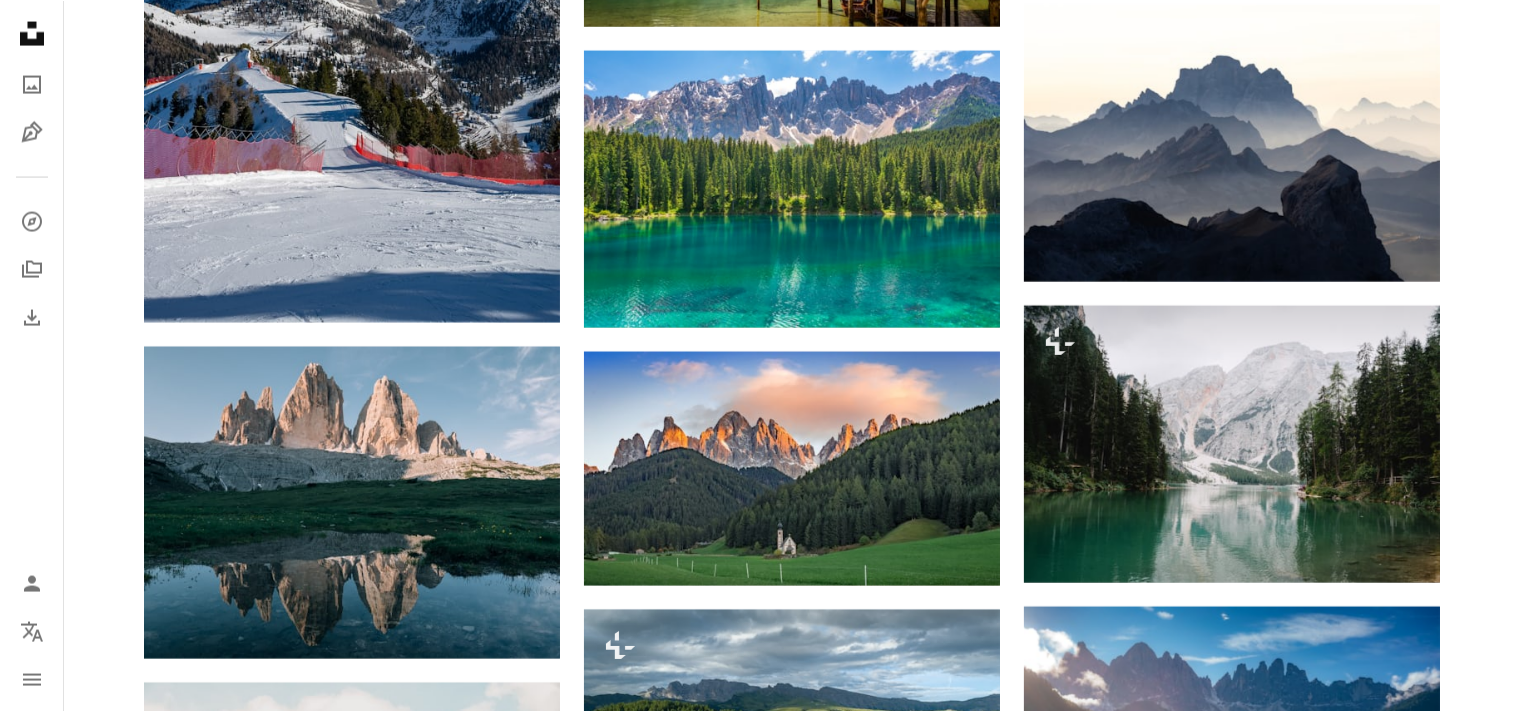 scroll, scrollTop: 3369, scrollLeft: 0, axis: vertical 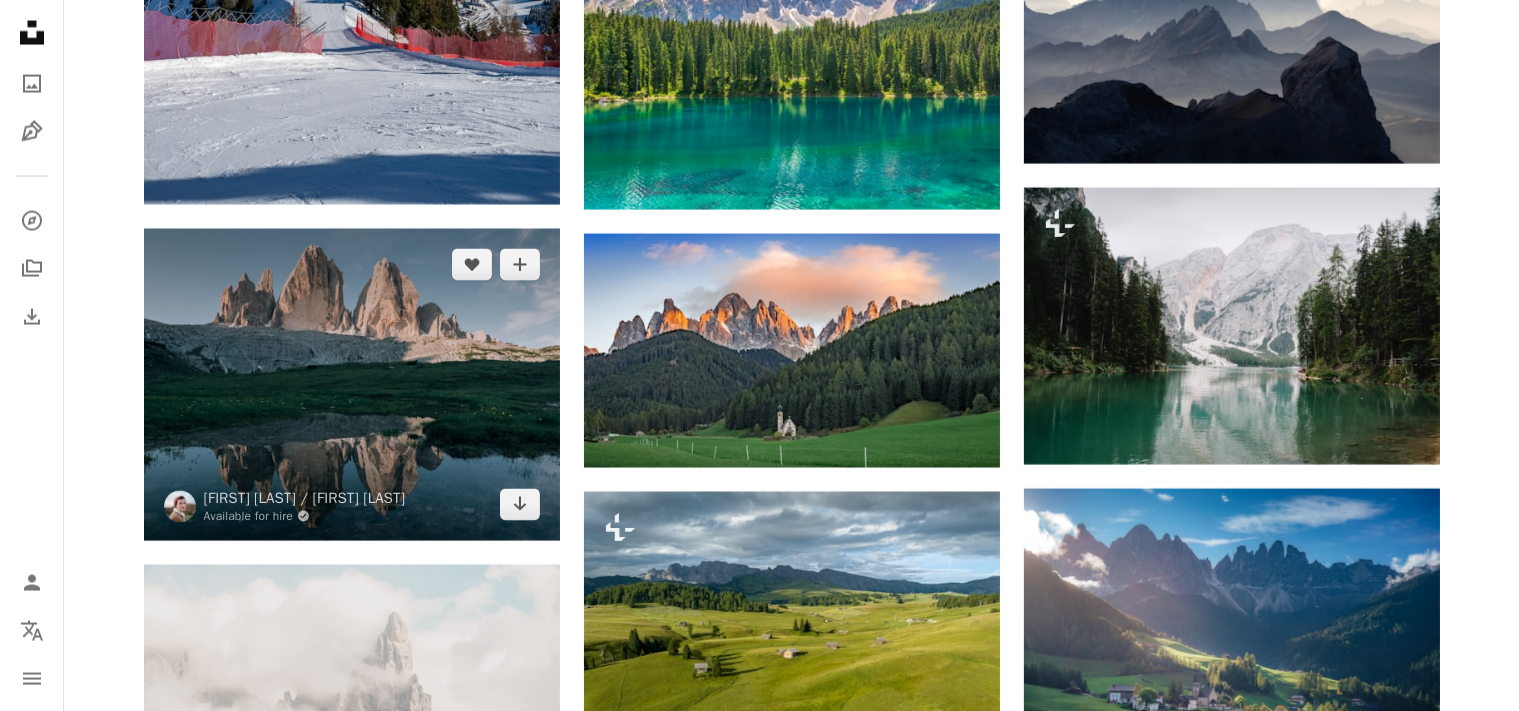 click at bounding box center [352, 385] 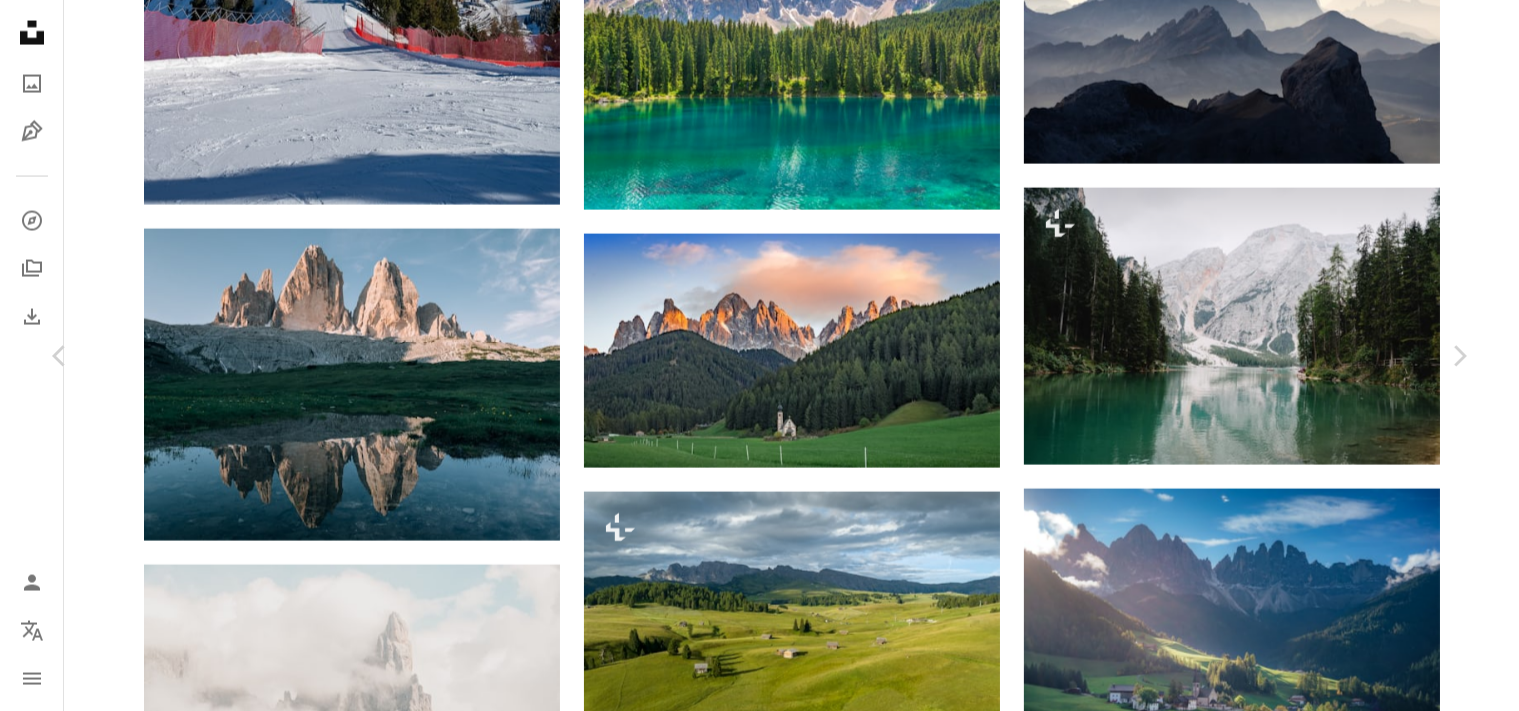 click on "An X shape Chevron left Chevron right [FIRST] / [FIRST] [LAST] Available for hire A checkmark inside of a circle A heart A plus sign Download free Chevron down Zoom in Views 398,508 Downloads 5,218 A forward-right arrow Share Info icon Info More Actions Tre Cime di Lavaredo, Dolomites, Italy
The Morning ⛰
A map marker Tre Cime di Lavaredo, Italie Calendar outlined Published on  January 21, 2020 Camera Panasonic, DMC-GX80 Safety Free to use under the  Unsplash License wallpaper travel mountains italy reflection dolomites alps trekking trek dolomiti grey scenery ice outdoors mountain range panoramic peak plateau italie tre cime di lavaredo Free pictures Browse premium related images on iStock  |  Save 20% with code UNSPLASH20 Related images A heart A plus sign [FIRST] [LAST] Arrow pointing down A heart A plus sign [FIRST] [LAST] Available for hire A checkmark inside of a circle Arrow pointing down A heart A plus sign [FIRST] Arrow pointing down A heart A plus sign [FIRST] [LAST] Arrow pointing down" at bounding box center (759, 6653) 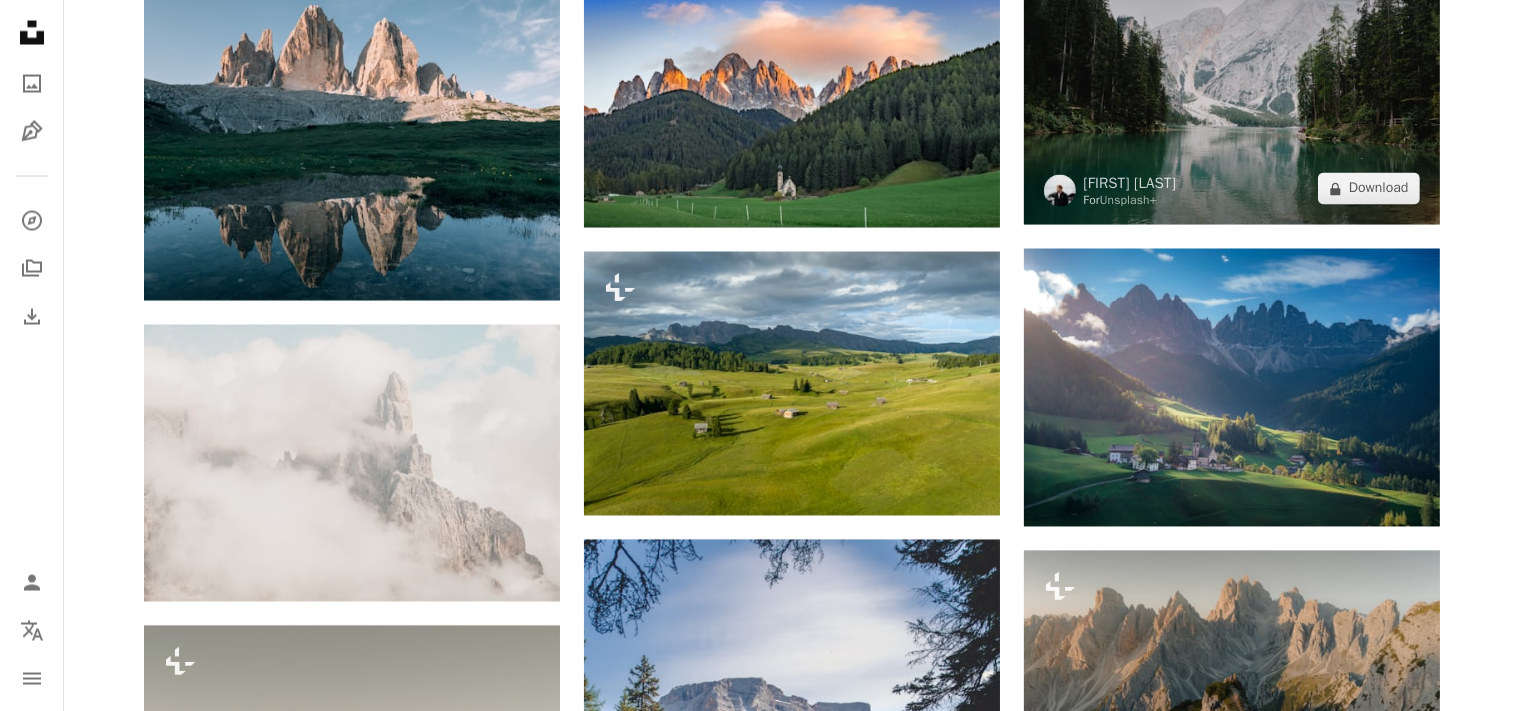scroll, scrollTop: 3744, scrollLeft: 0, axis: vertical 